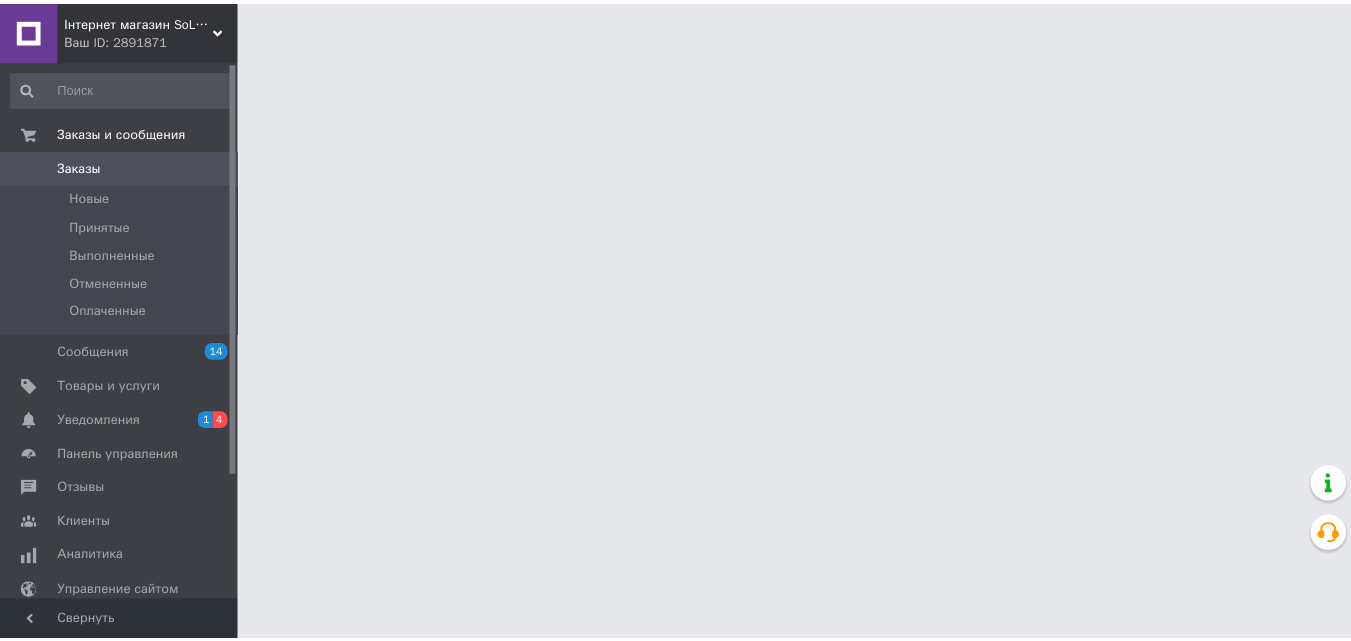 scroll, scrollTop: 0, scrollLeft: 0, axis: both 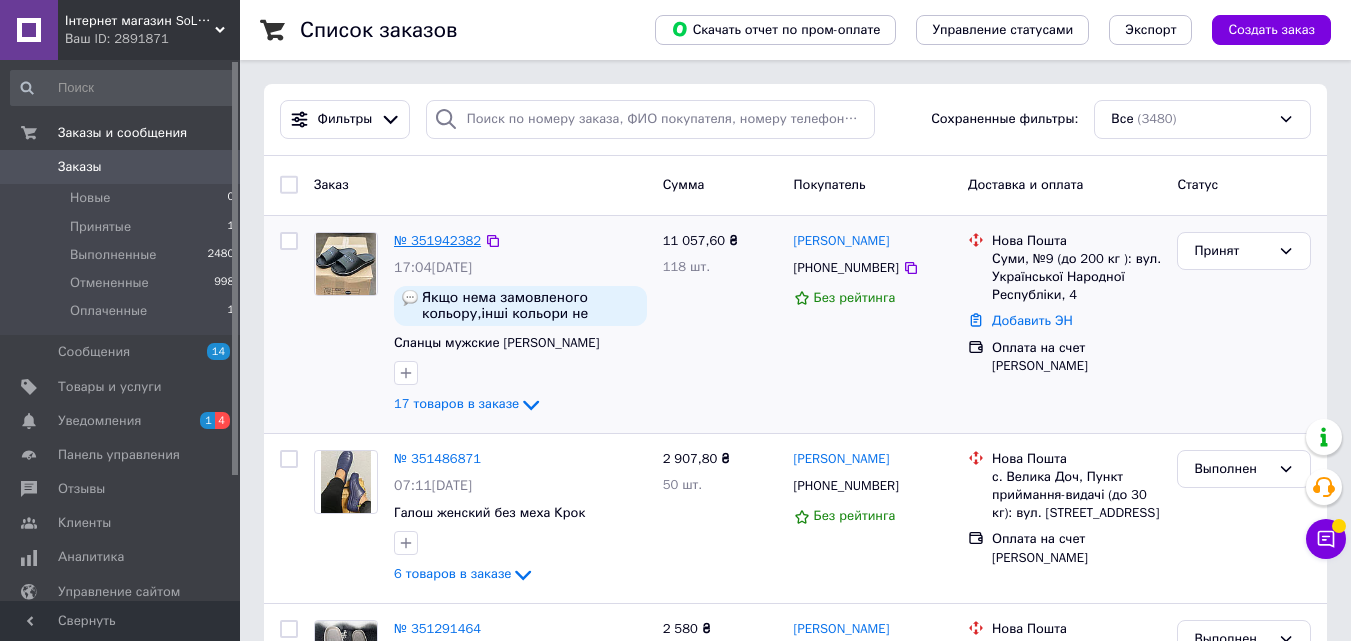 click on "№ 351942382" at bounding box center [437, 240] 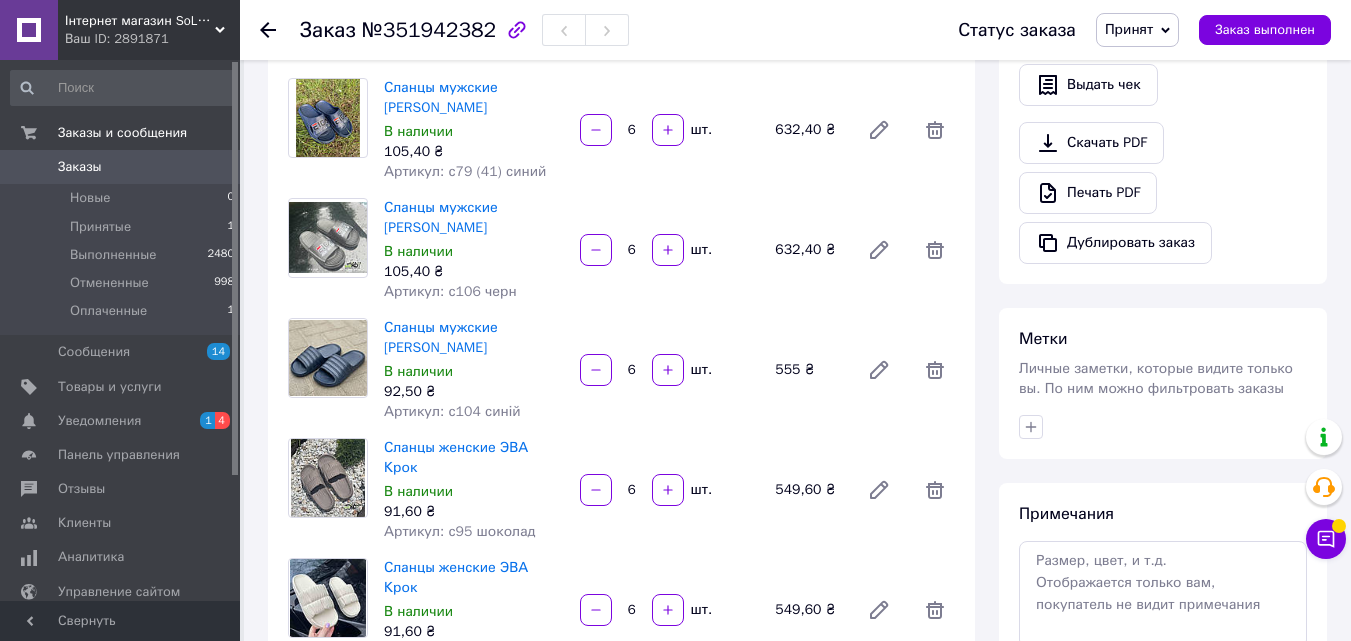 scroll, scrollTop: 600, scrollLeft: 0, axis: vertical 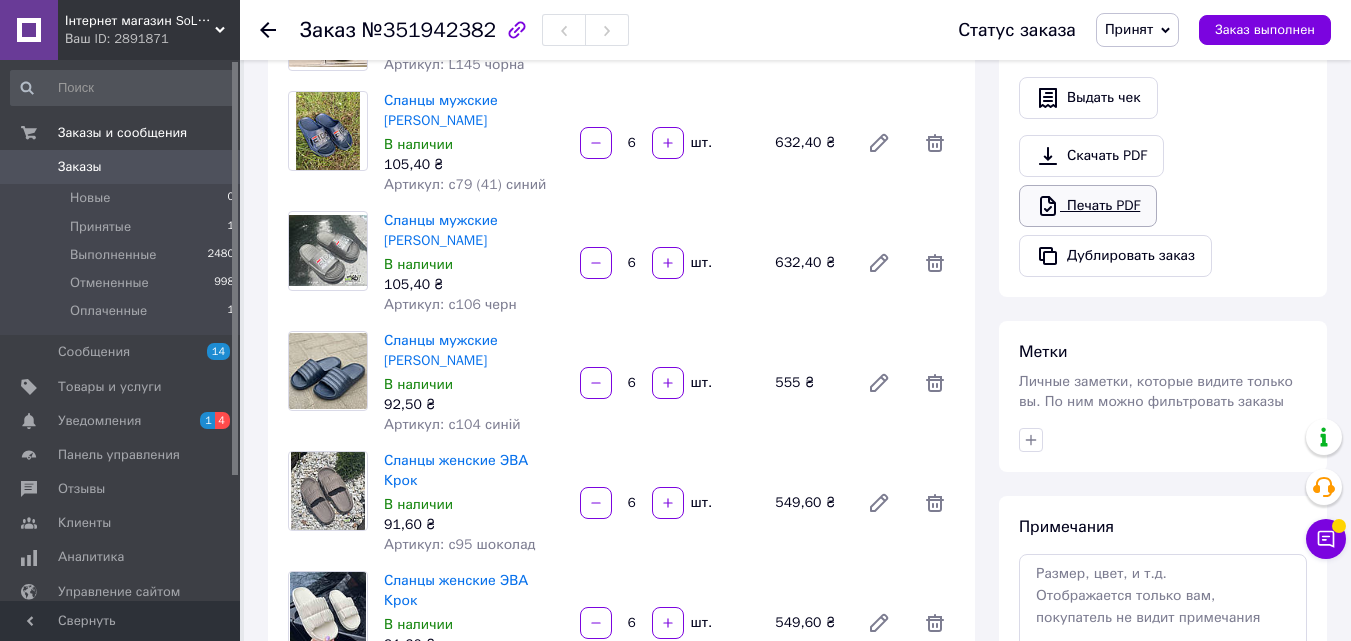 click on "Печать PDF" at bounding box center (1088, 206) 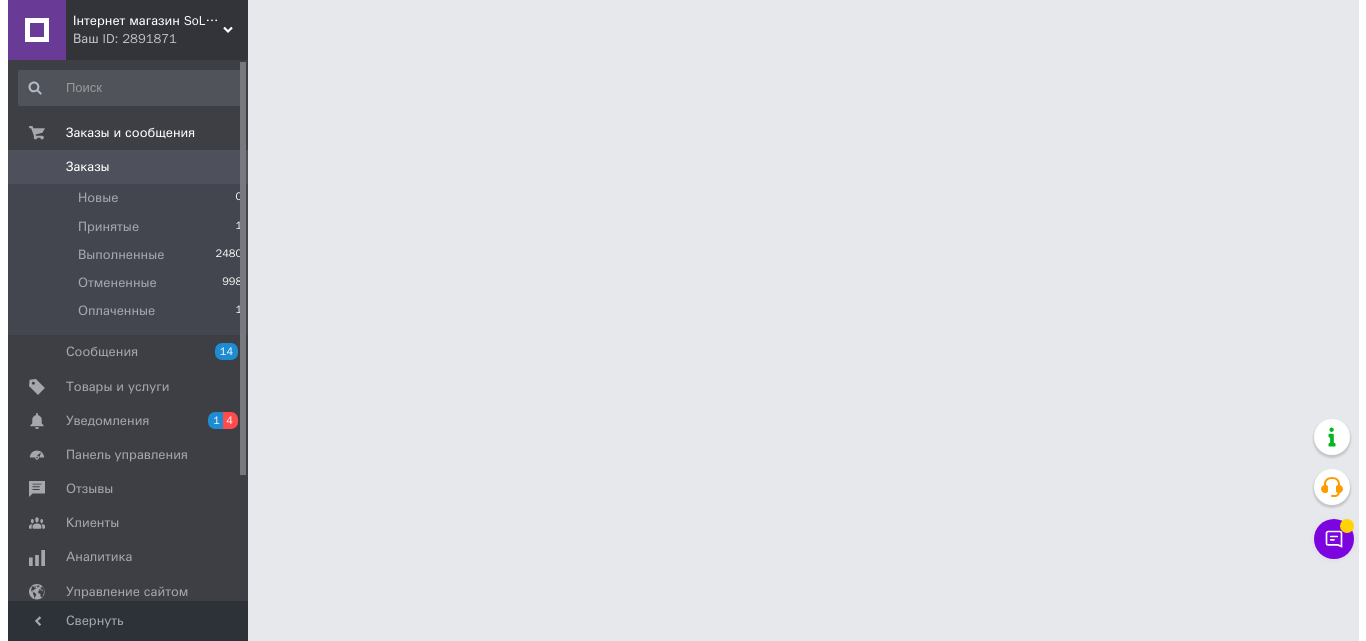 scroll, scrollTop: 0, scrollLeft: 0, axis: both 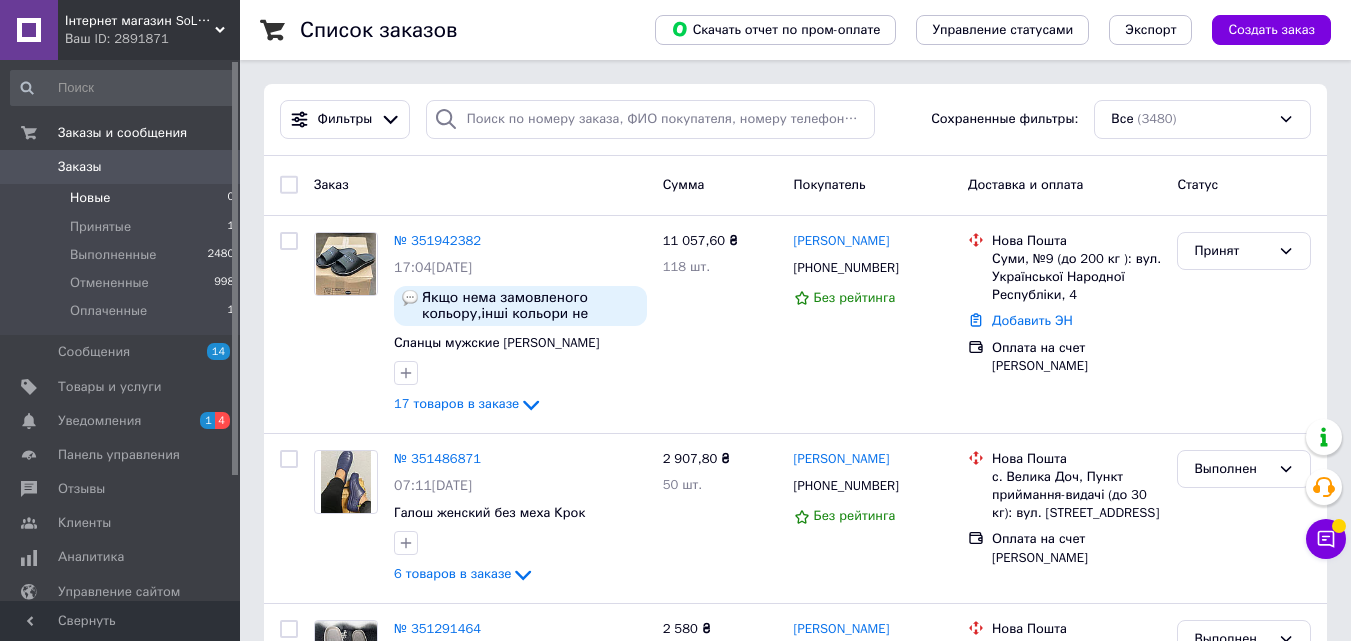 click on "Новые" at bounding box center (90, 198) 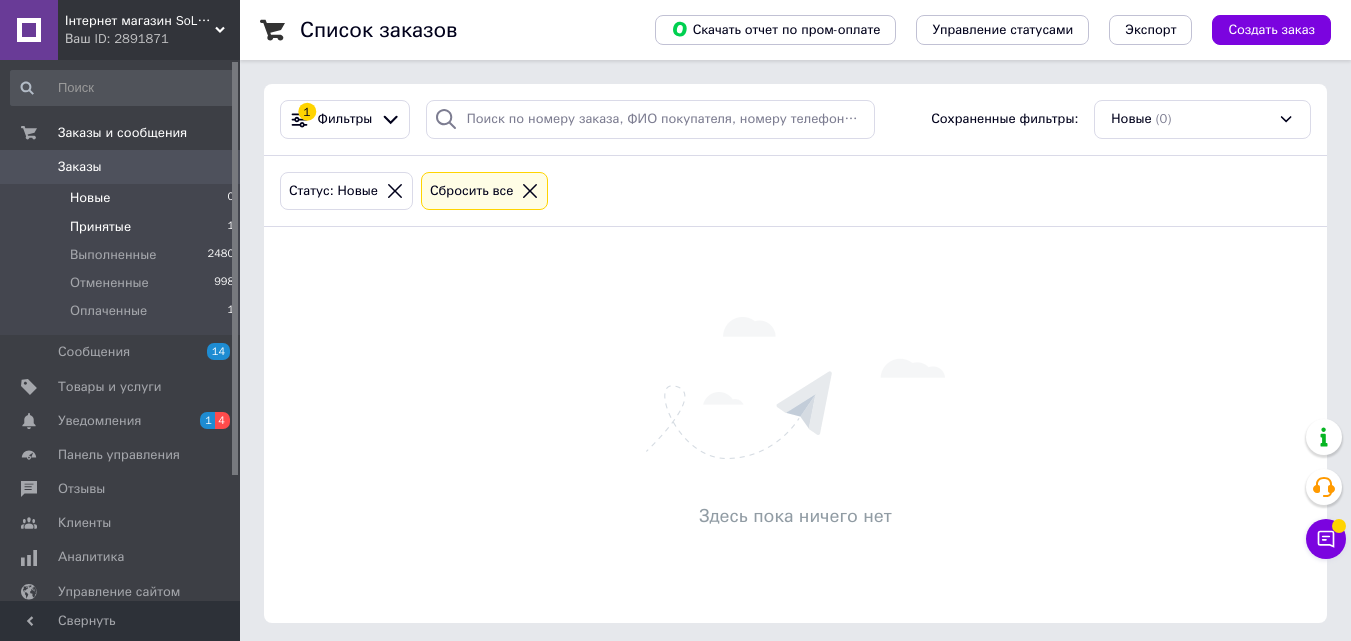 click on "Принятые" at bounding box center (100, 227) 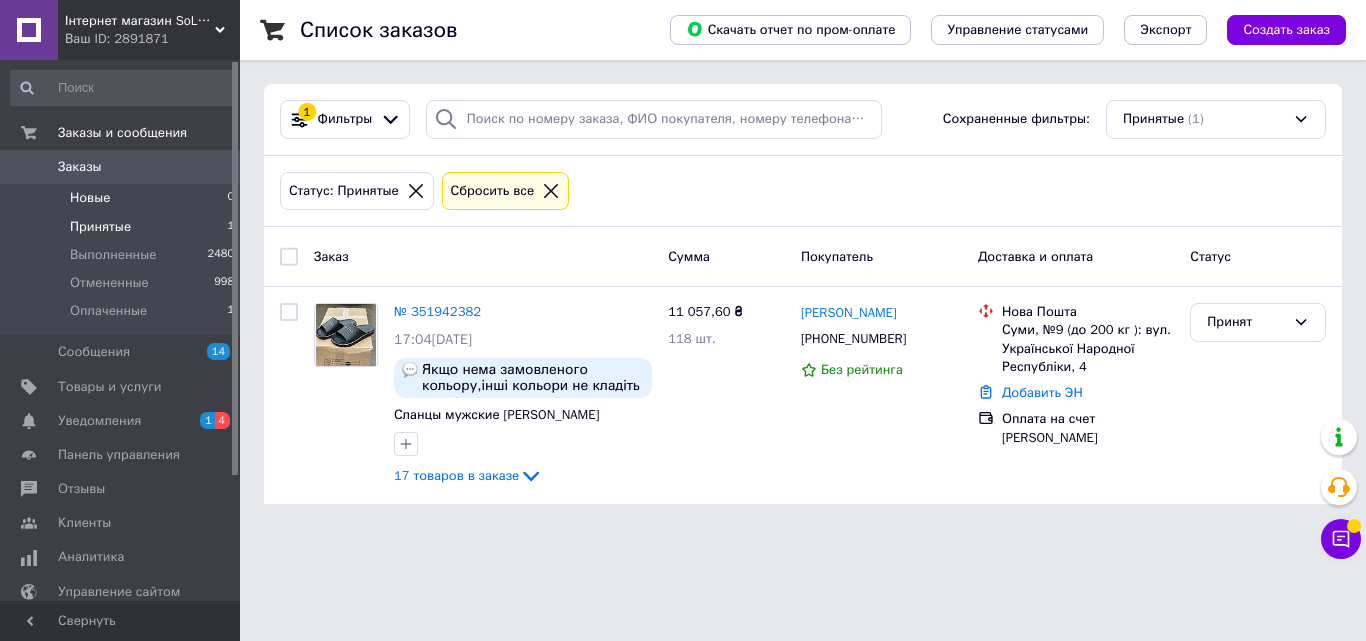 click on "Новые" at bounding box center [90, 198] 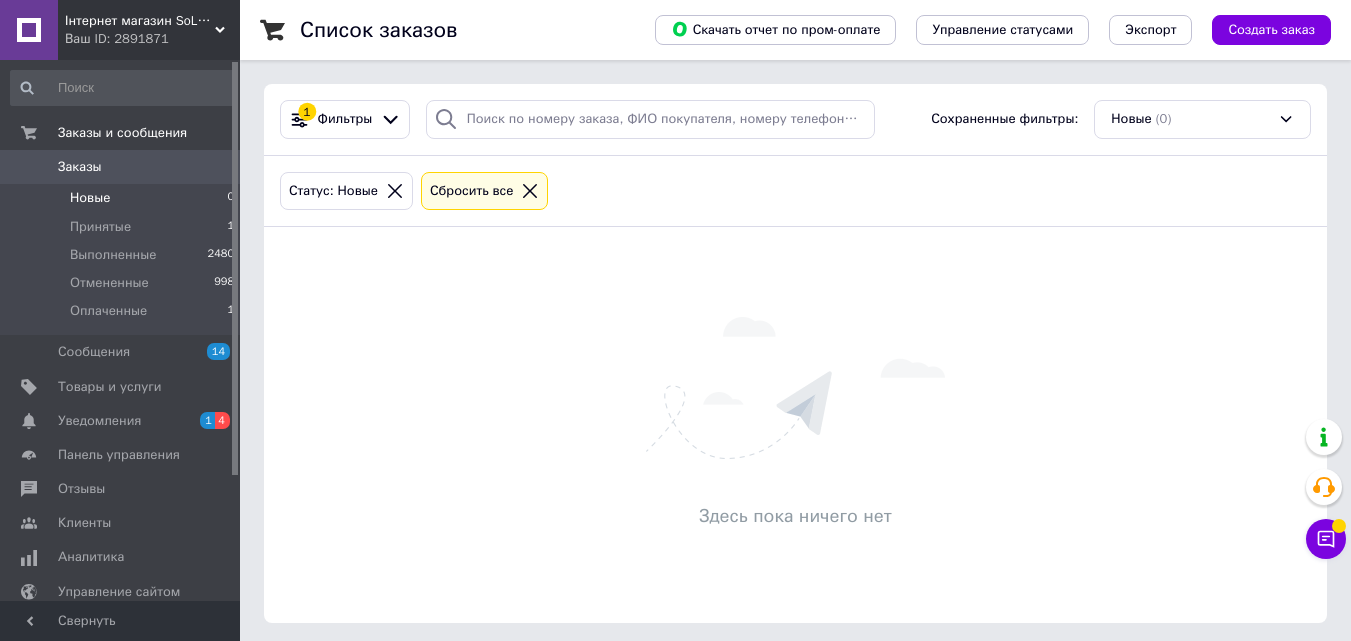 click on "Новые" at bounding box center [90, 198] 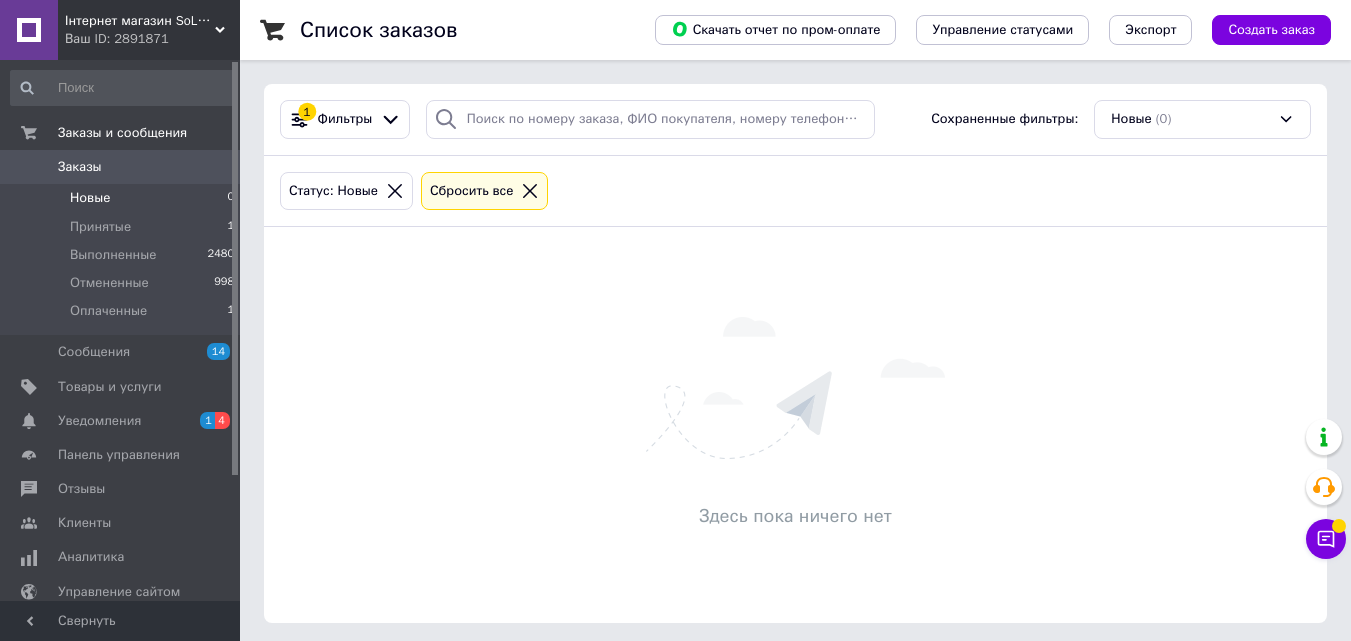 click on "Новые 0" at bounding box center [123, 198] 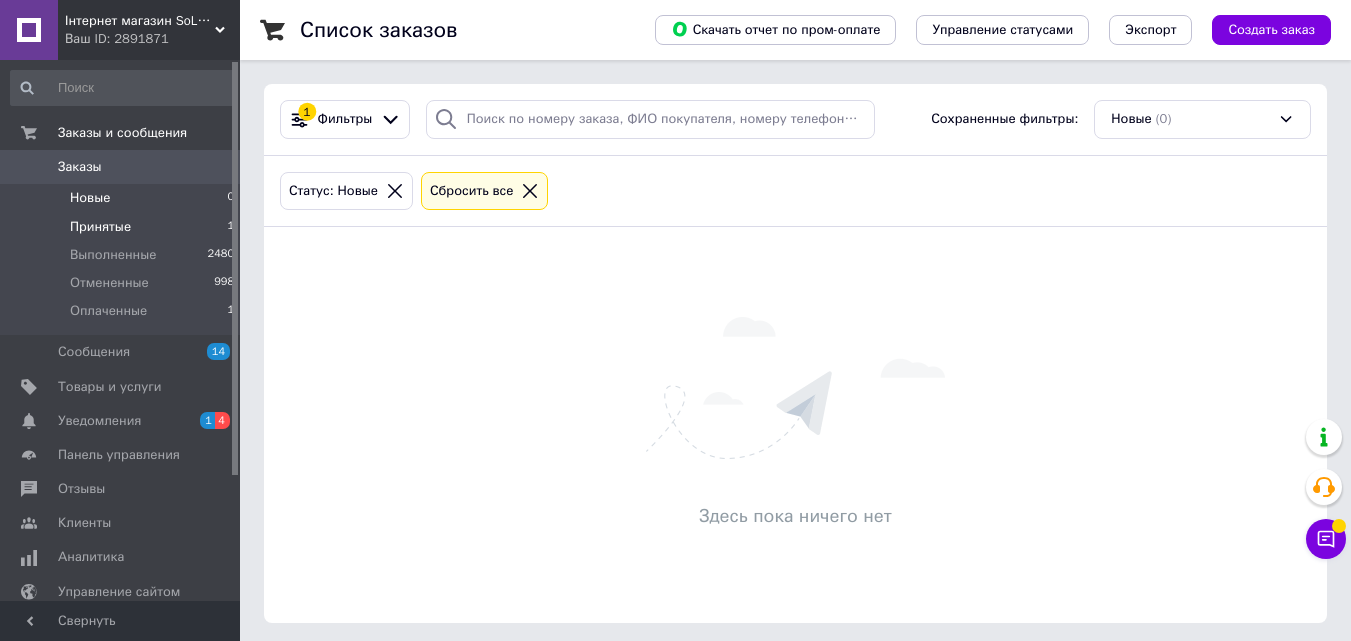 click on "Принятые" at bounding box center [100, 227] 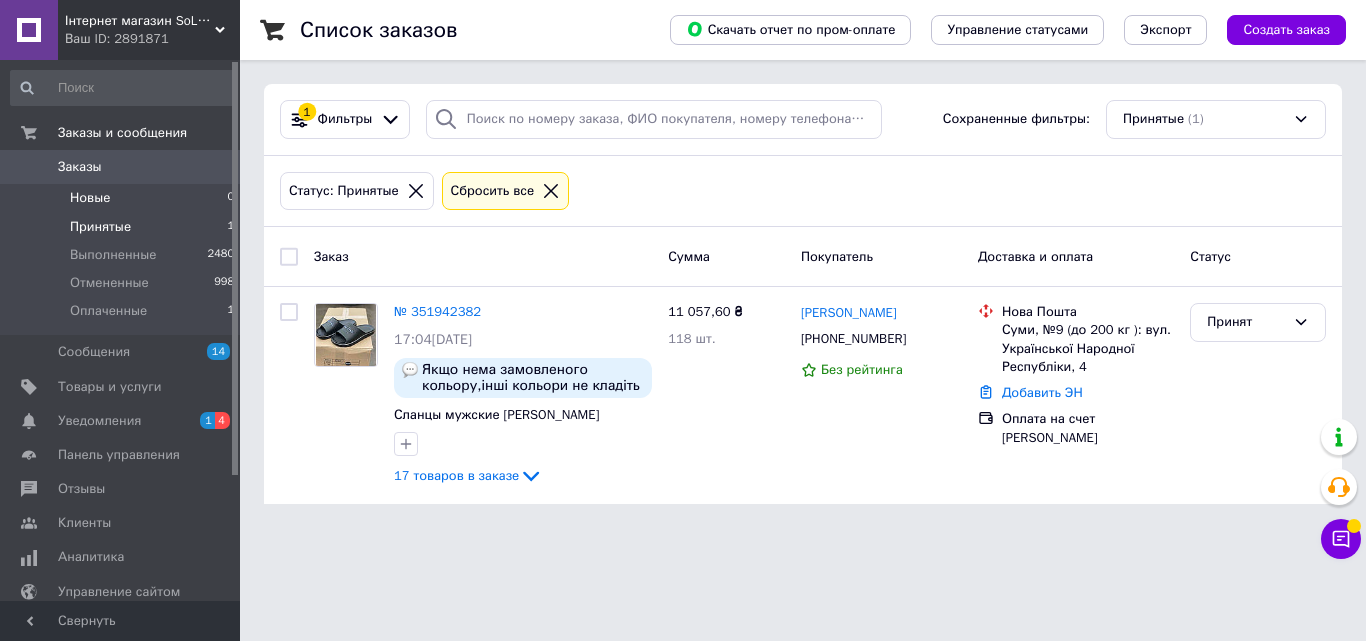 click on "Новые" at bounding box center [90, 198] 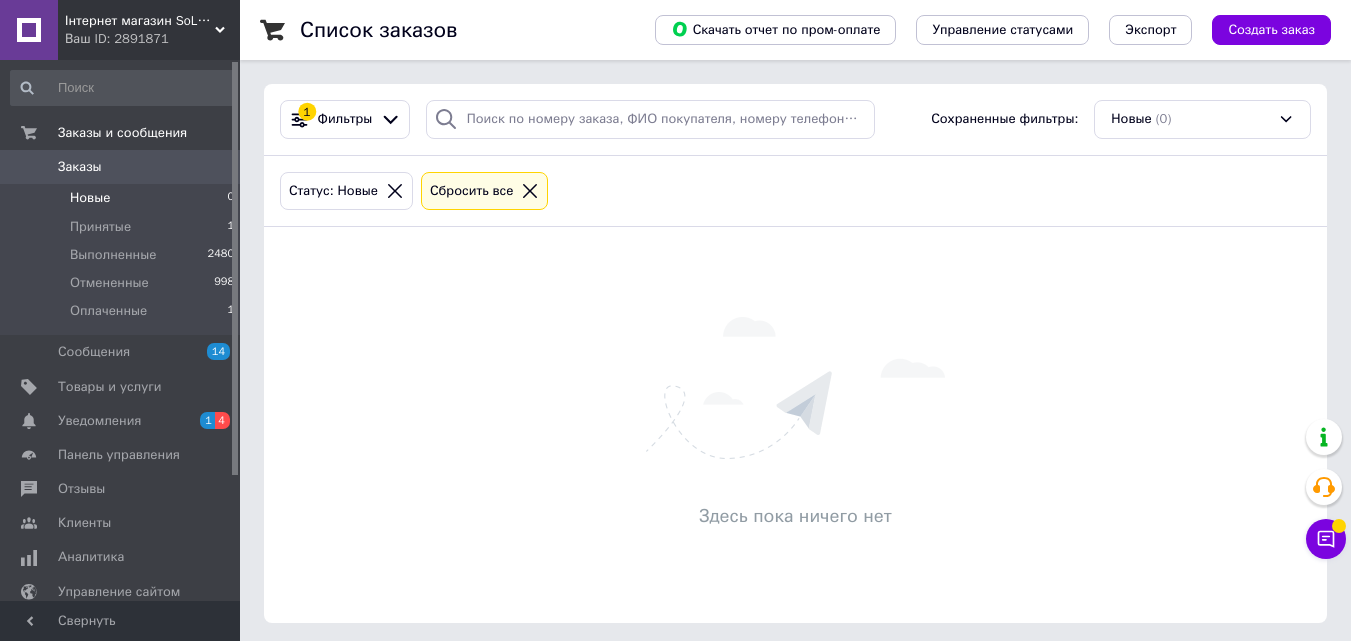 click on "Новые" at bounding box center (90, 198) 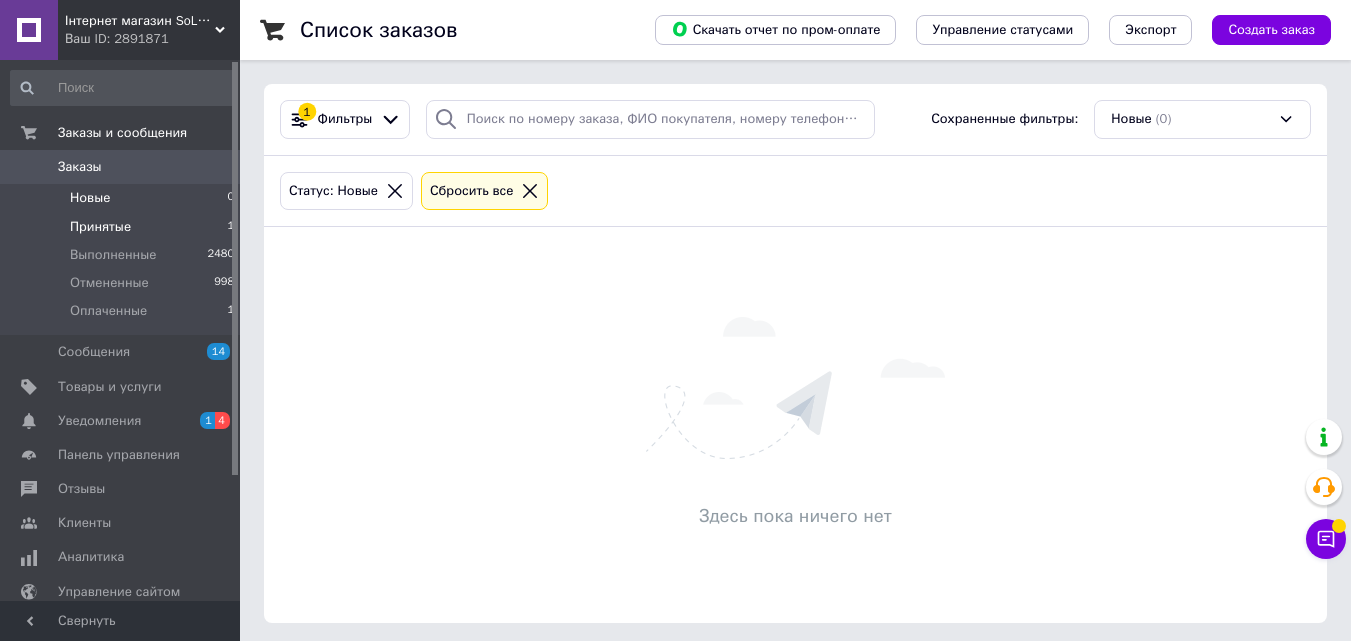 click on "Принятые" at bounding box center [100, 227] 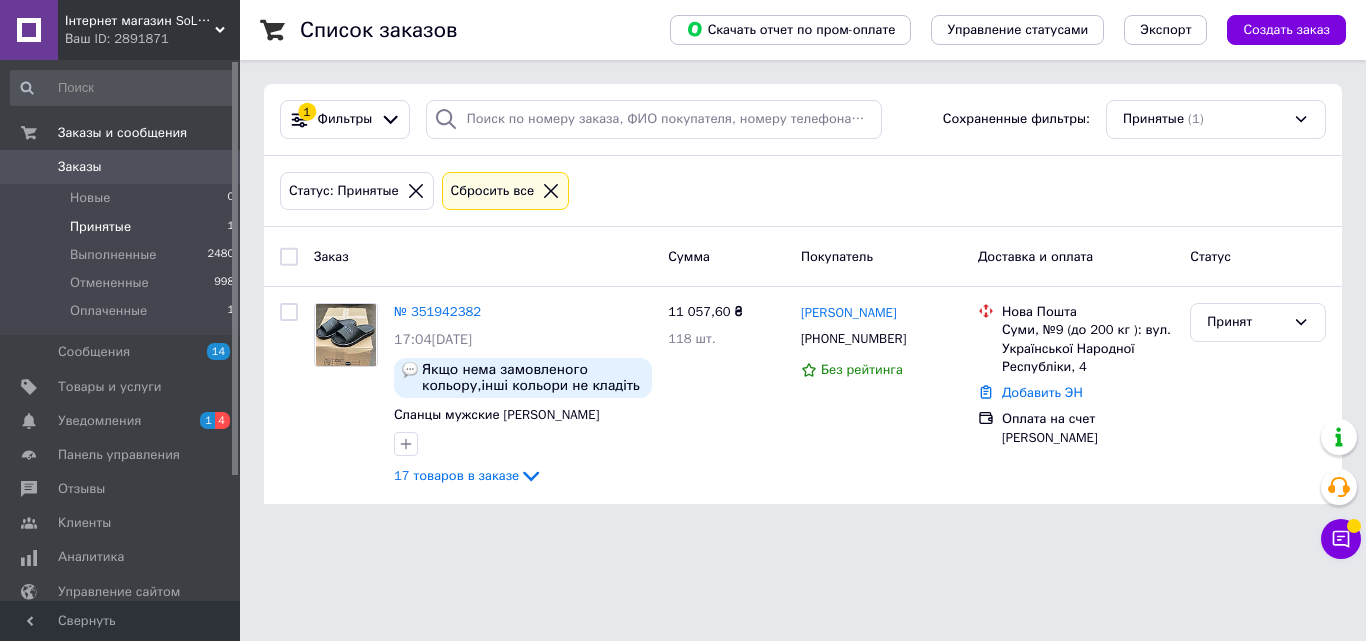 click on "Інтернет магазин SoLo style - взуття гуртом від виробників" at bounding box center (140, 21) 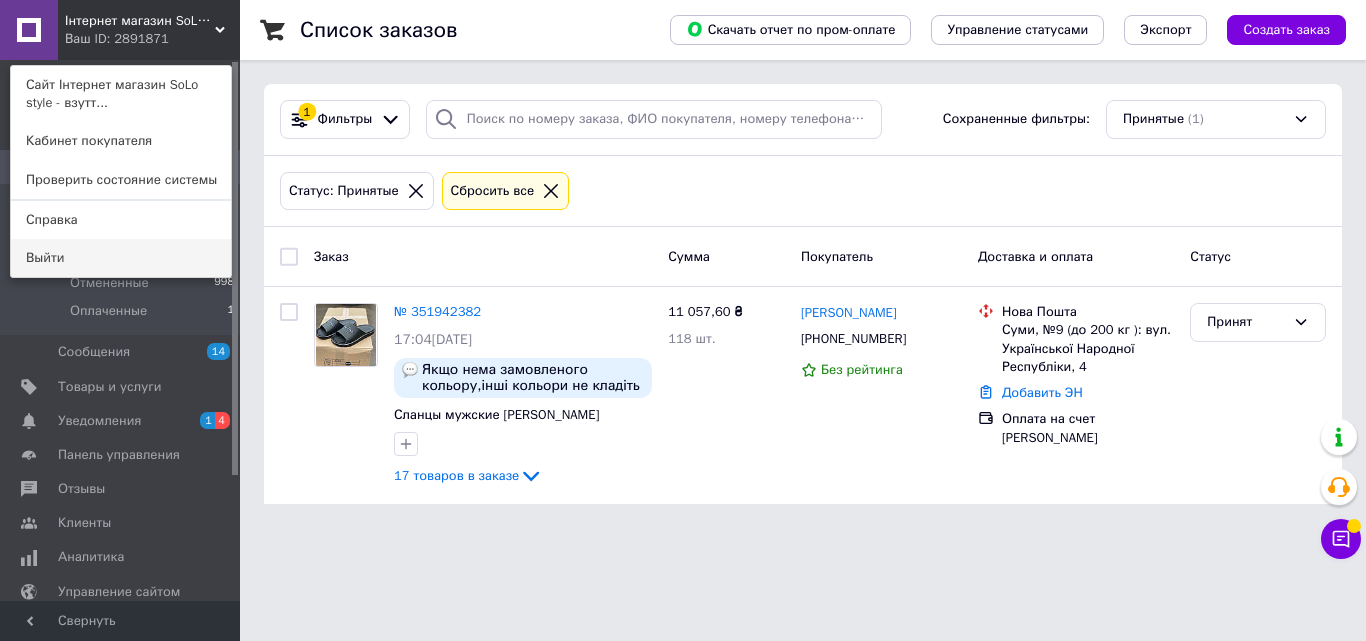 click on "Выйти" at bounding box center (121, 258) 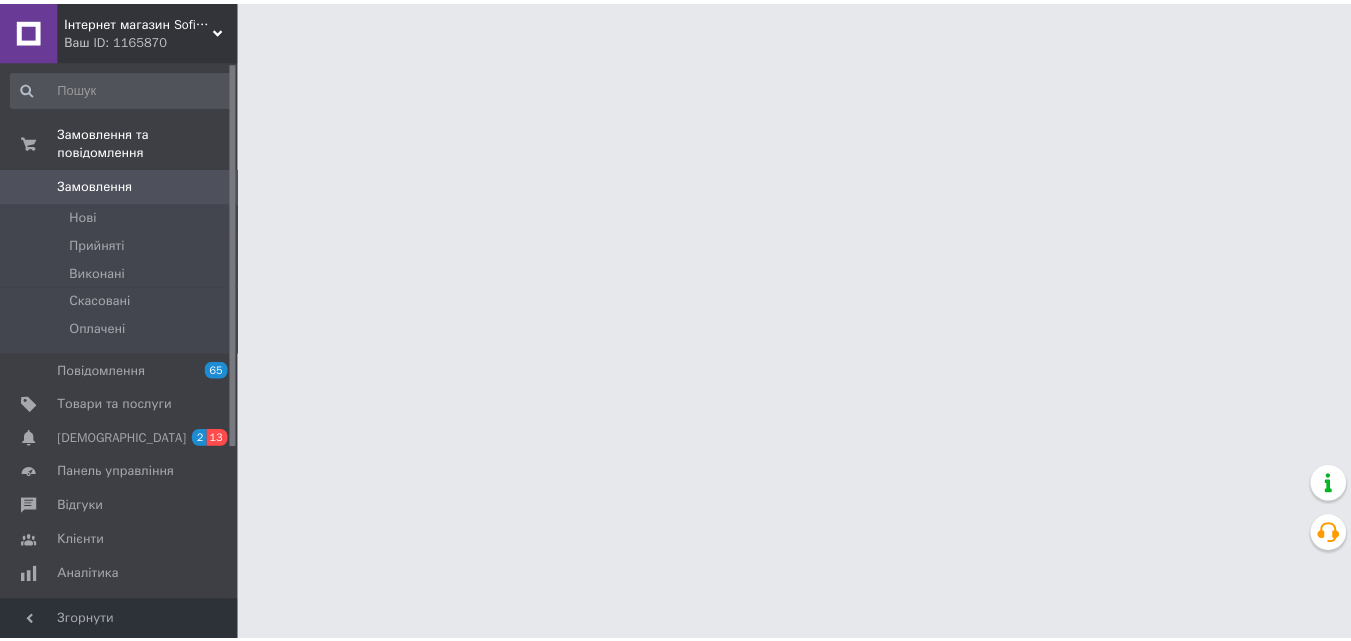 scroll, scrollTop: 0, scrollLeft: 0, axis: both 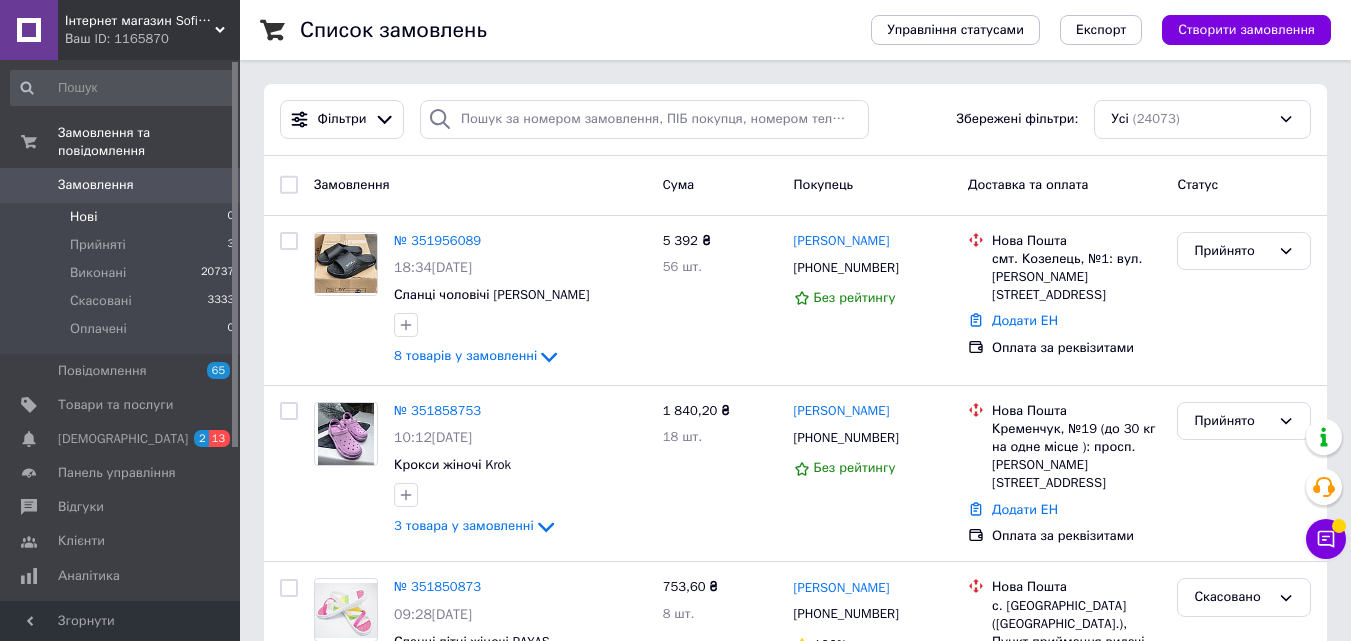 click on "Нові" at bounding box center [83, 217] 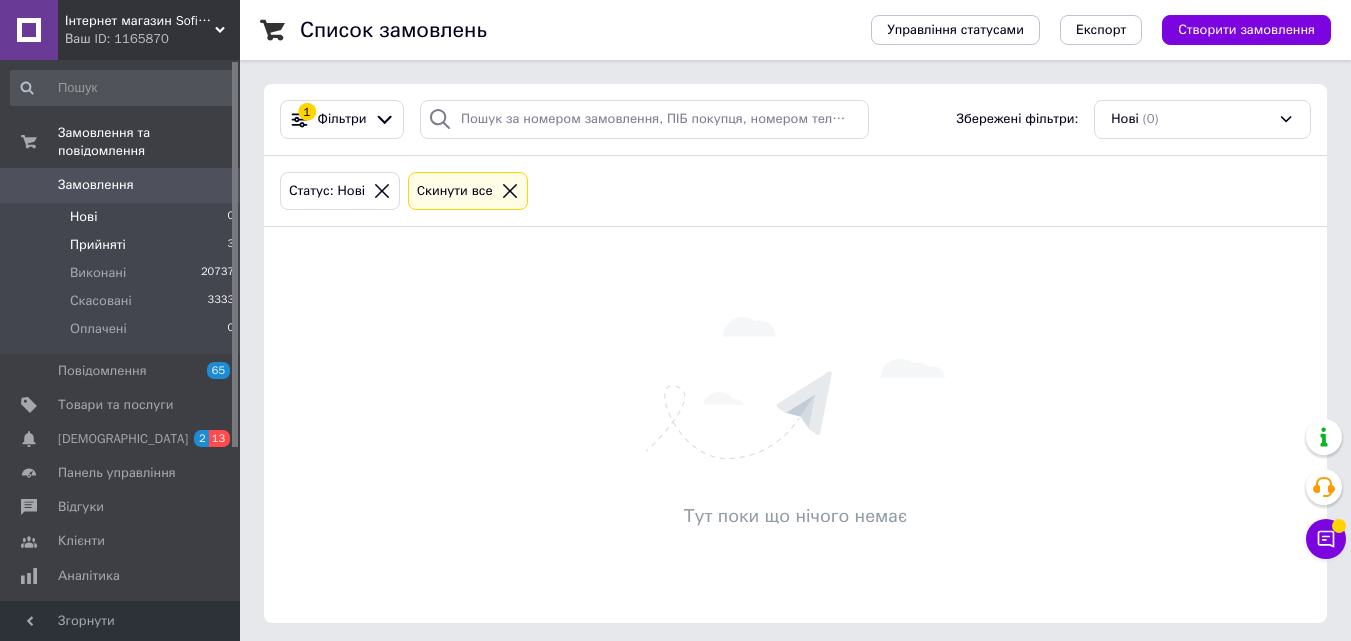 click on "Прийняті" at bounding box center [98, 245] 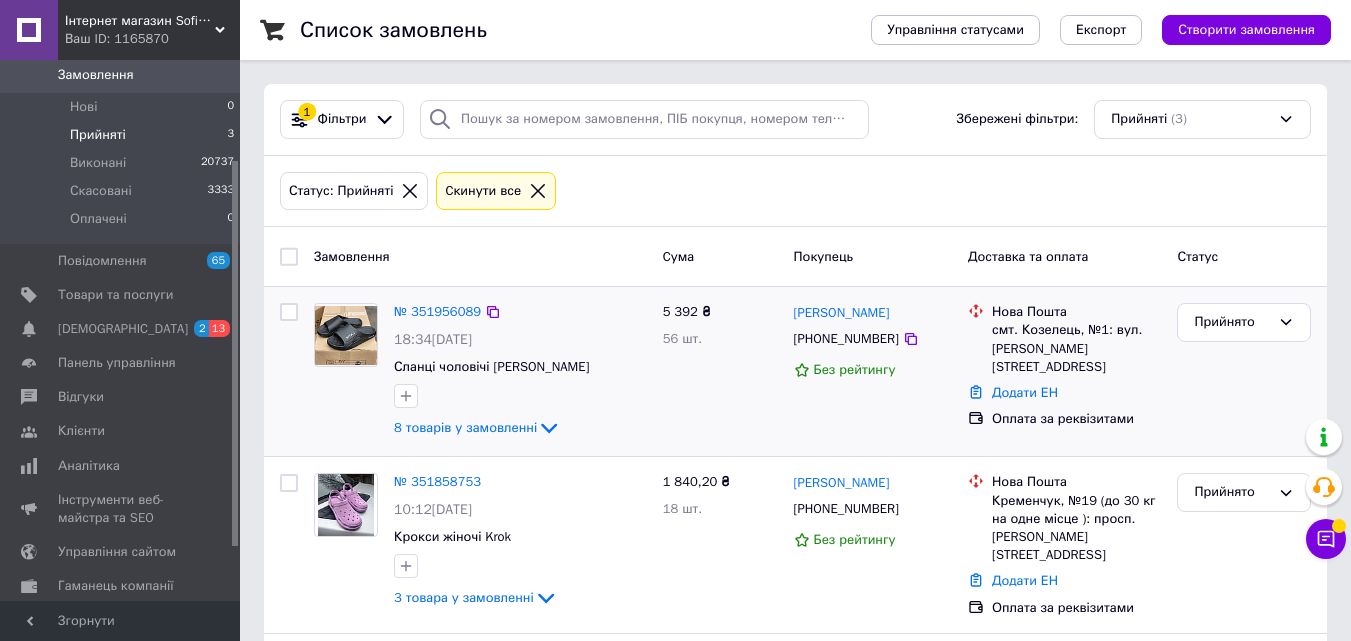 scroll, scrollTop: 215, scrollLeft: 0, axis: vertical 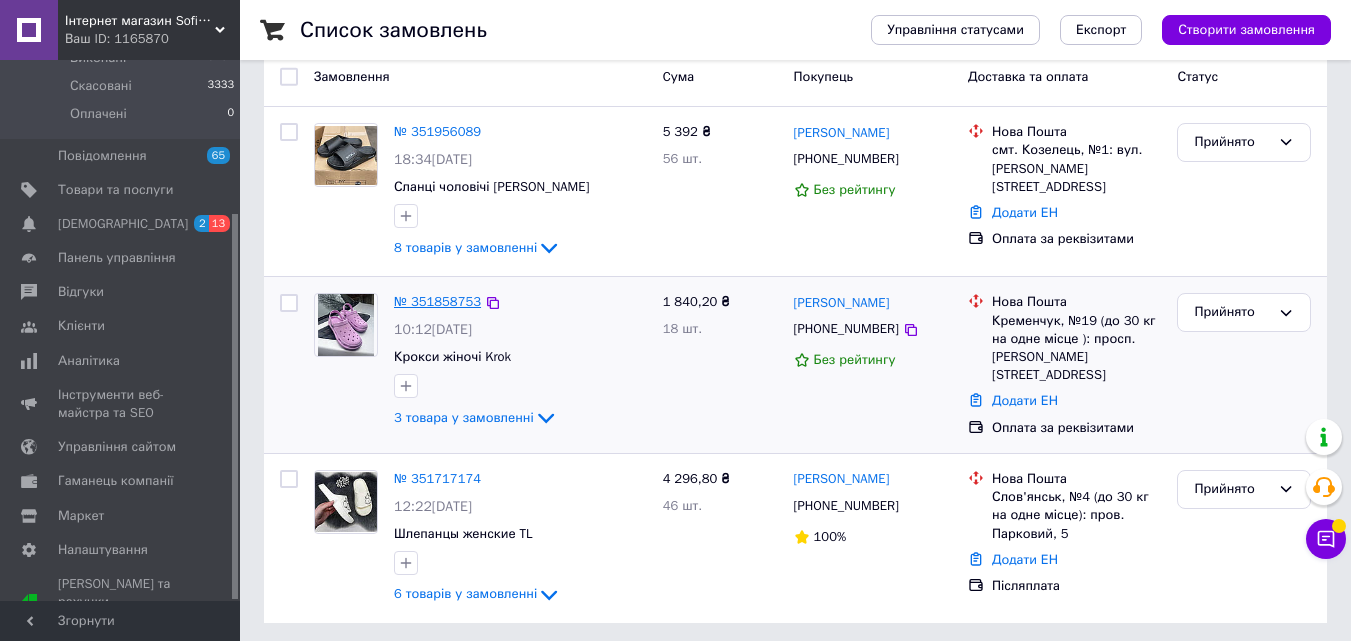 click on "№ 351858753" at bounding box center (437, 301) 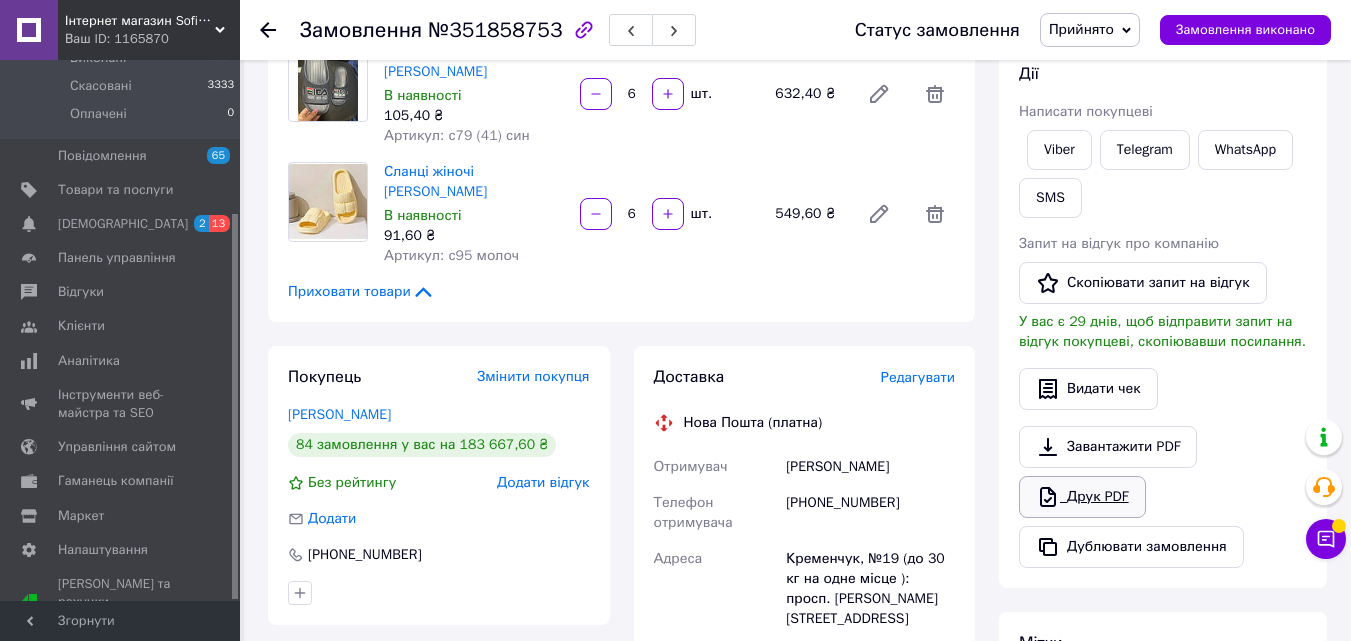 scroll, scrollTop: 300, scrollLeft: 0, axis: vertical 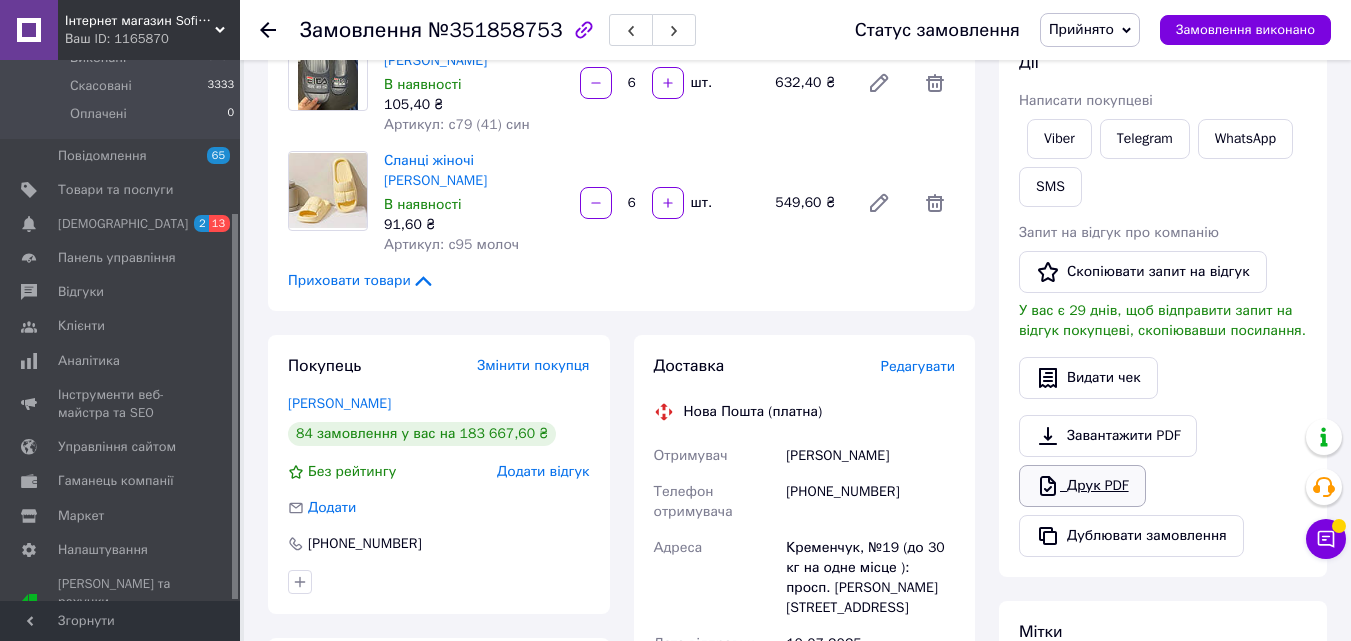 click on "Друк PDF" at bounding box center (1082, 486) 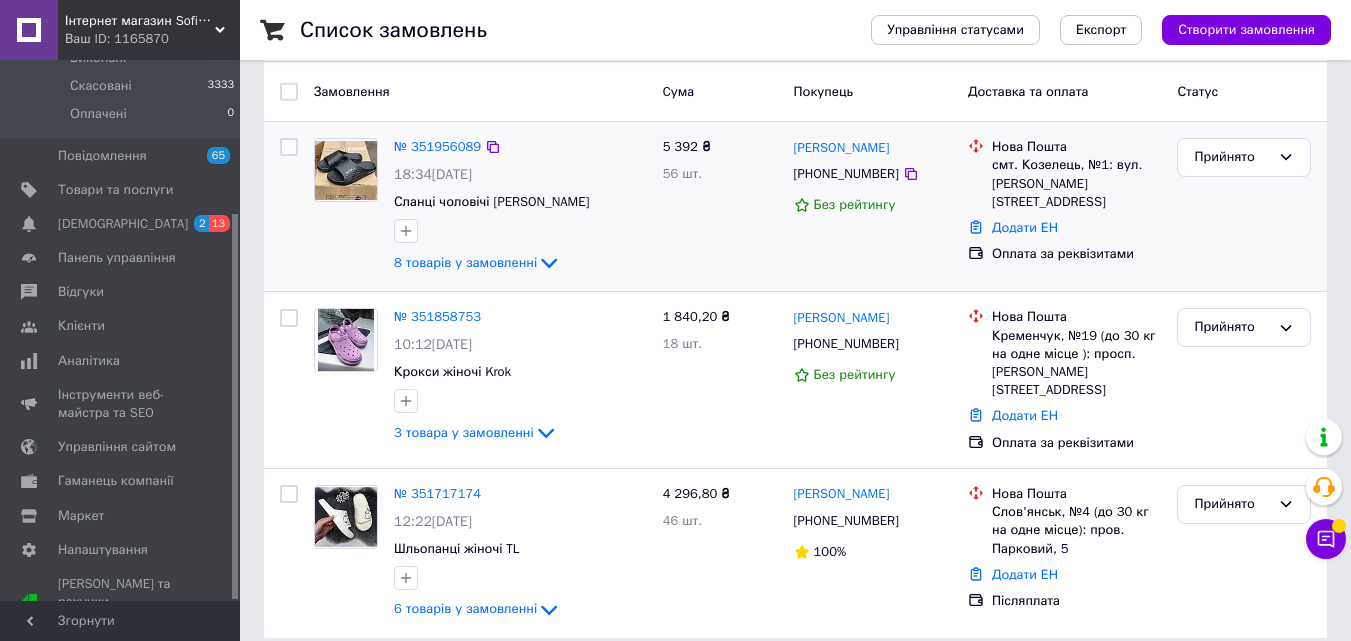 scroll, scrollTop: 180, scrollLeft: 0, axis: vertical 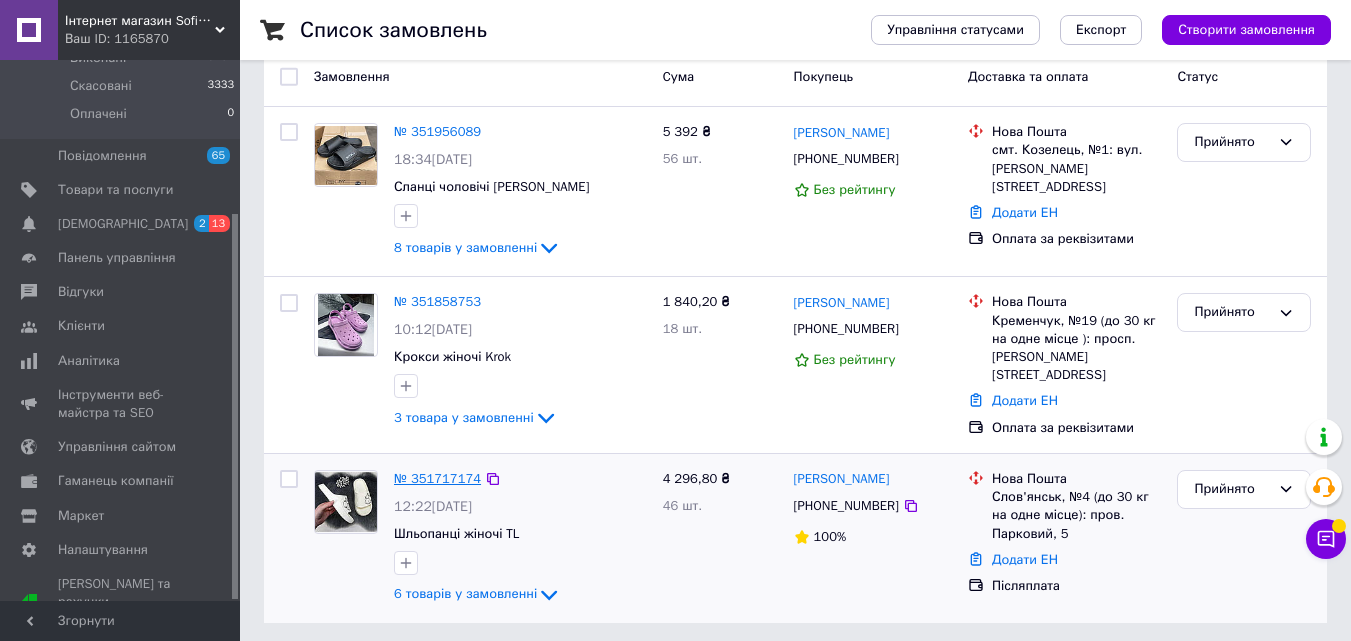 click on "№ 351717174" at bounding box center [437, 478] 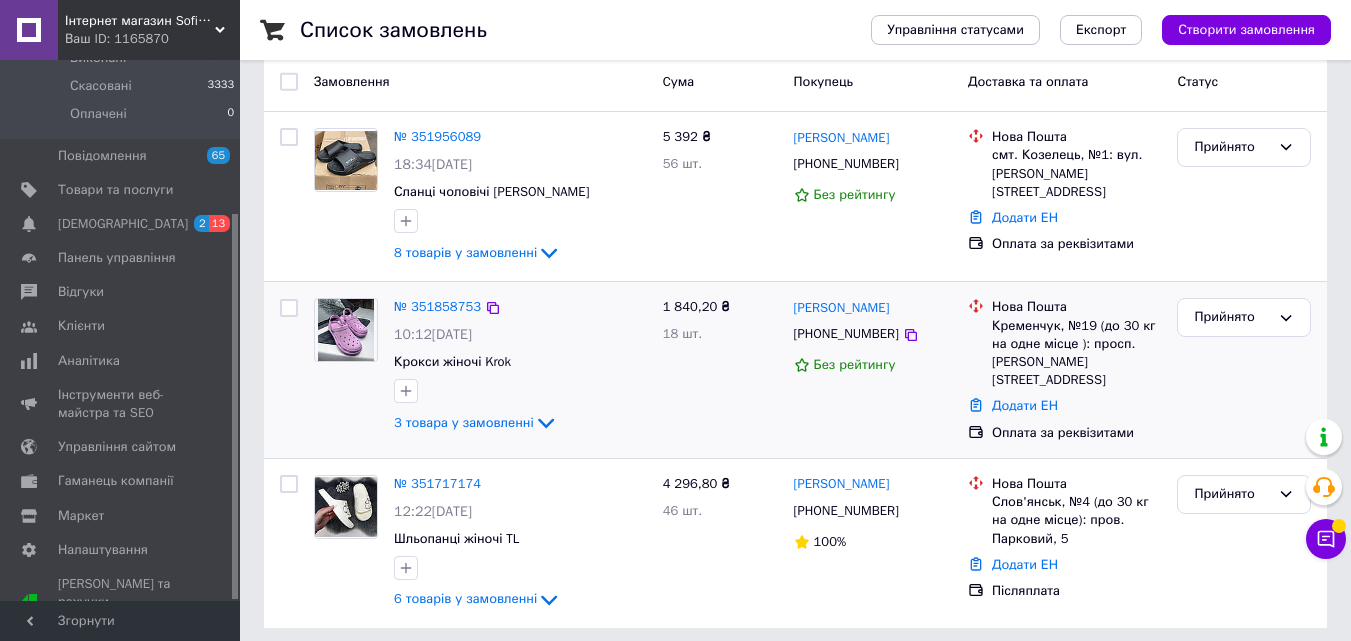 scroll, scrollTop: 180, scrollLeft: 0, axis: vertical 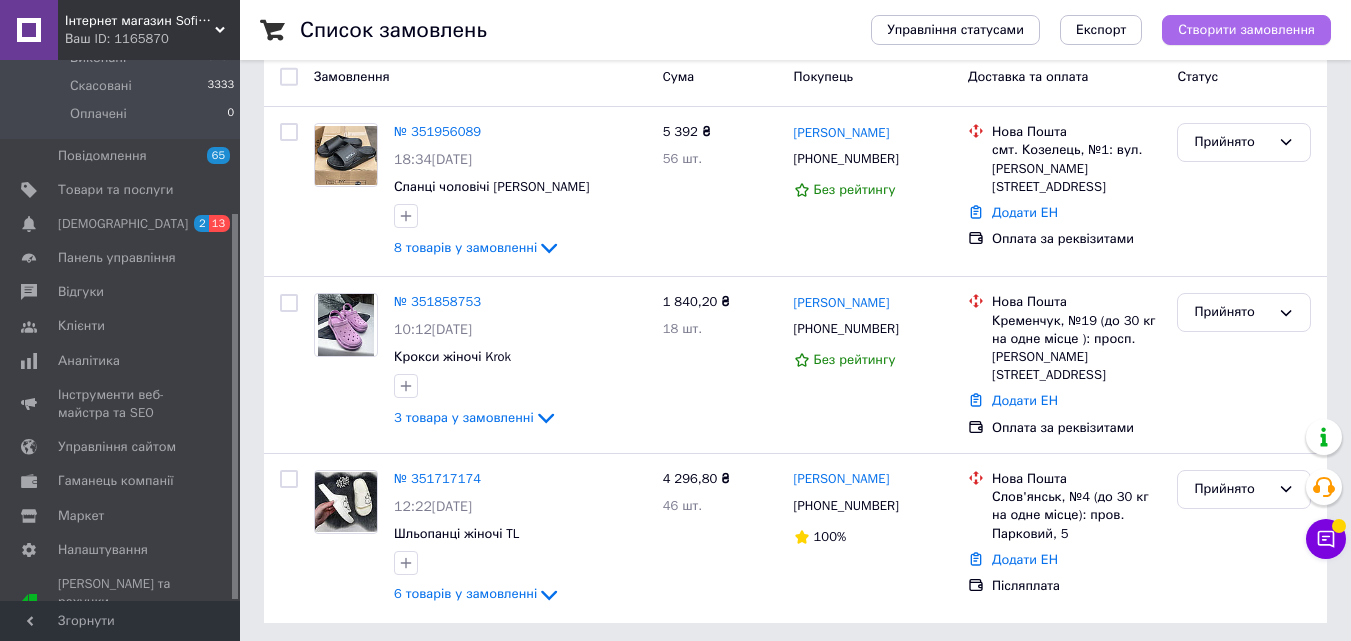 click on "Створити замовлення" at bounding box center (1246, 30) 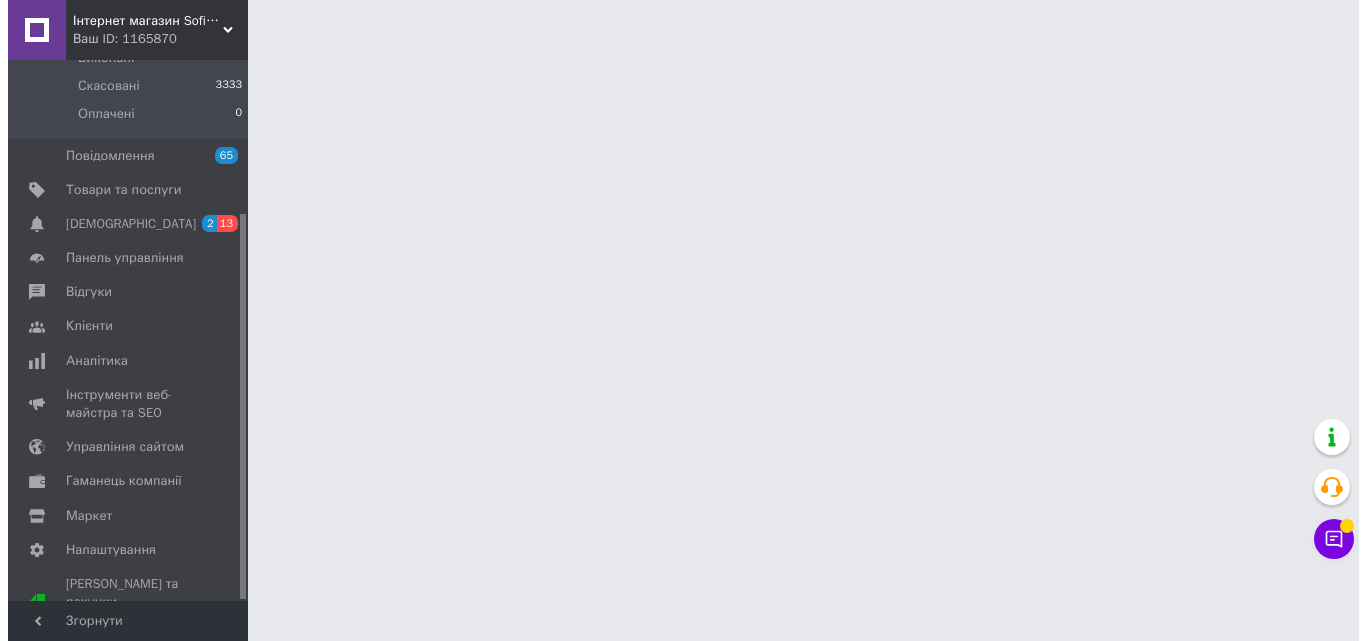 scroll, scrollTop: 0, scrollLeft: 0, axis: both 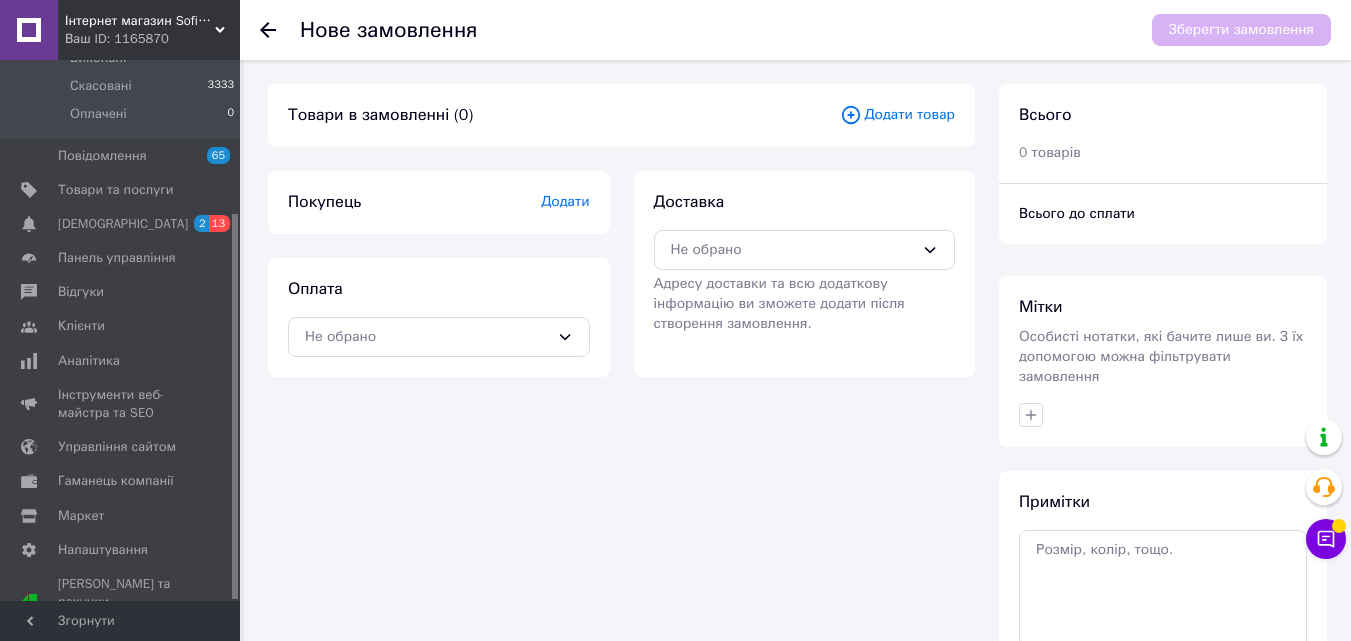 click on "Додати товар" at bounding box center [897, 115] 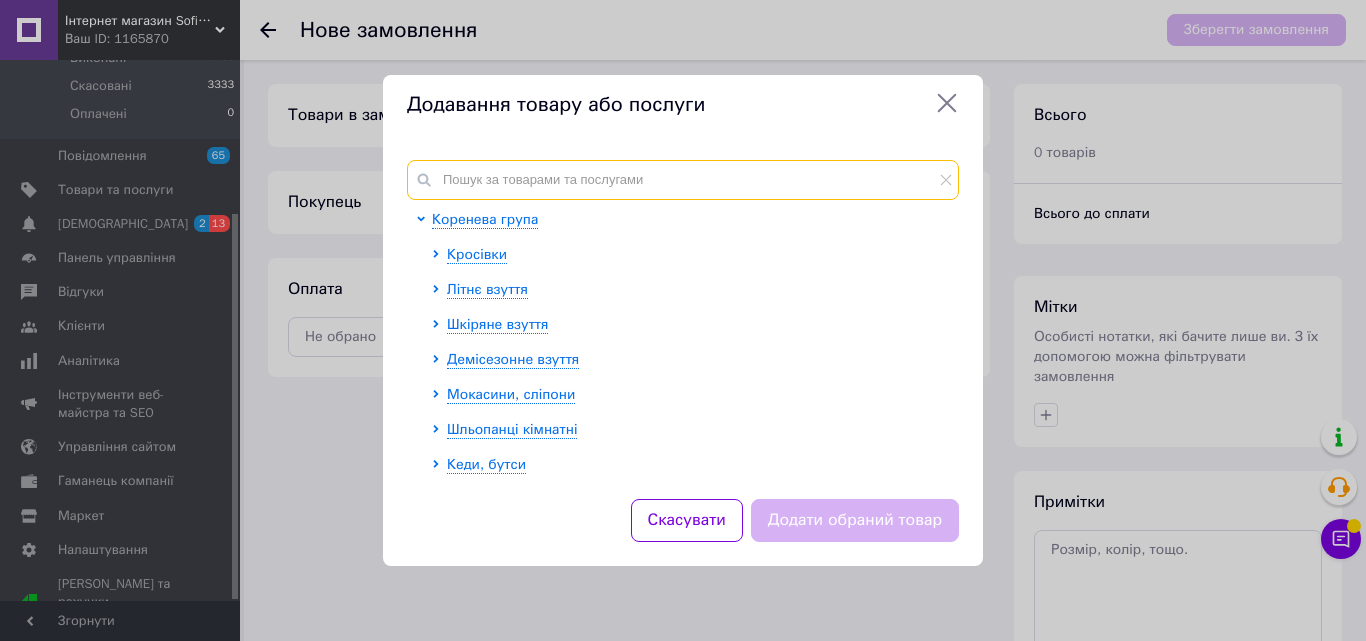 click at bounding box center [683, 180] 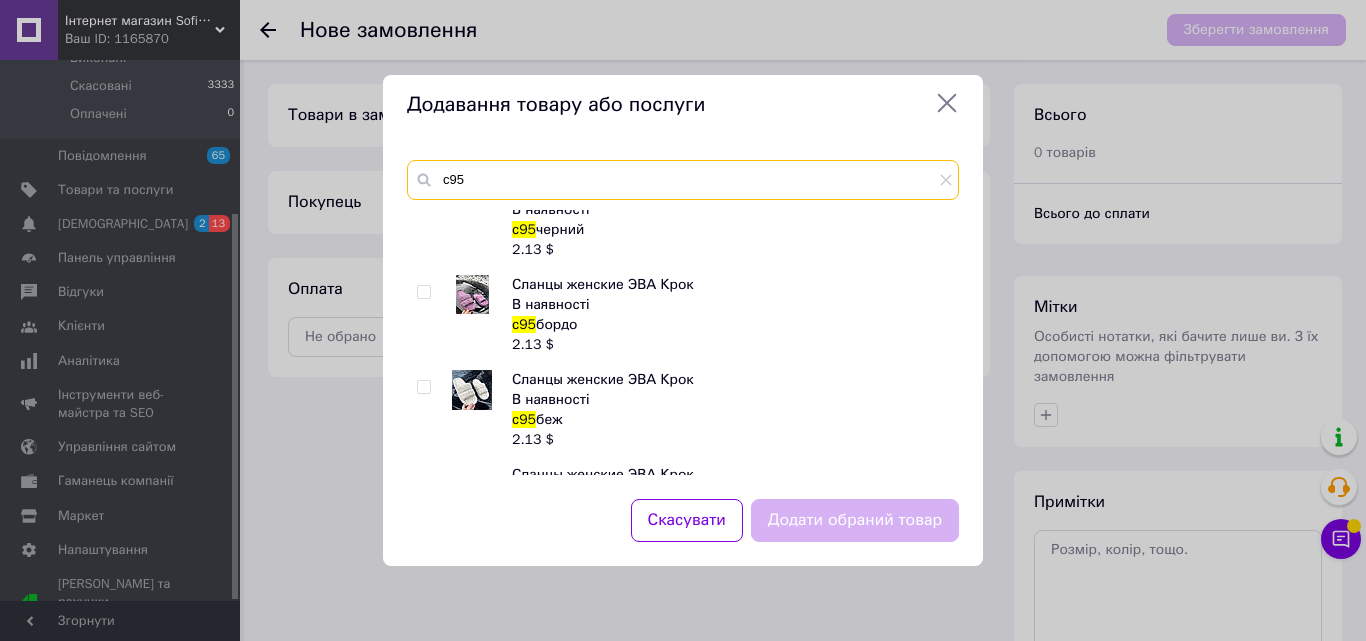 scroll, scrollTop: 700, scrollLeft: 0, axis: vertical 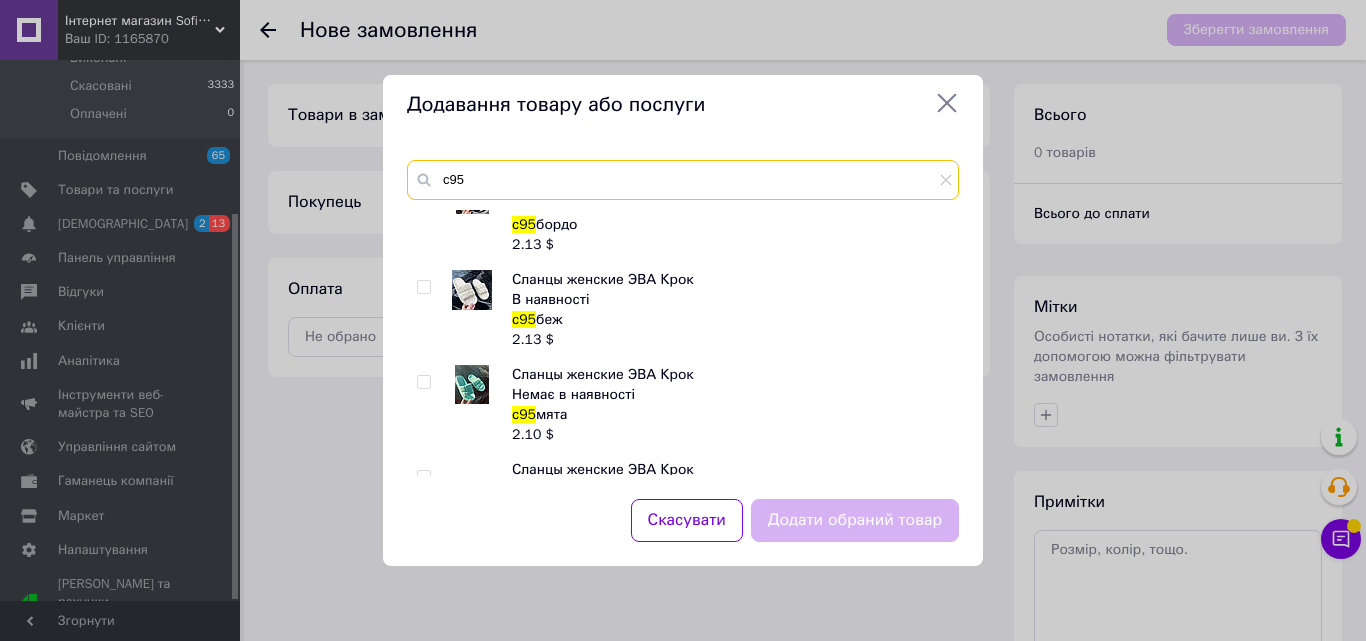 type on "с95" 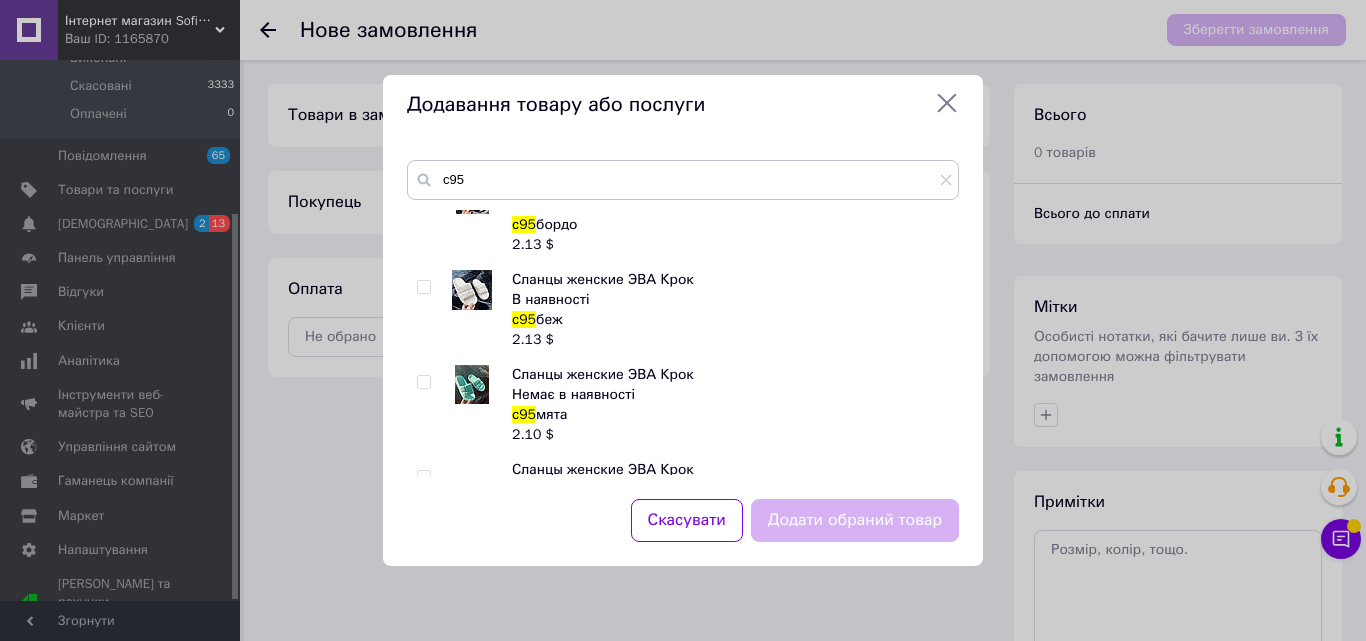 click at bounding box center [423, 287] 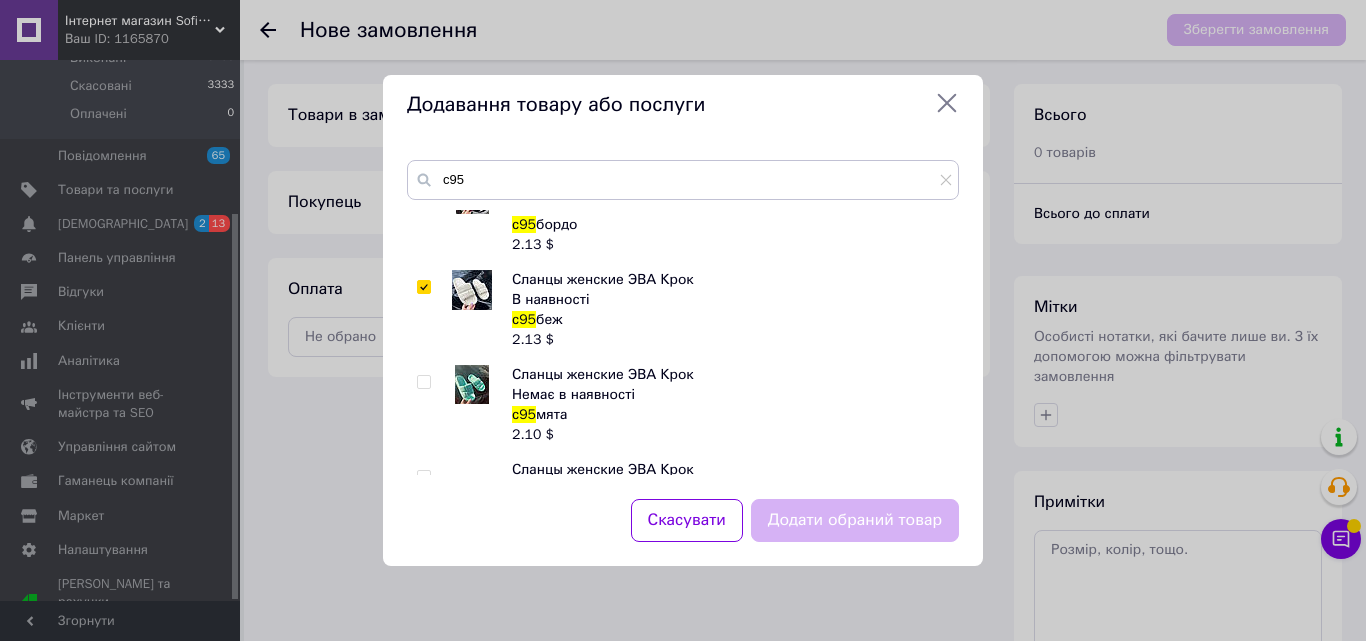 checkbox on "true" 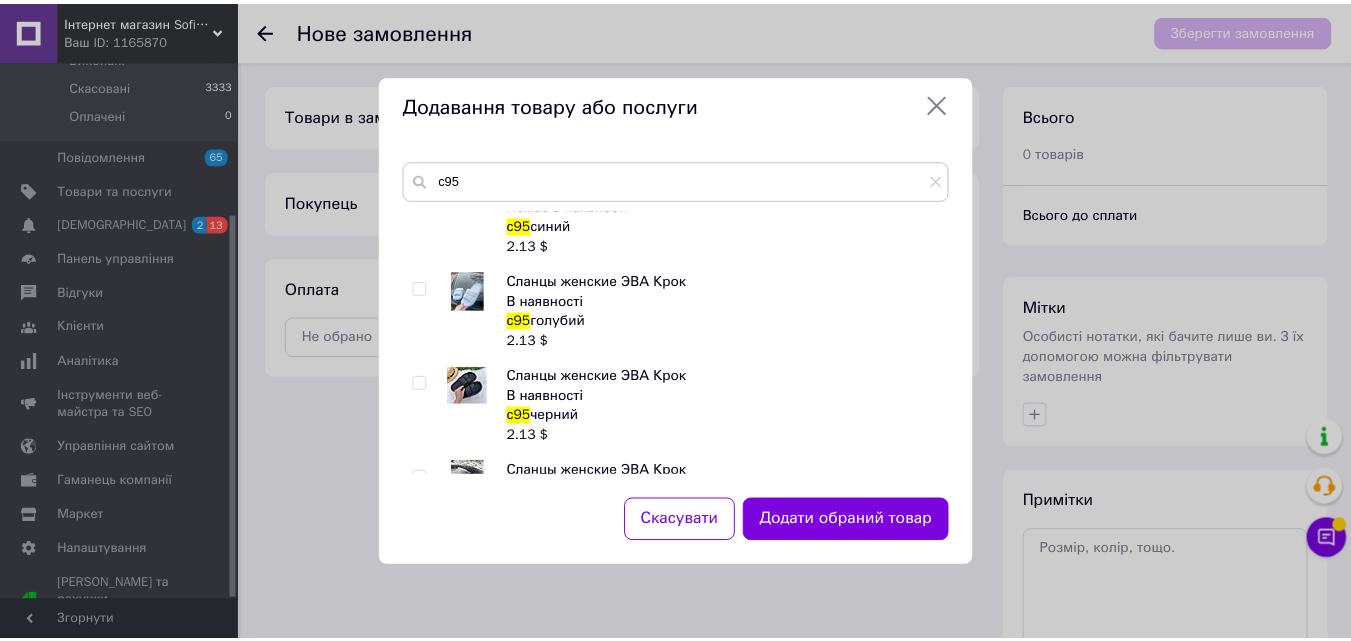 scroll, scrollTop: 807, scrollLeft: 0, axis: vertical 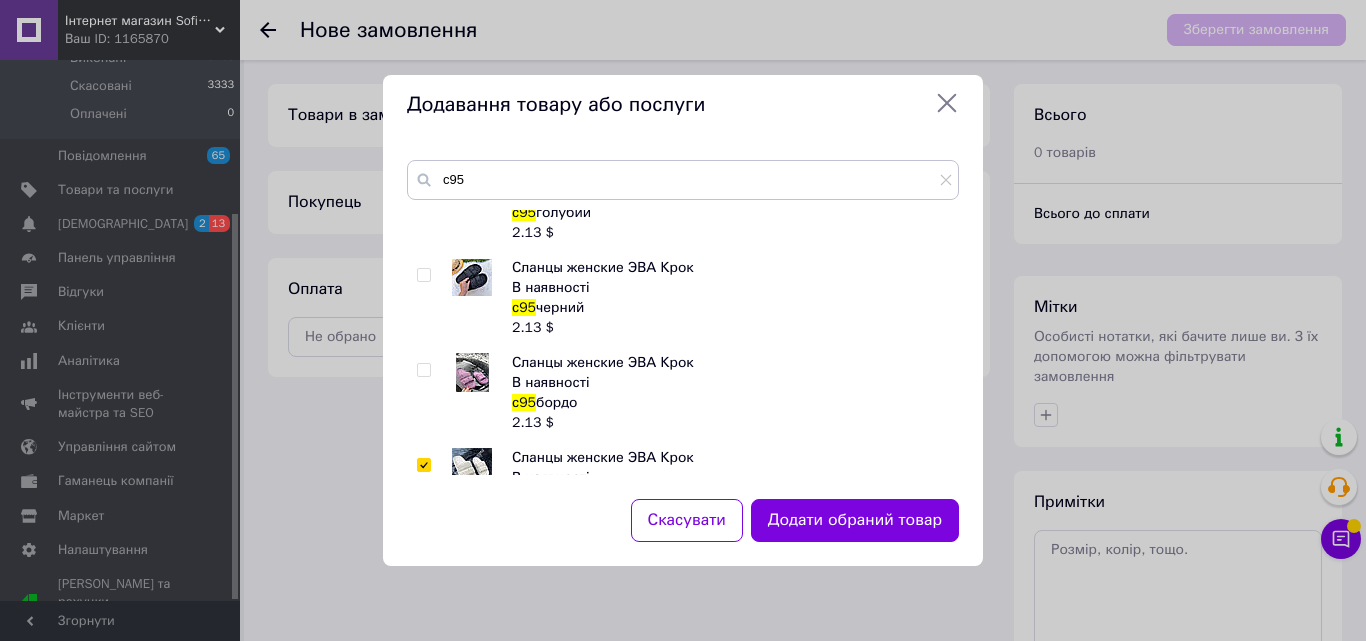 click at bounding box center [423, 370] 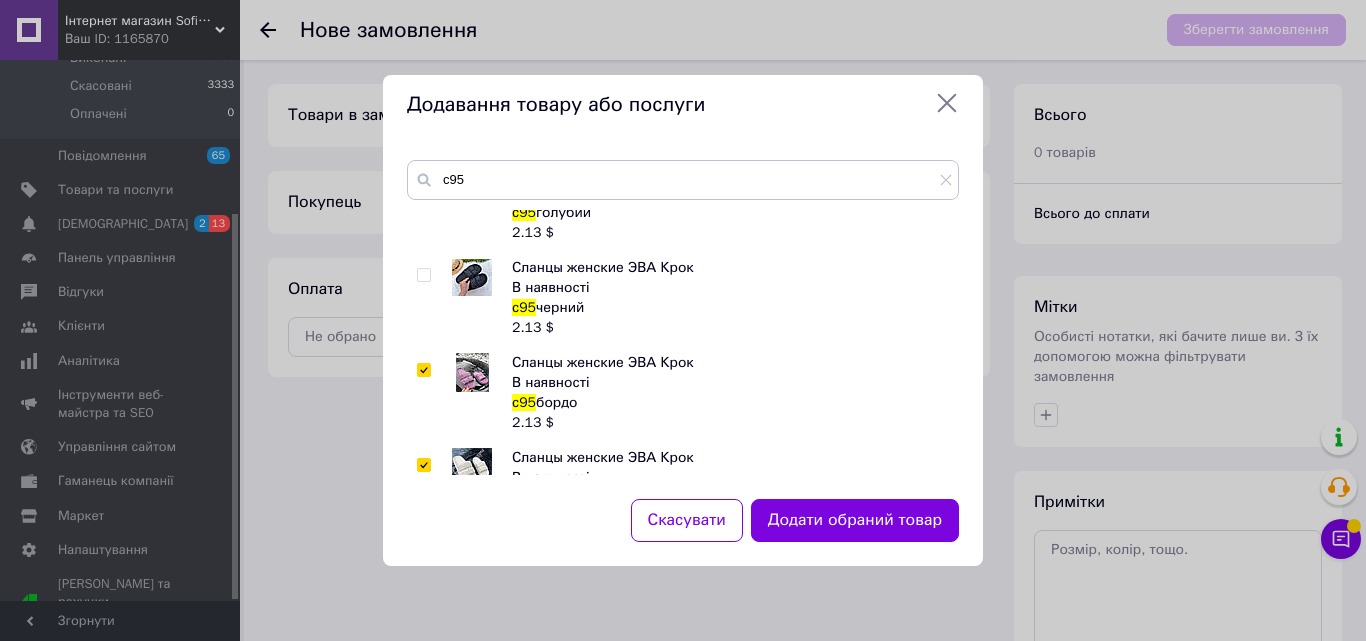 checkbox on "true" 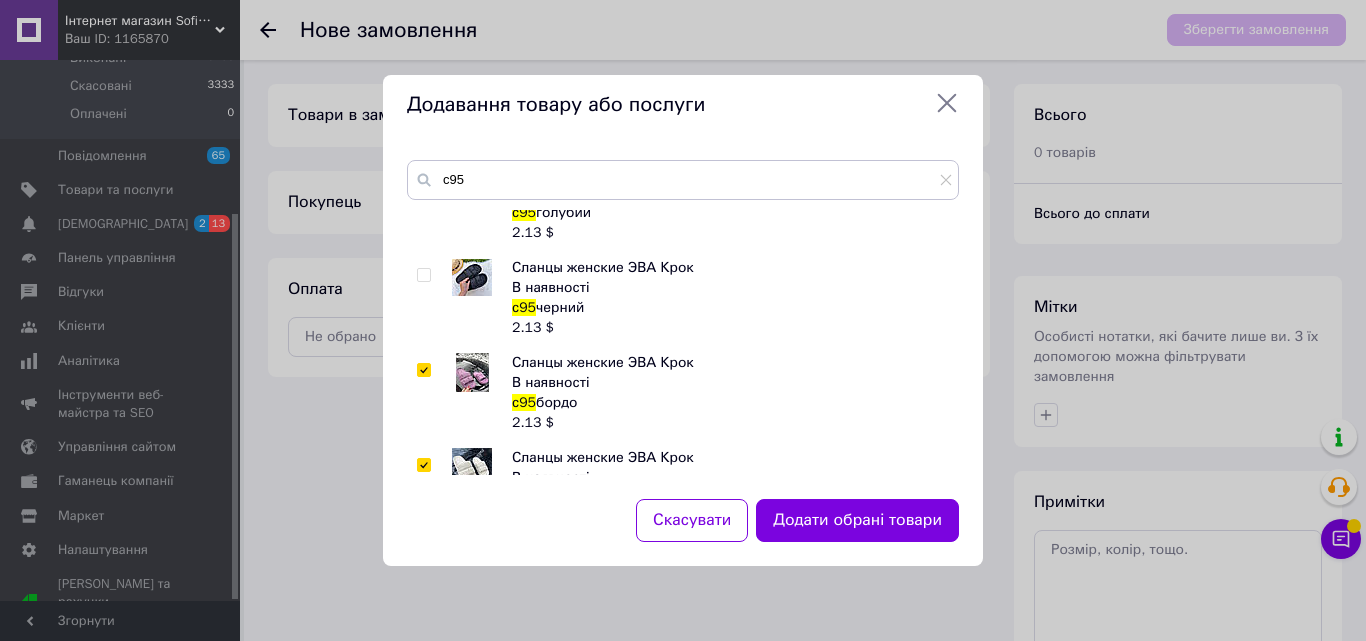 click at bounding box center [424, 275] 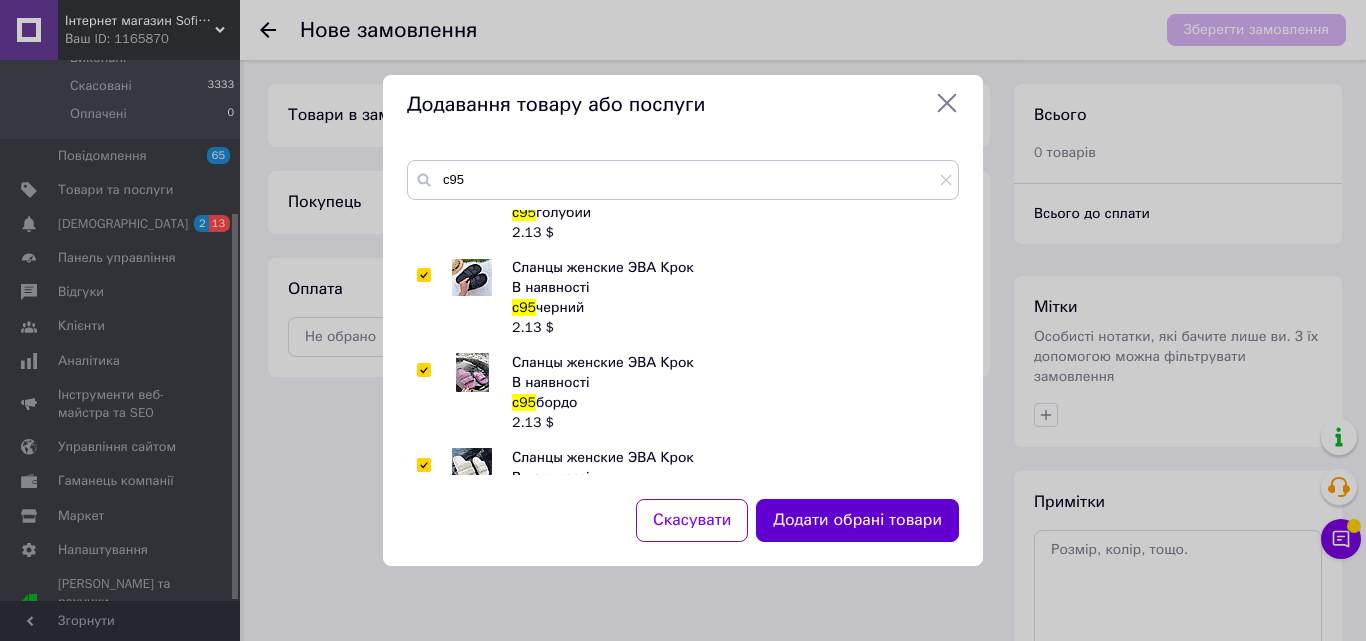 click on "Додати обрані товари" at bounding box center [857, 520] 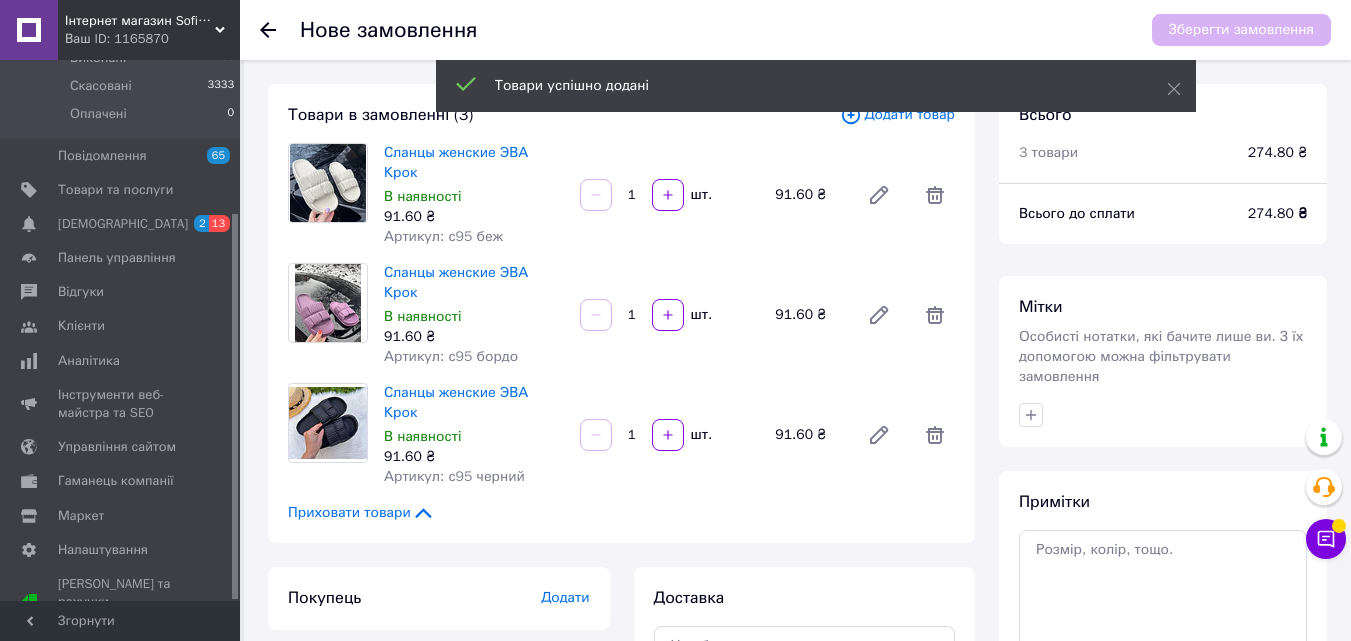 click on "Додати товар" at bounding box center [897, 115] 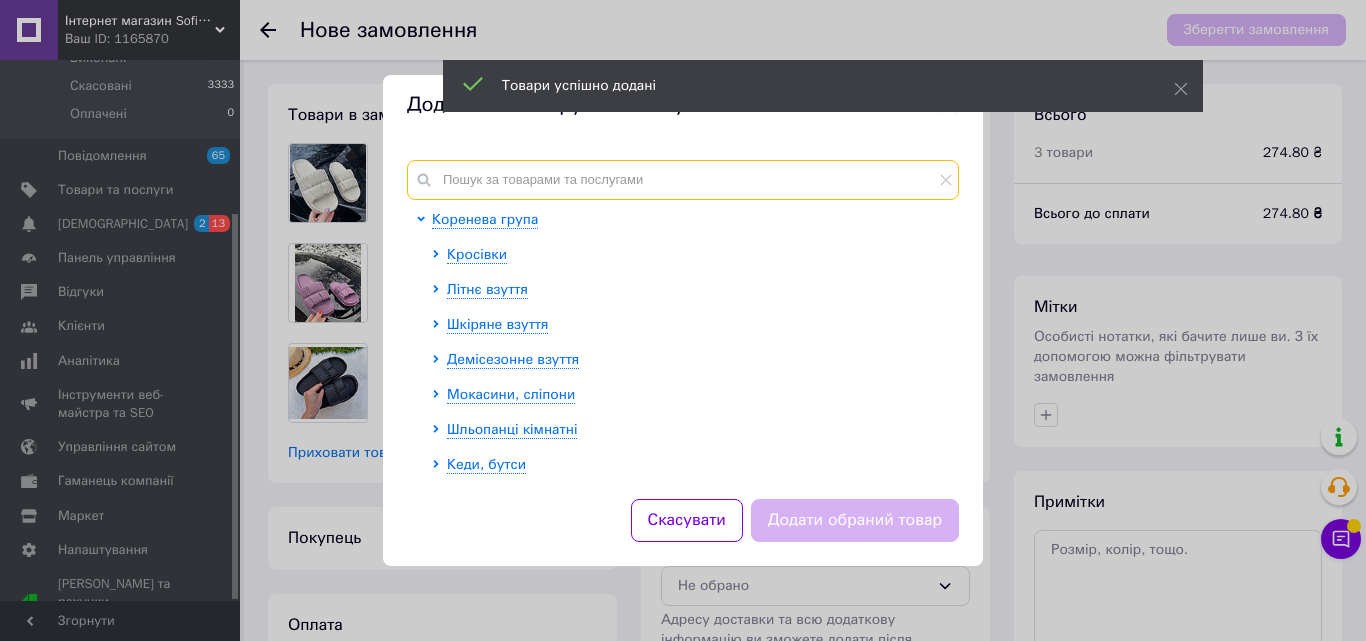 click at bounding box center [683, 180] 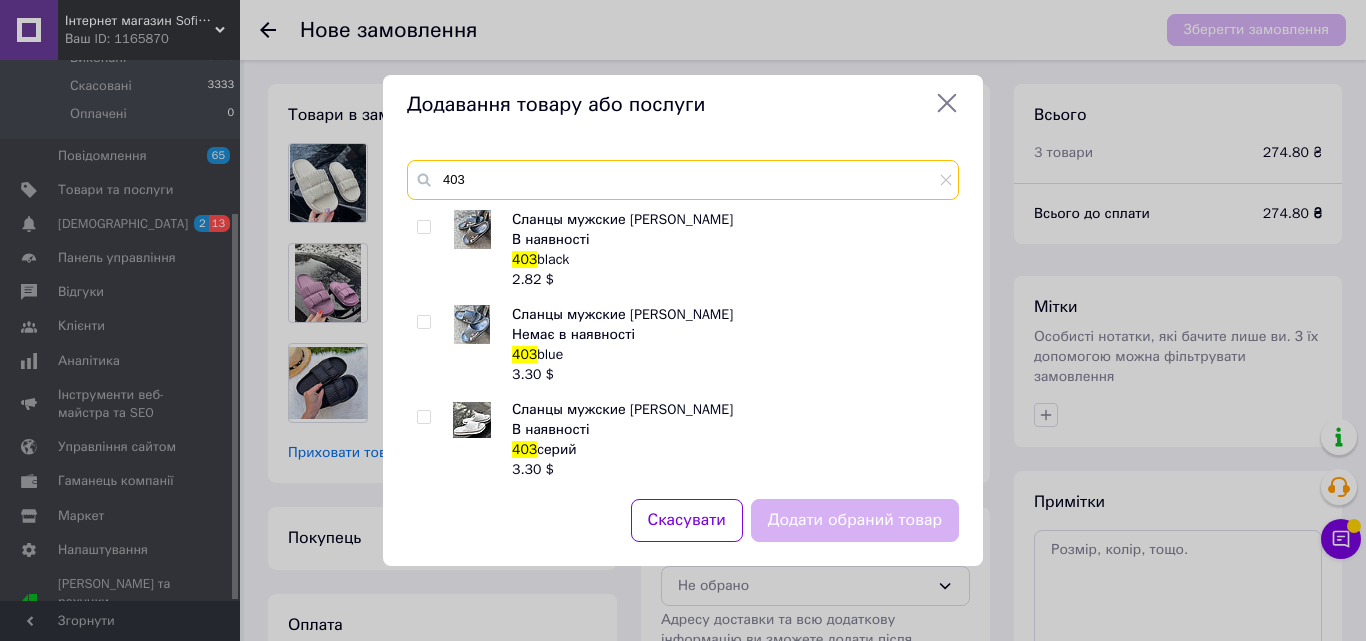 type on "403" 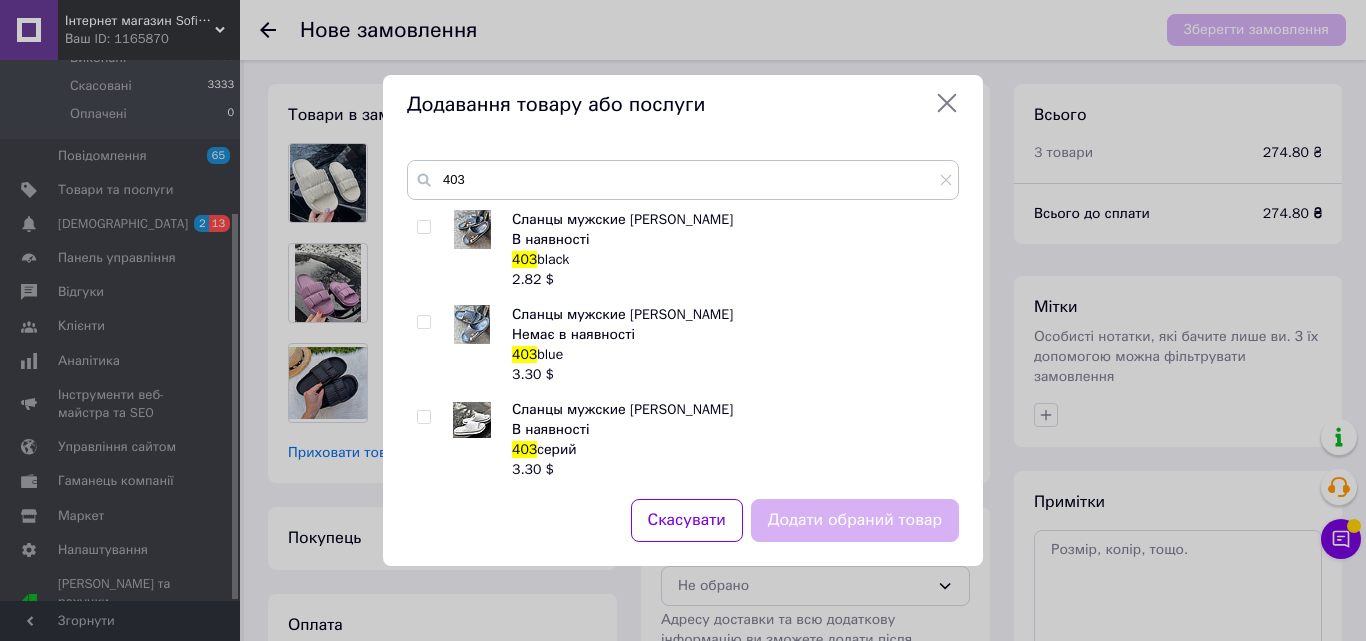 click at bounding box center (423, 227) 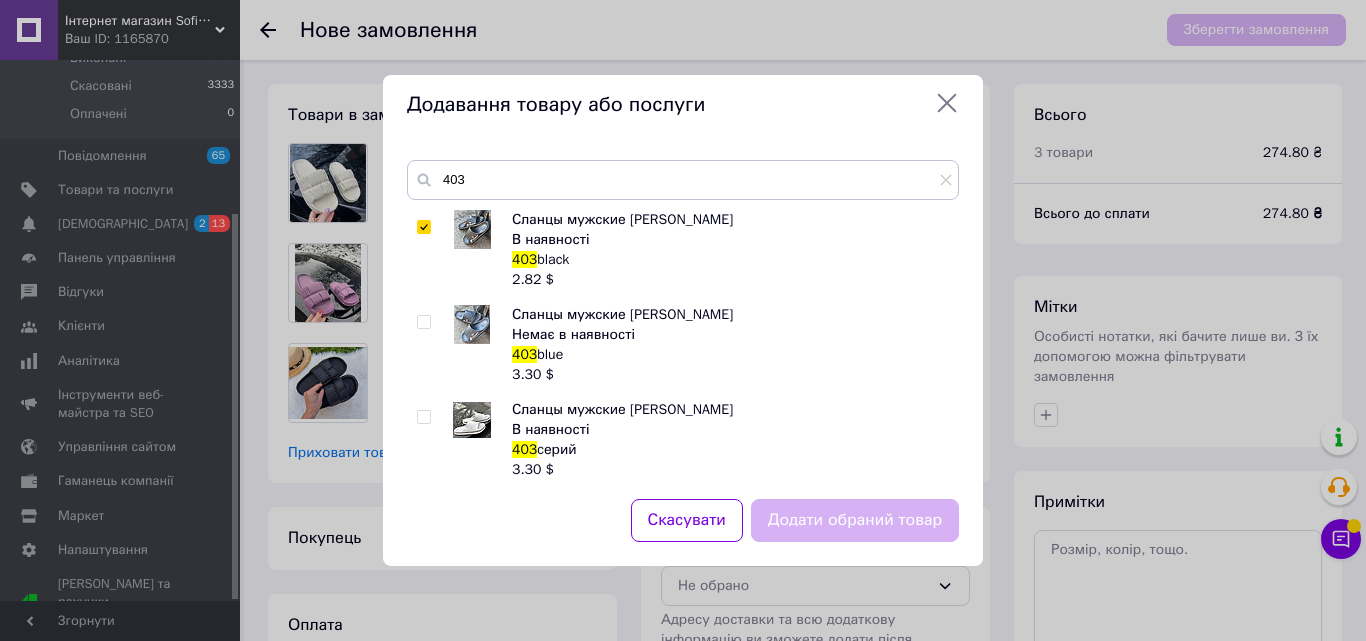checkbox on "true" 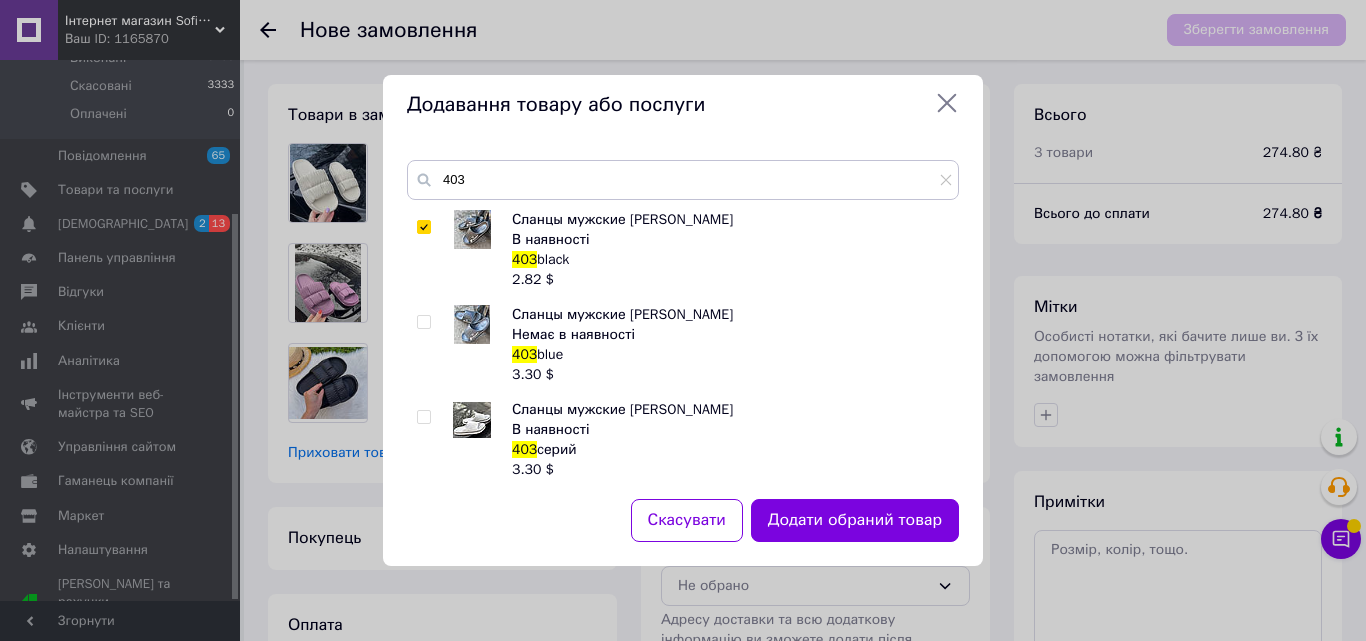 click at bounding box center [423, 417] 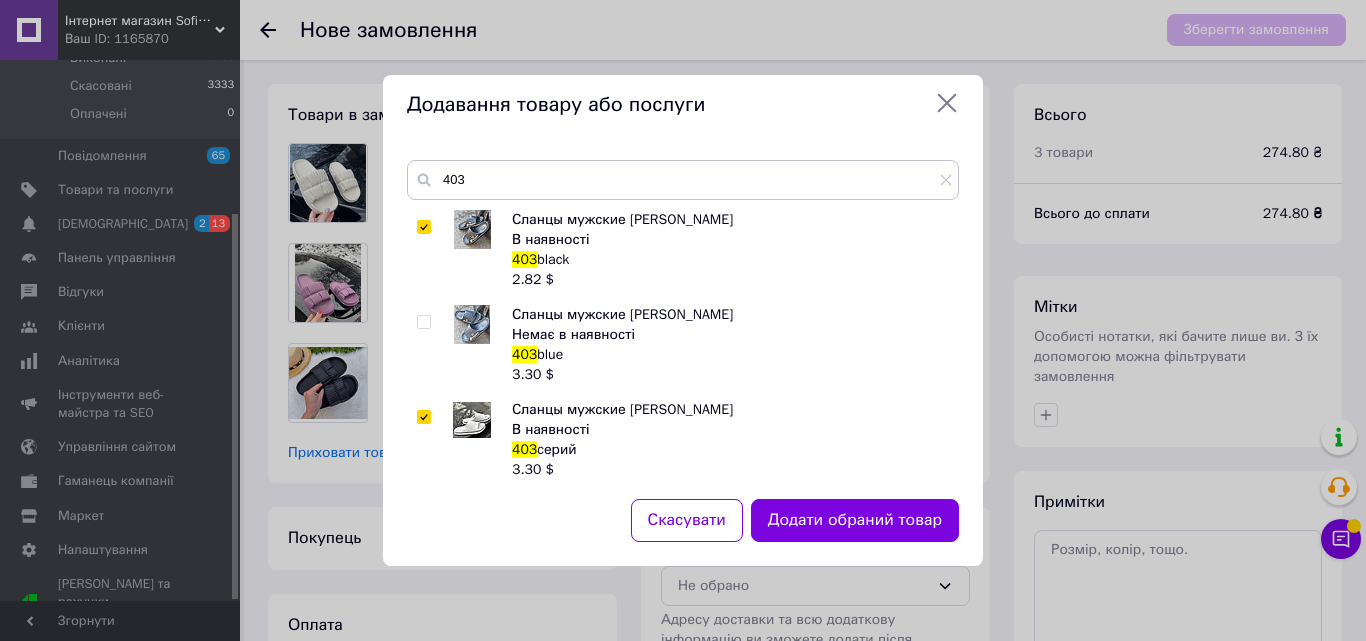 checkbox on "true" 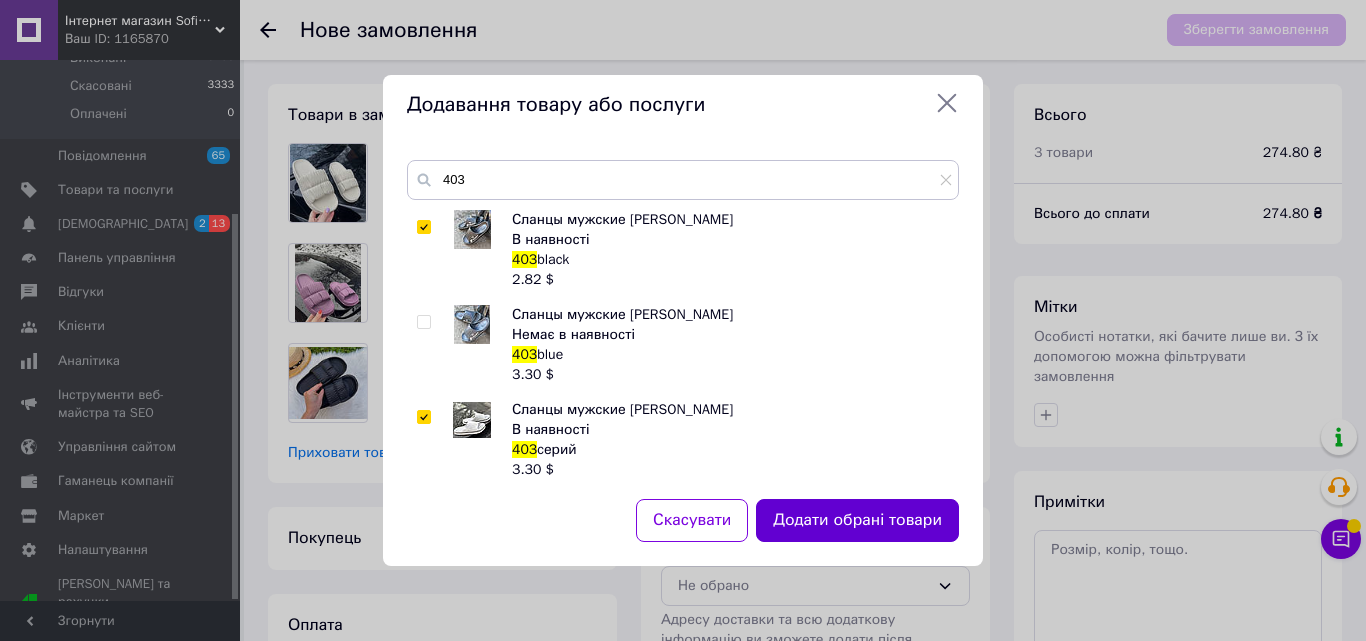click on "Додати обрані товари" at bounding box center [857, 520] 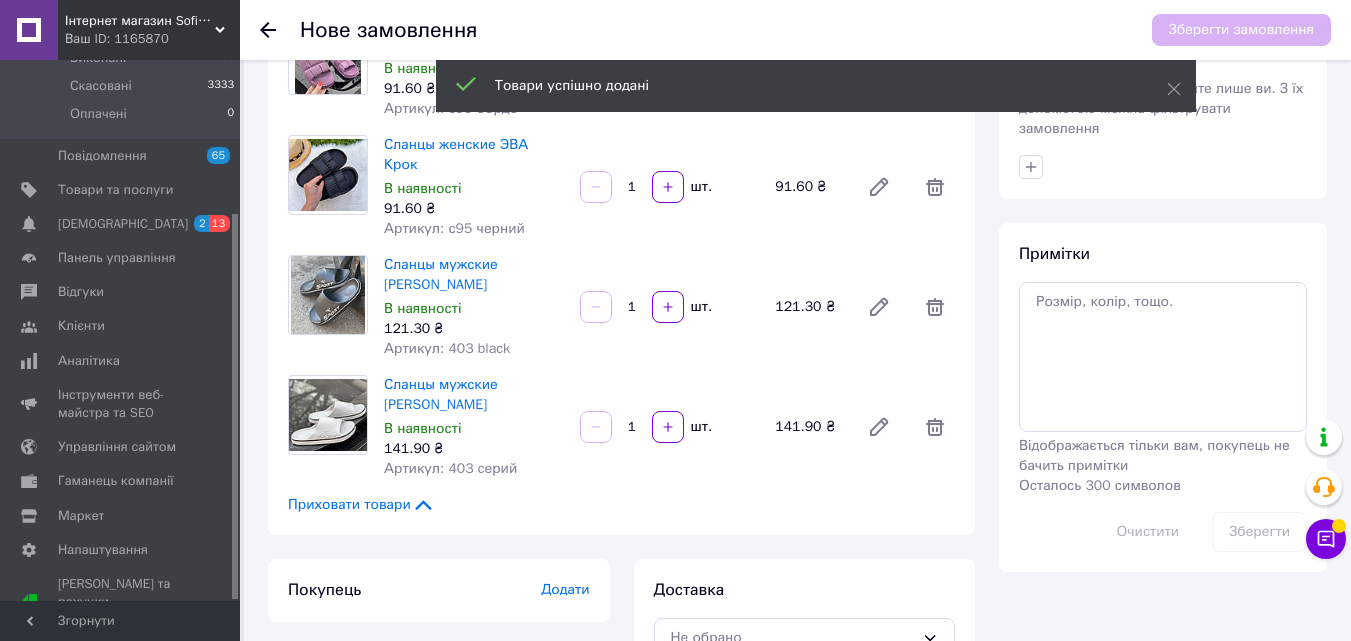 scroll, scrollTop: 300, scrollLeft: 0, axis: vertical 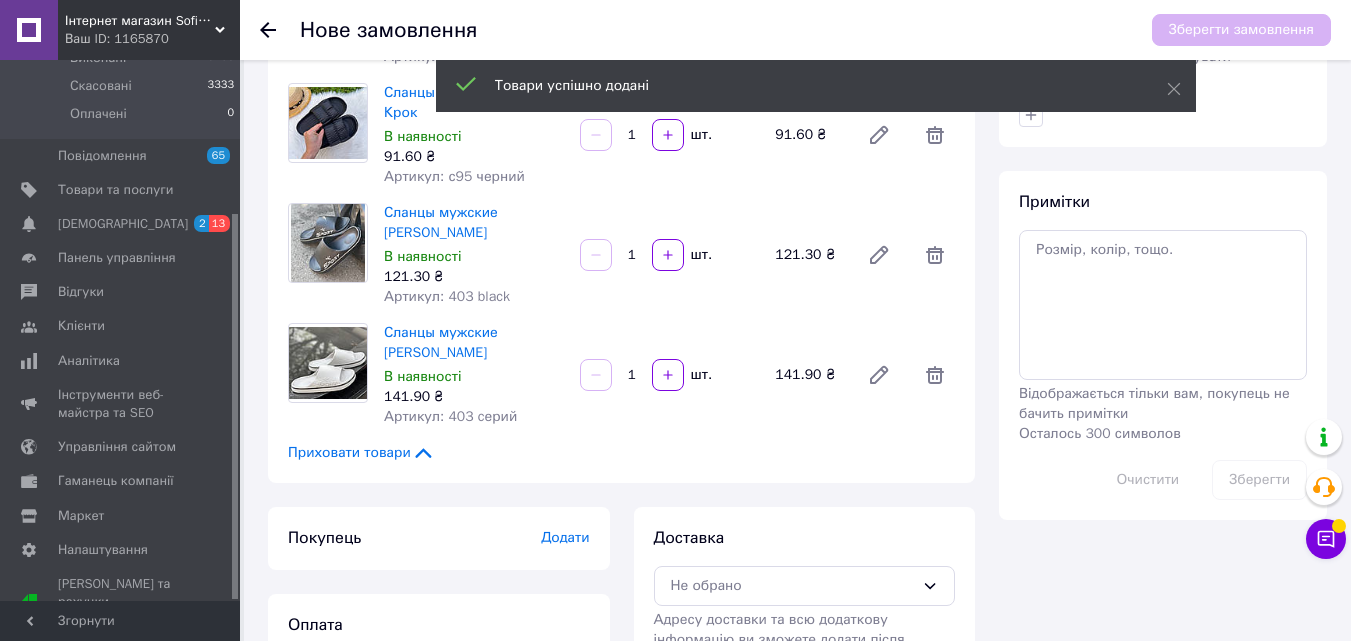 click on "1" at bounding box center (632, 375) 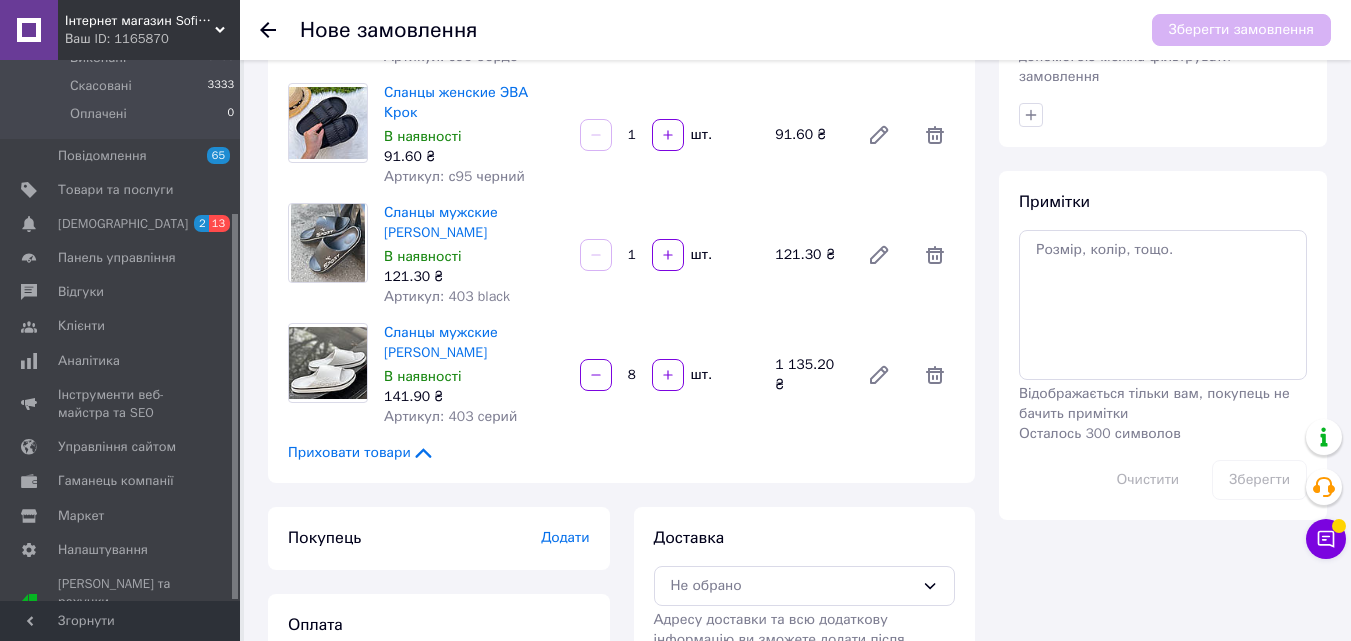 type on "8" 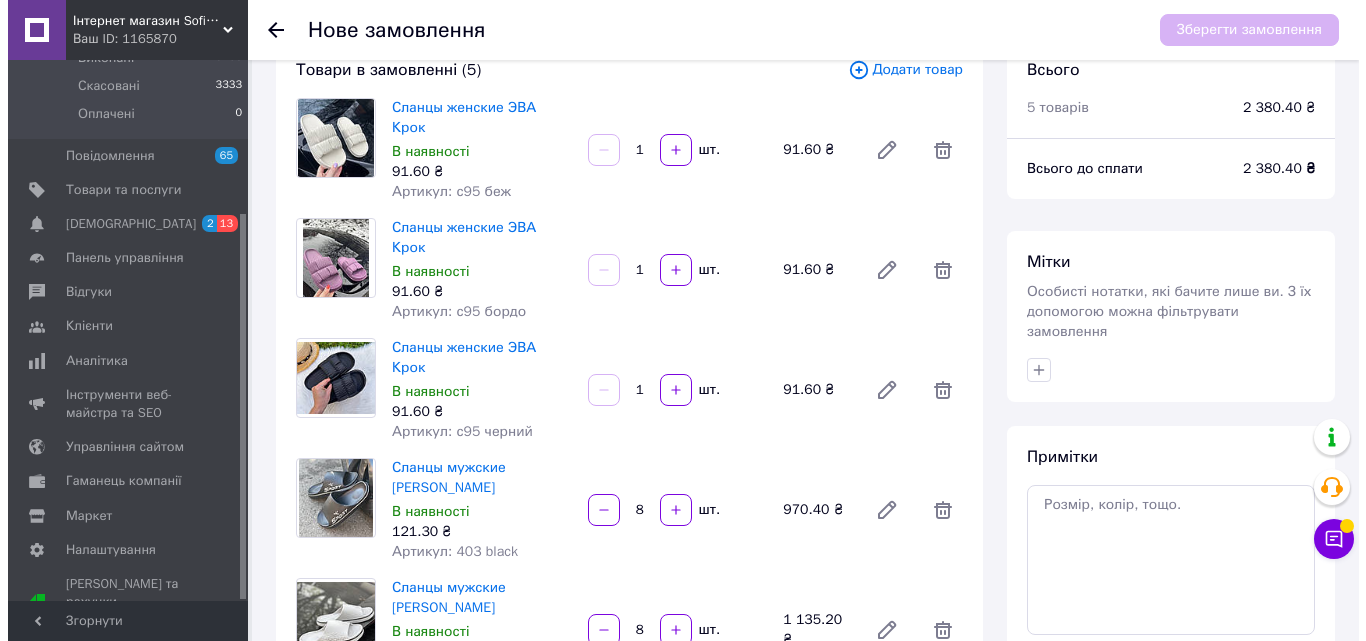 scroll, scrollTop: 0, scrollLeft: 0, axis: both 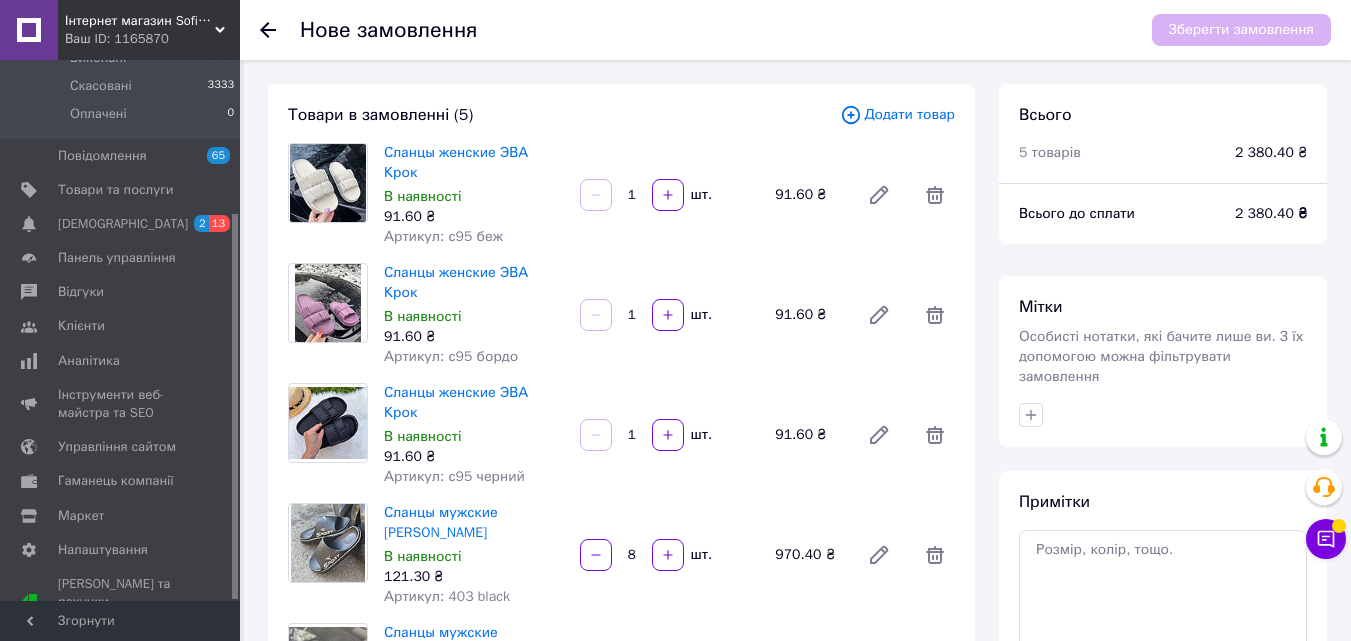 type on "8" 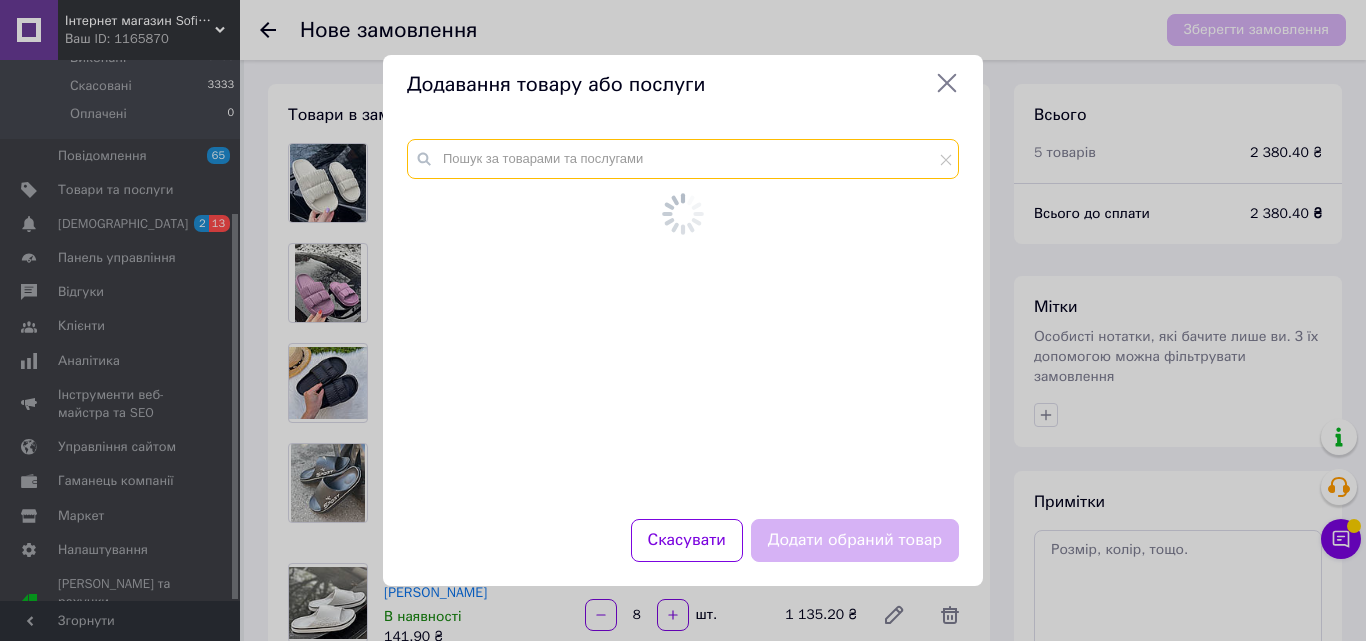 click at bounding box center [683, 159] 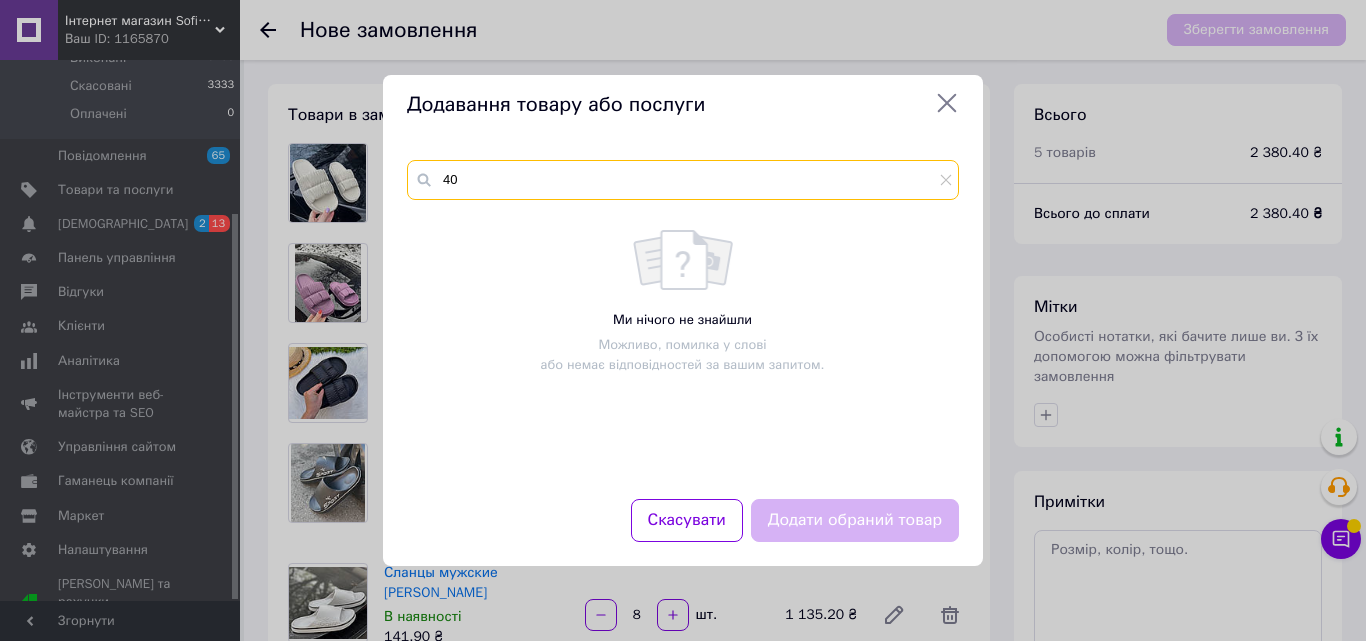 type on "4" 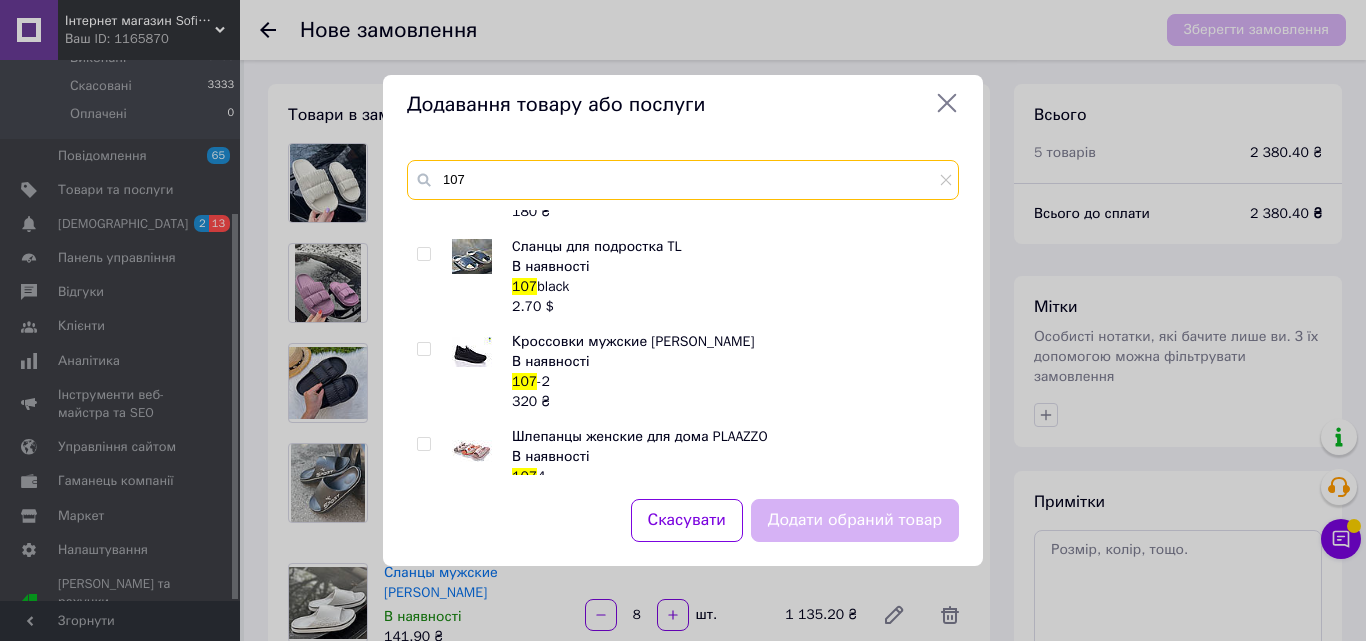 scroll, scrollTop: 100, scrollLeft: 0, axis: vertical 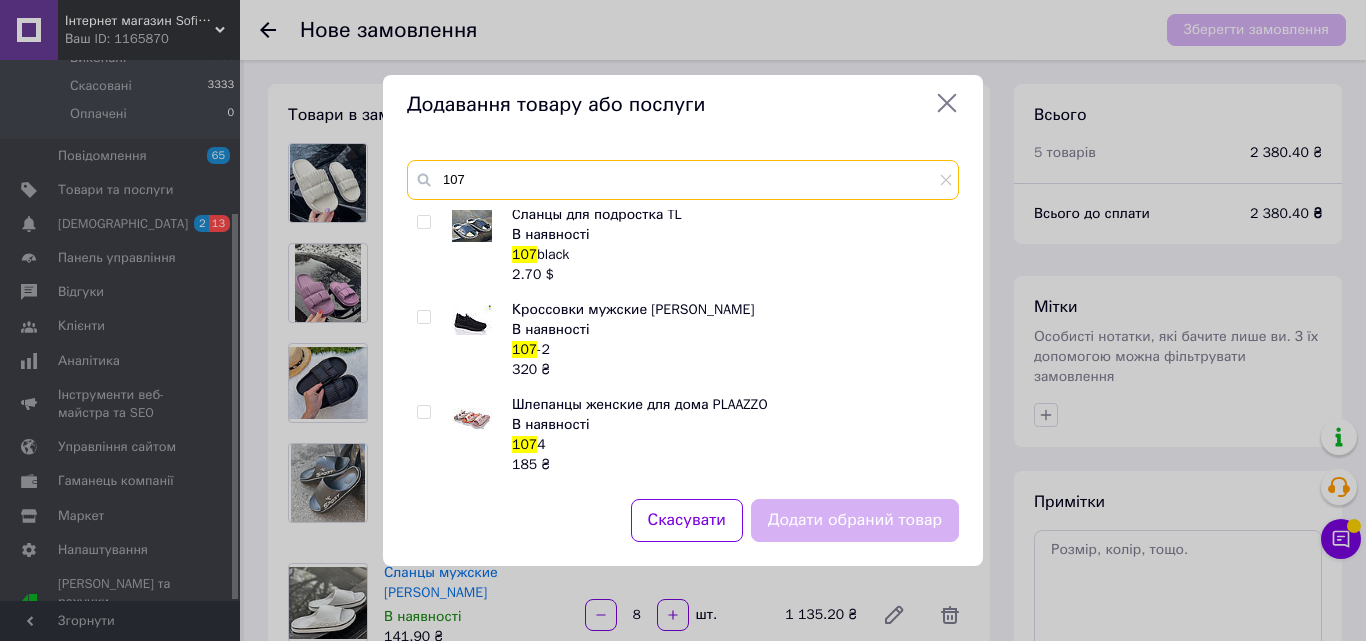 type on "107" 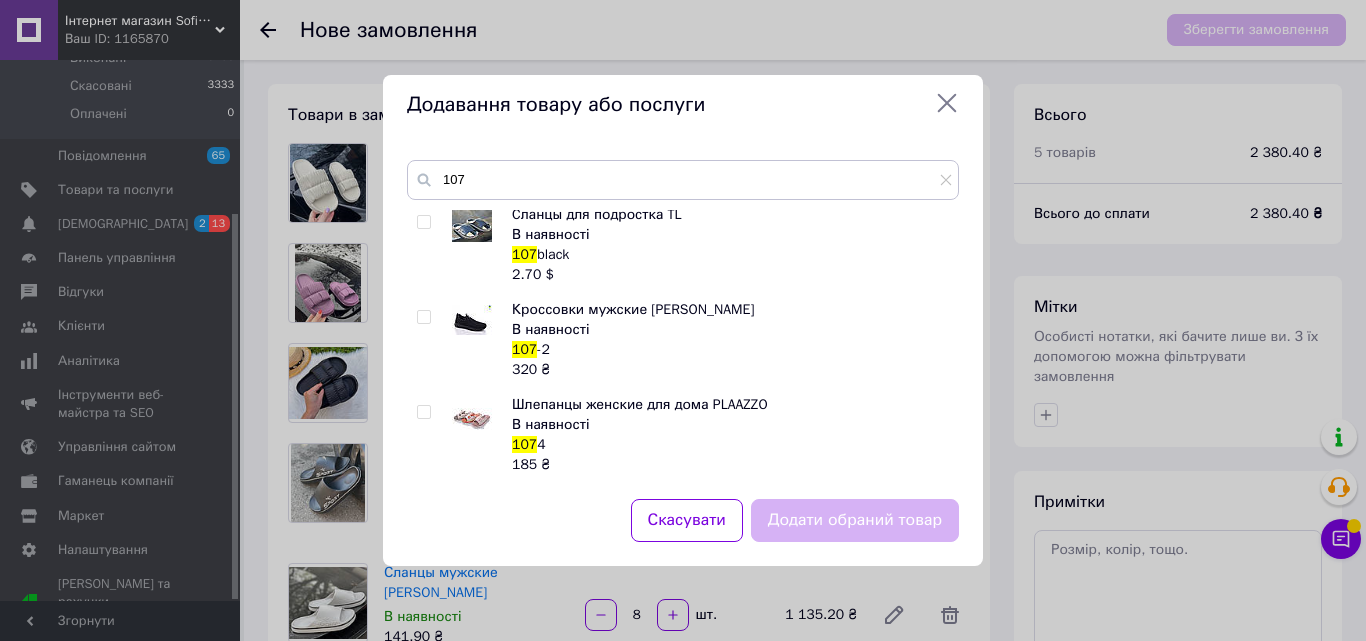 click at bounding box center [423, 222] 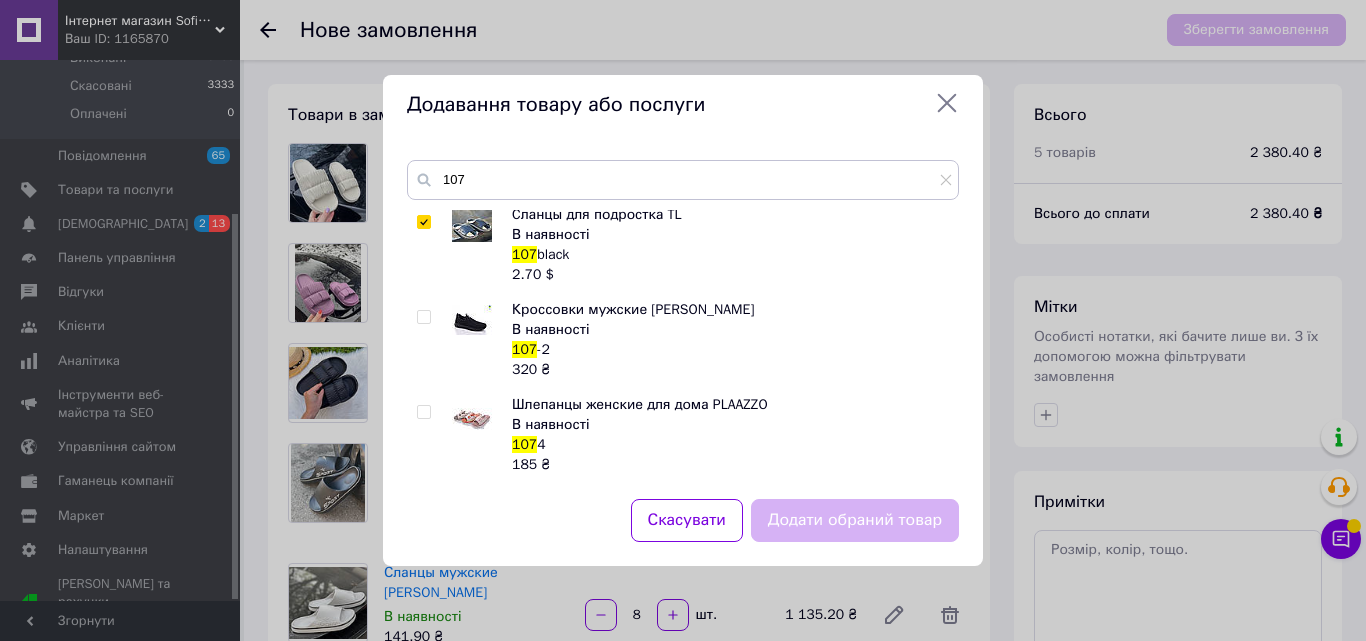 checkbox on "true" 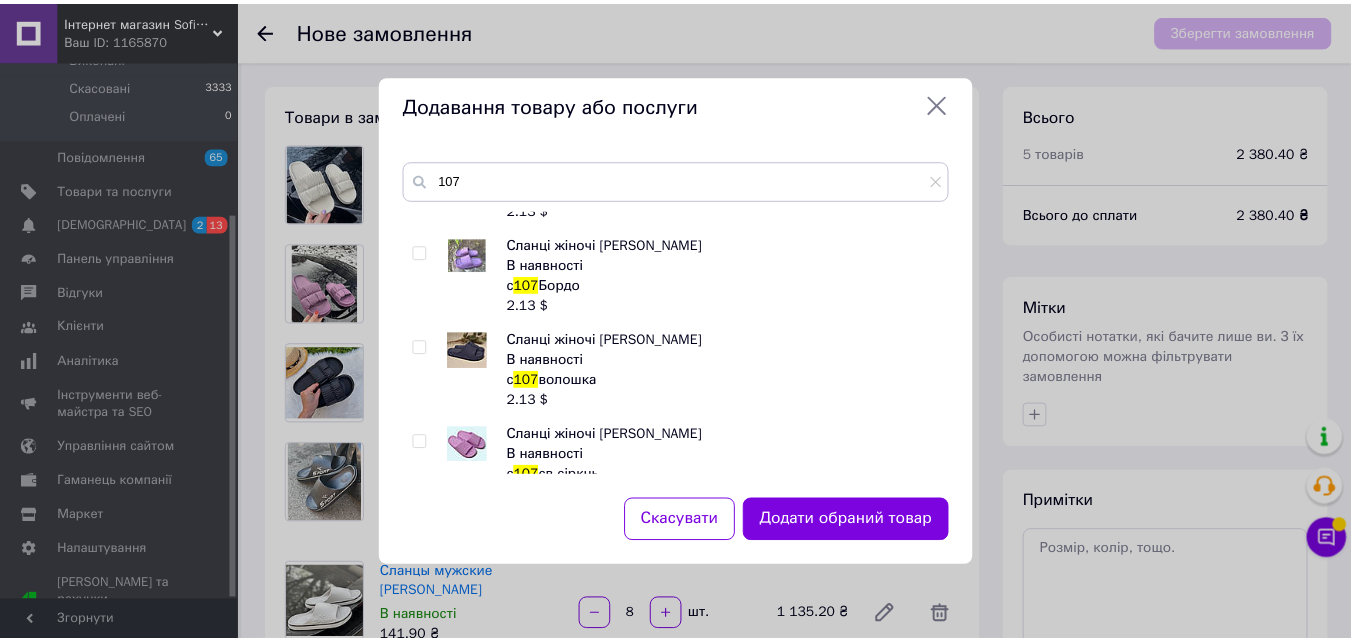 scroll, scrollTop: 1430, scrollLeft: 0, axis: vertical 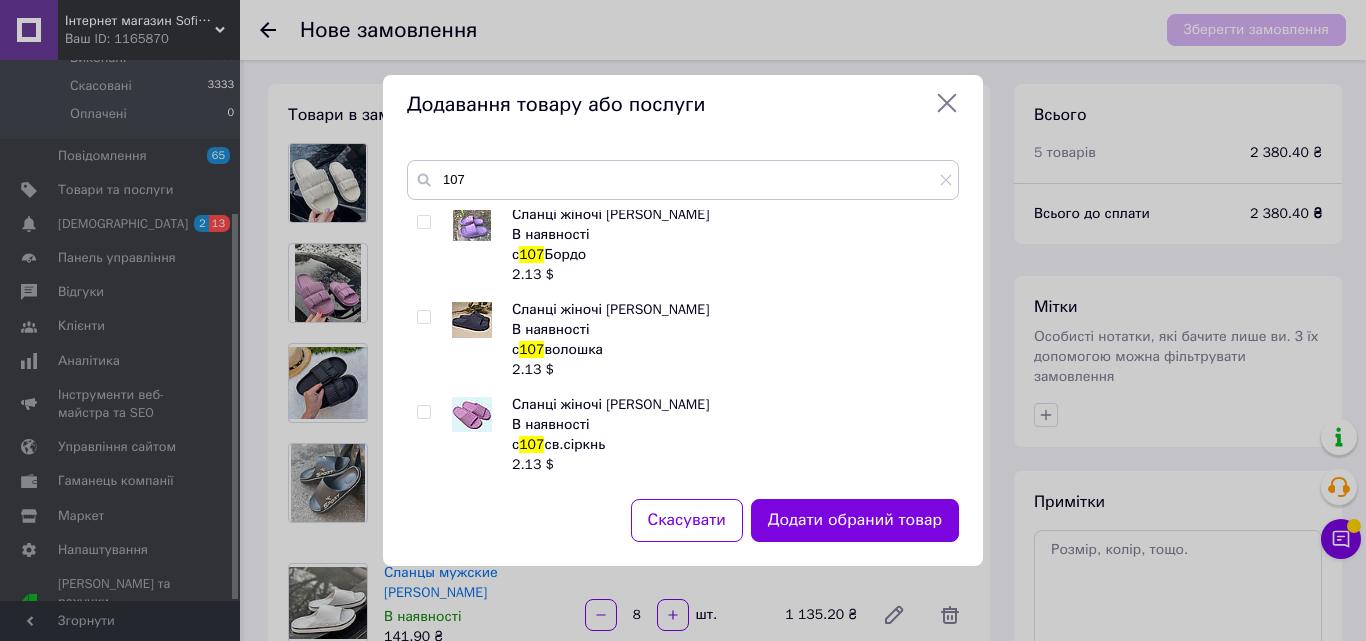 click on "Додавання товару або послуги 107 Мужские шлепанцы PLAAZZO В наявності 107 8 180   ₴ Cланцы для подростка TL В наявності 107  black 2.70   $ Кроссовки мужские Swin В наявності 107 -2 320   ₴ Шлепанцы женские для дома PLAAZZO В наявності 107 4 185   ₴ Шлепанцы женские для дома PLAAZZO В наявності 107 7 185   ₴ Шлепанцы женские для дома PLAAZZO В наявності 107 3 185   ₴ Шлепанцы женские для дома PLAAZZO В наявності 107 5 185   ₴ Сланці жіночі [PERSON_NAME] Немає в наявності с 107  чорні 2.13   $ Сланці жіночі [PERSON_NAME] Немає в наявності с 107  білі 2.13   $ Сланці жіночі [PERSON_NAME] Немає в наявності с 107  кава 2.13   $ Сланці жіночі [PERSON_NAME] с 107  беж 2.13" at bounding box center (683, 320) 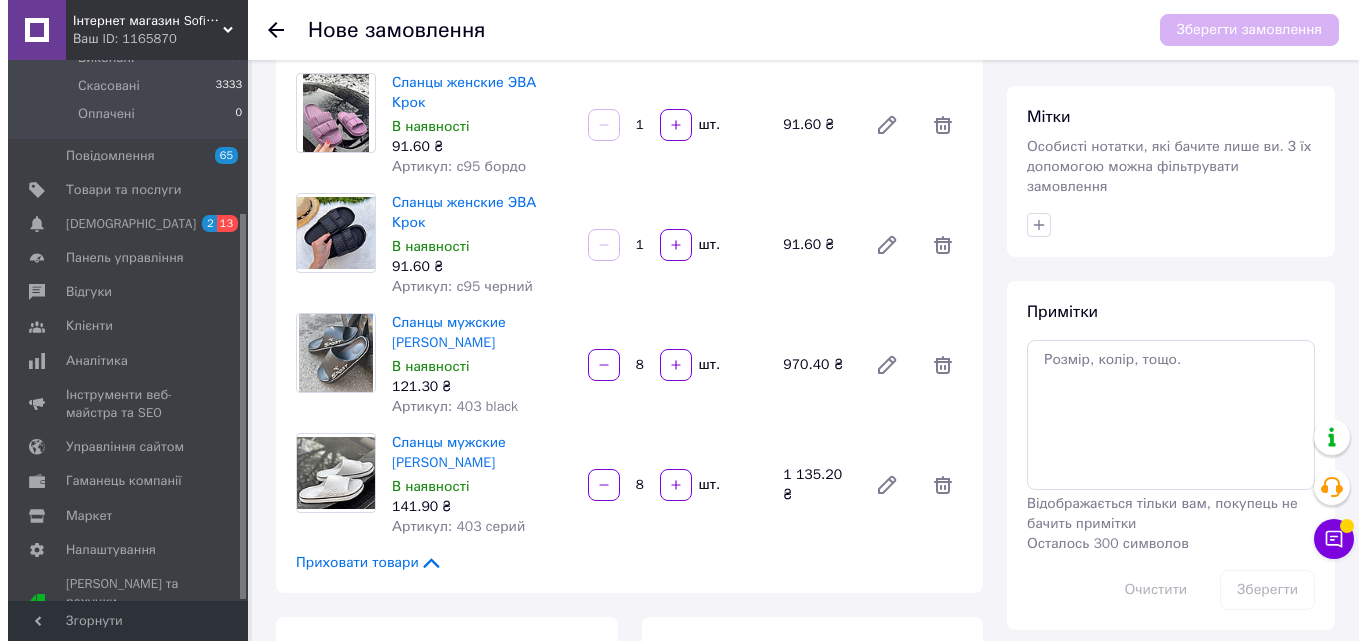 scroll, scrollTop: 0, scrollLeft: 0, axis: both 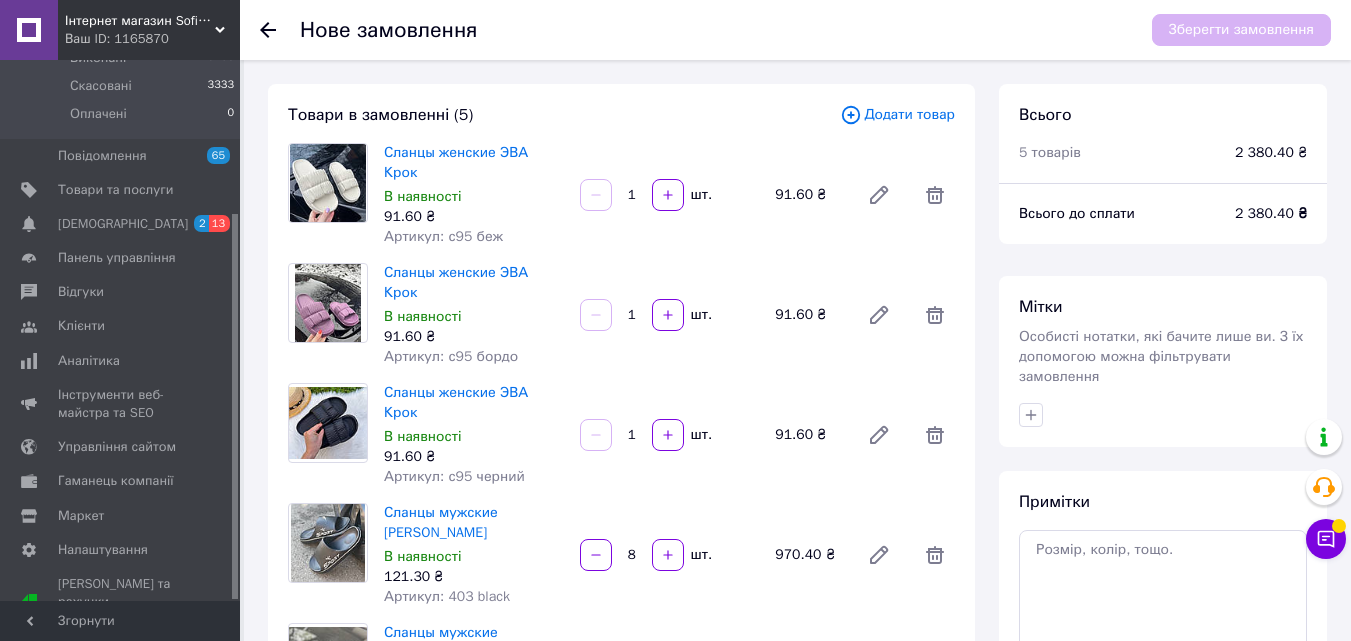 click on "Додати товар" at bounding box center (897, 115) 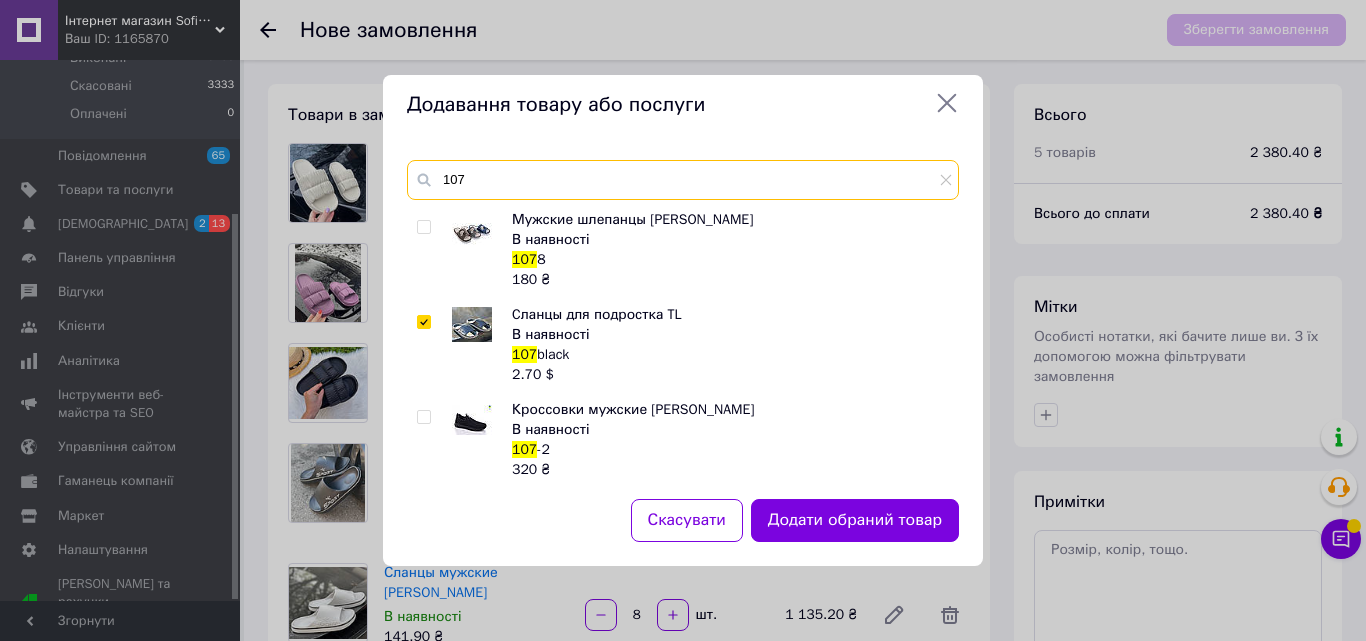 click on "107" at bounding box center (683, 180) 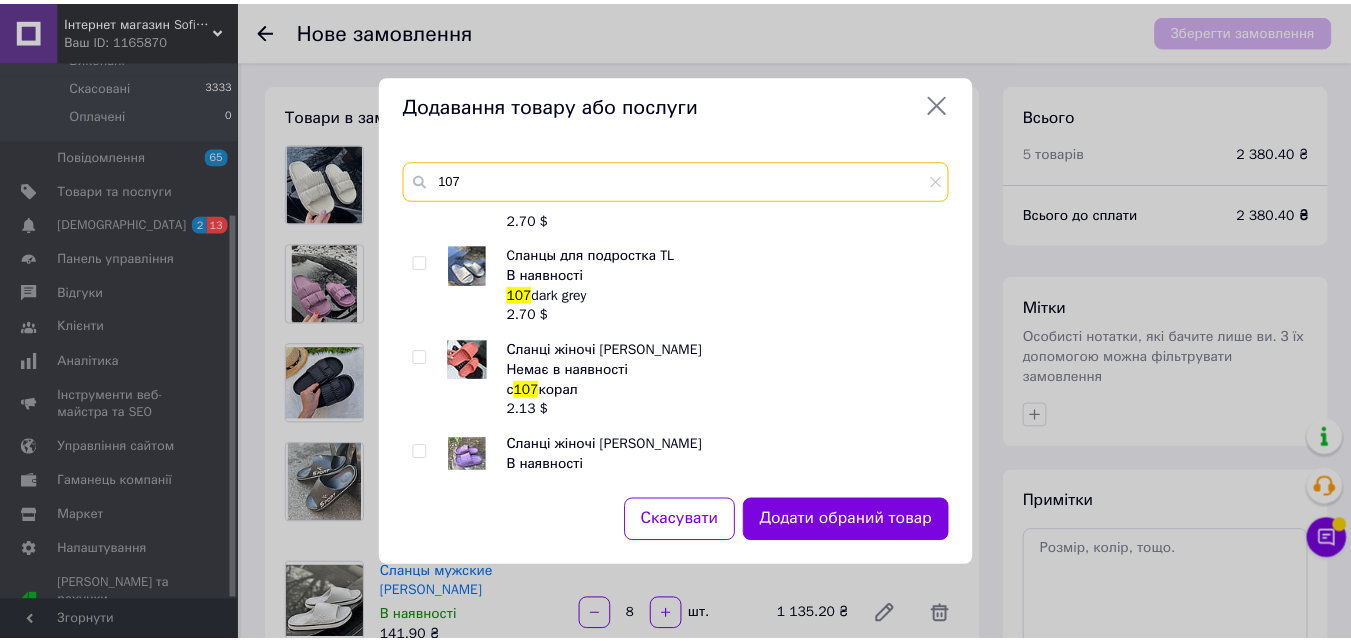 scroll, scrollTop: 1100, scrollLeft: 0, axis: vertical 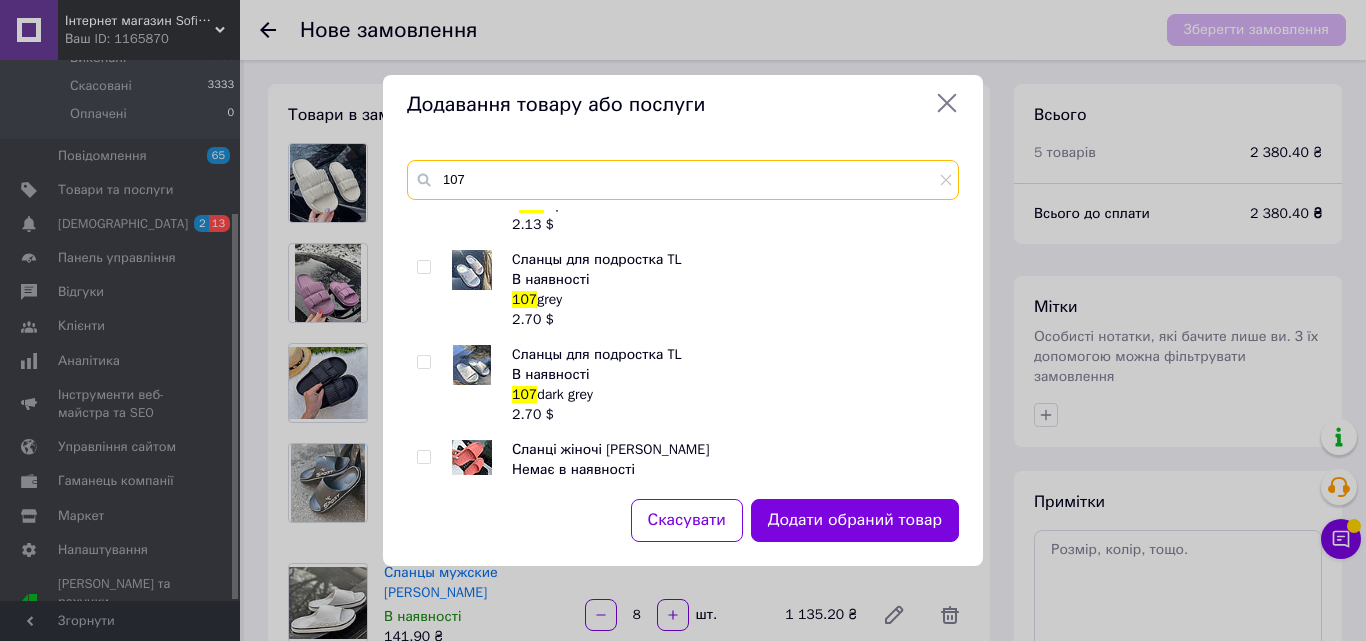type on "107" 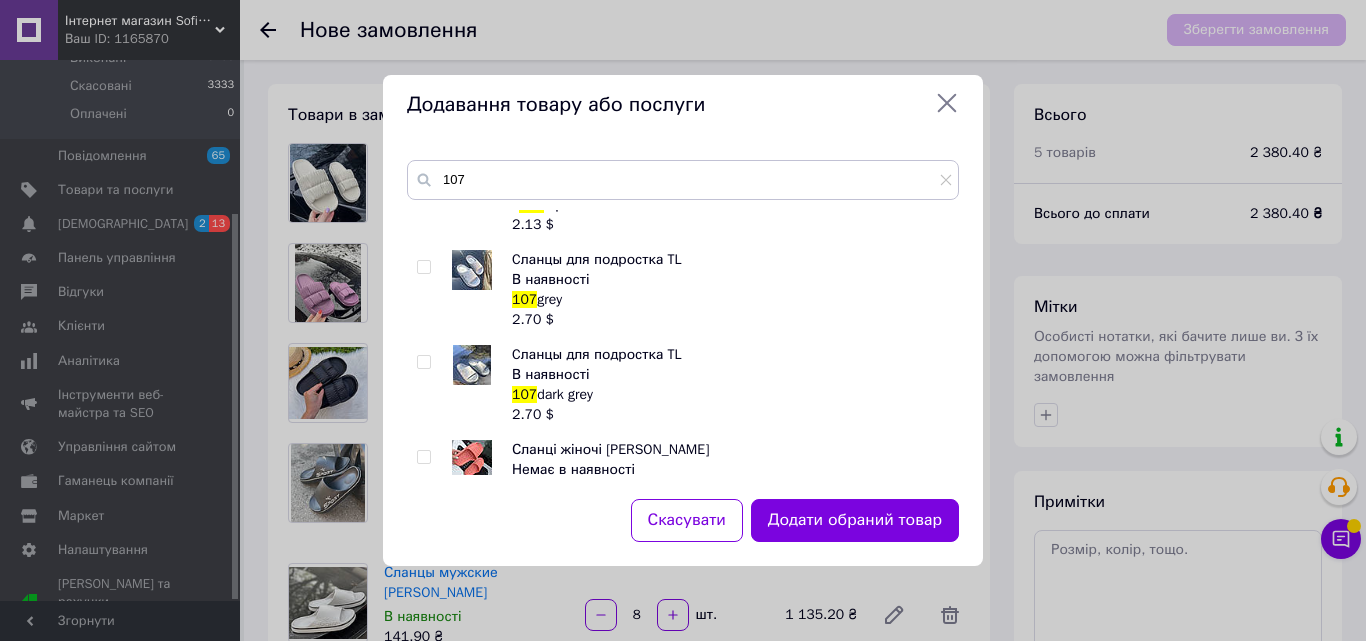 click at bounding box center (423, 362) 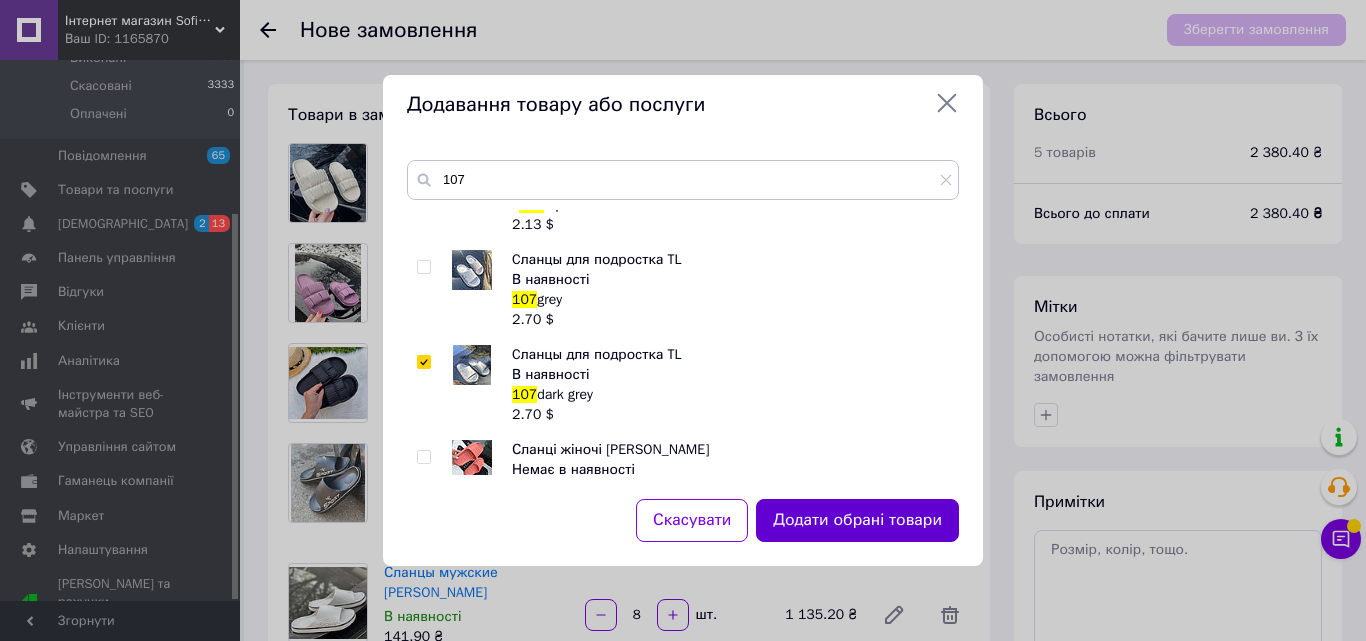 click on "Додати обрані товари" at bounding box center (857, 520) 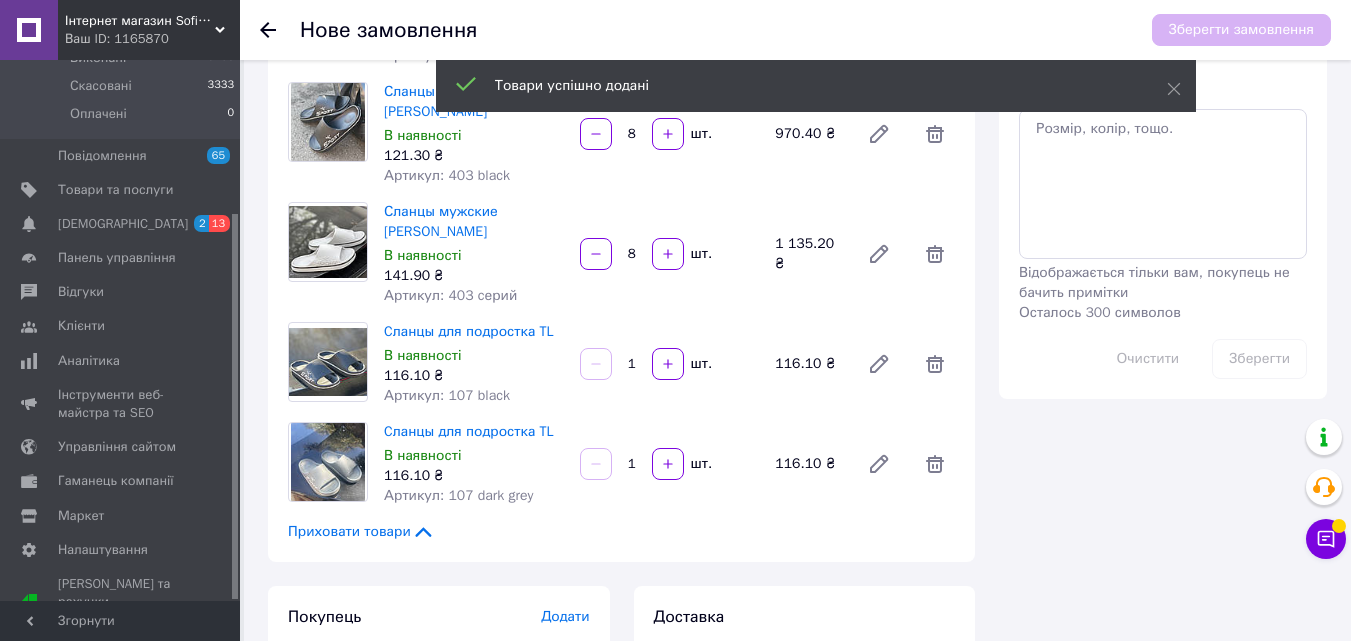 scroll, scrollTop: 500, scrollLeft: 0, axis: vertical 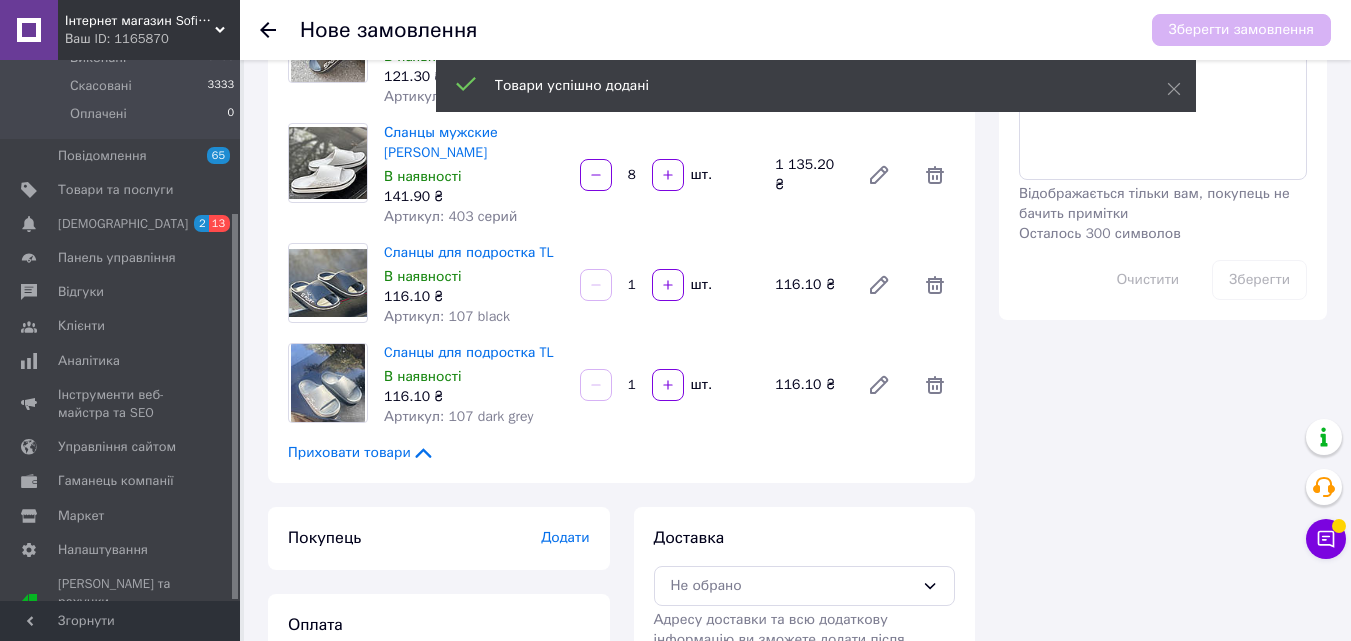 click on "1" at bounding box center (632, 385) 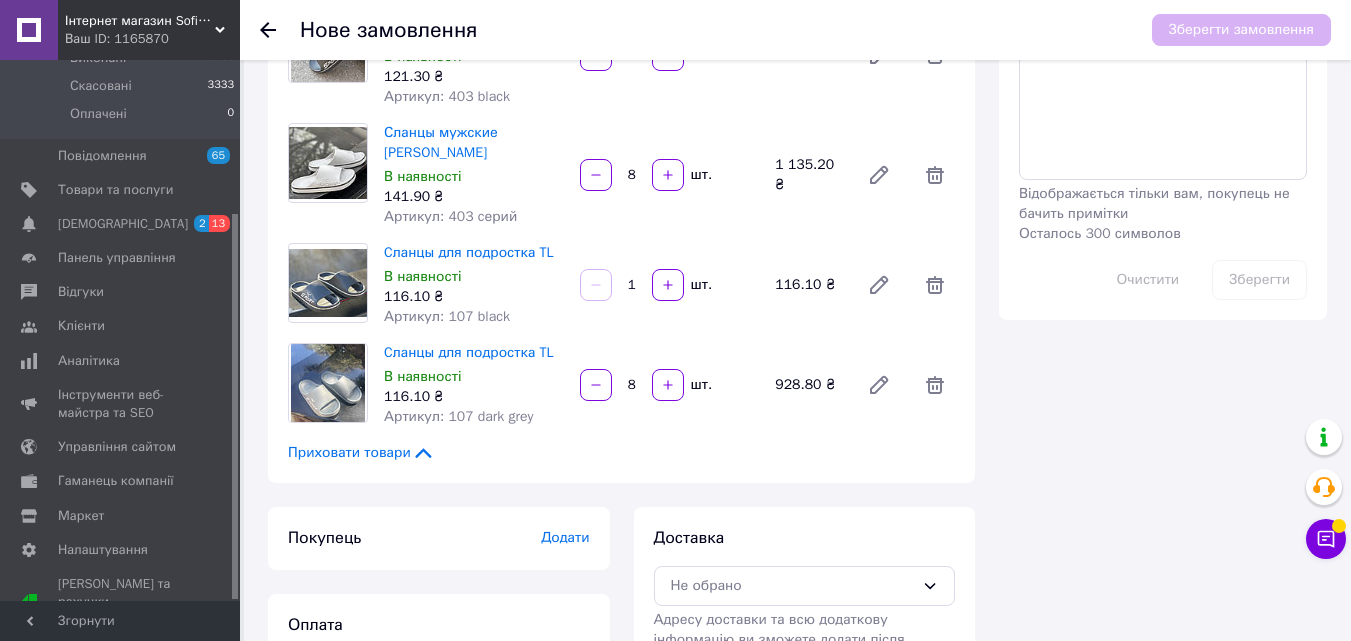 type on "8" 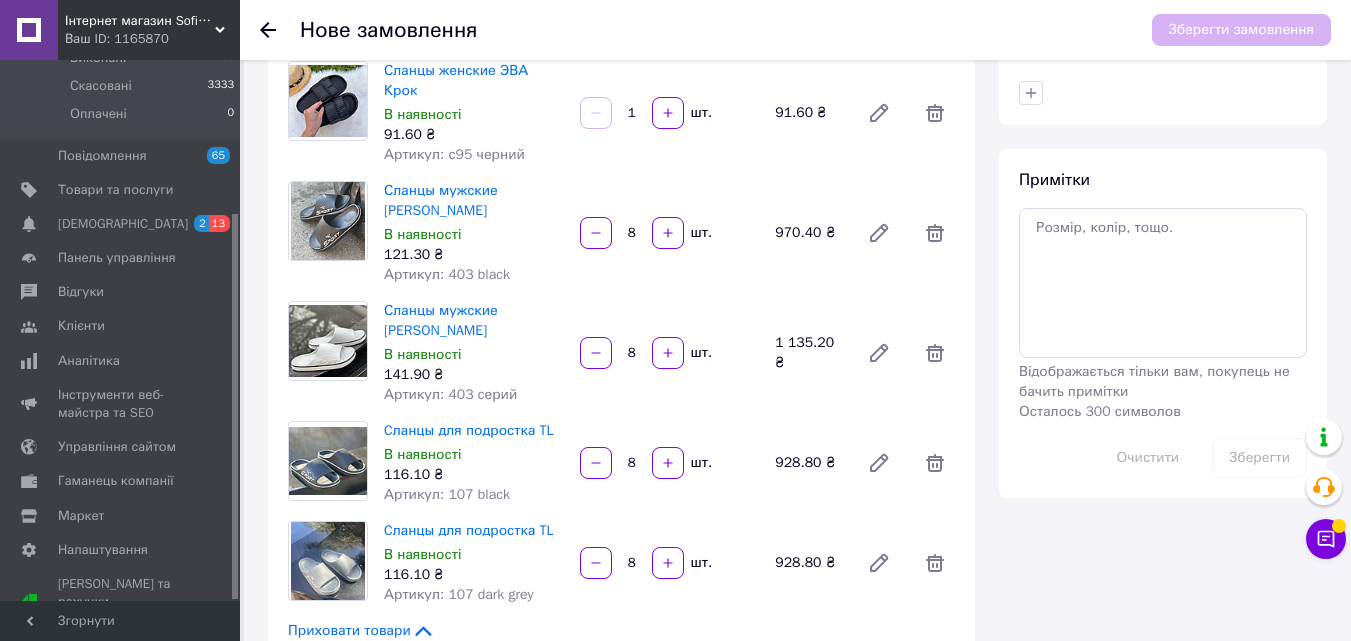 scroll, scrollTop: 0, scrollLeft: 0, axis: both 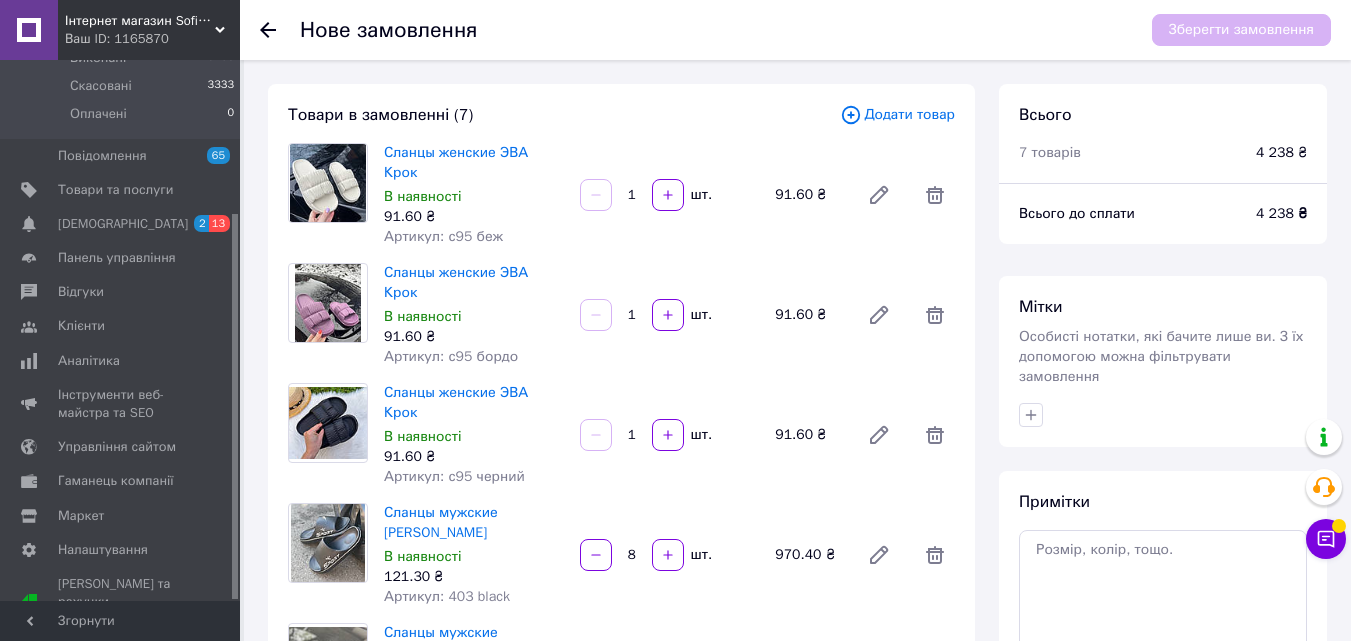 type on "8" 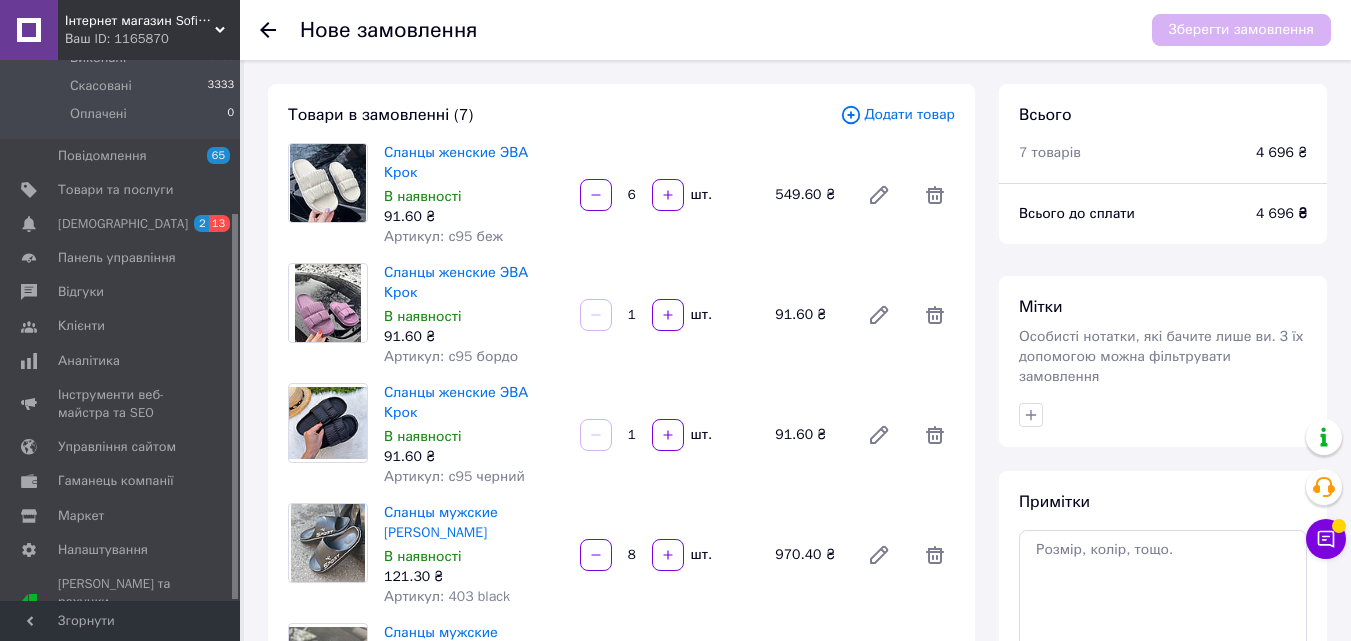 type on "6" 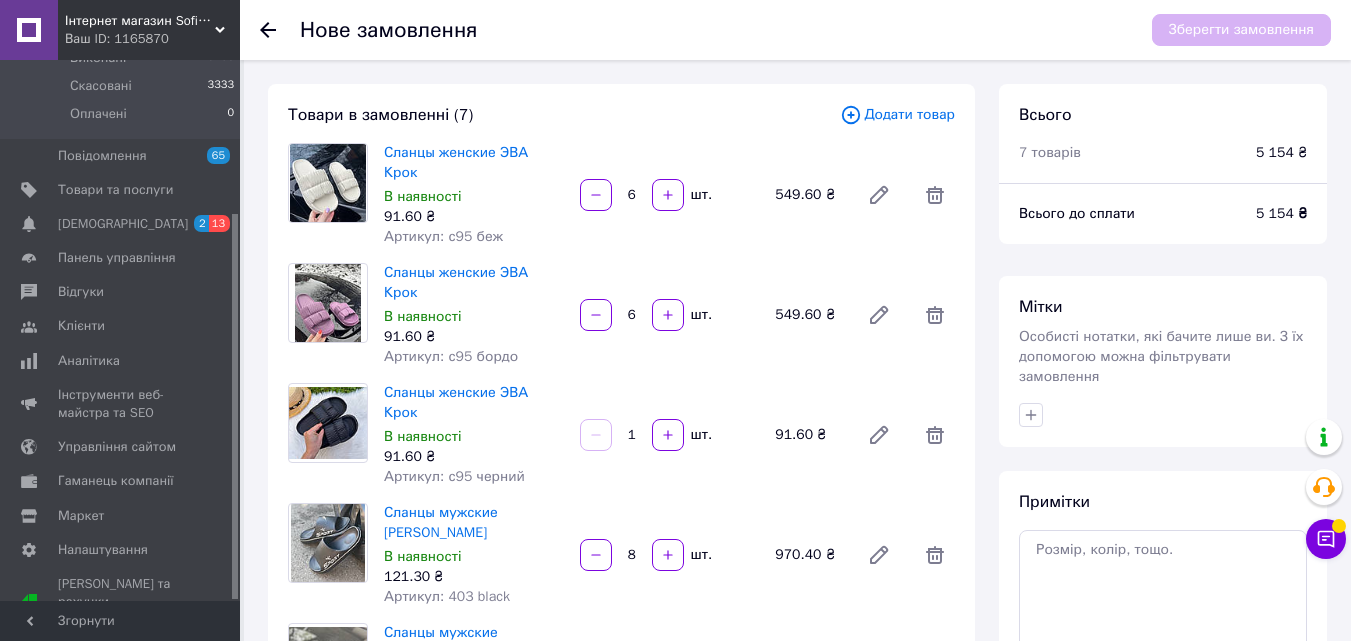 type on "6" 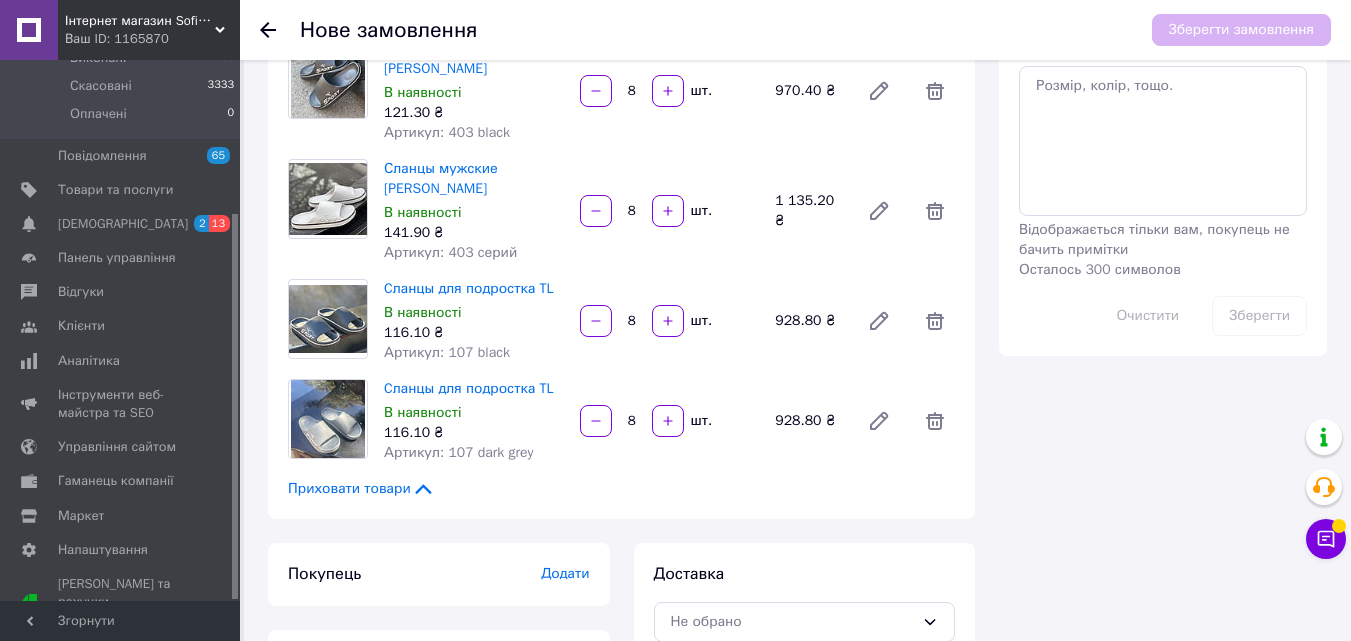 scroll, scrollTop: 536, scrollLeft: 0, axis: vertical 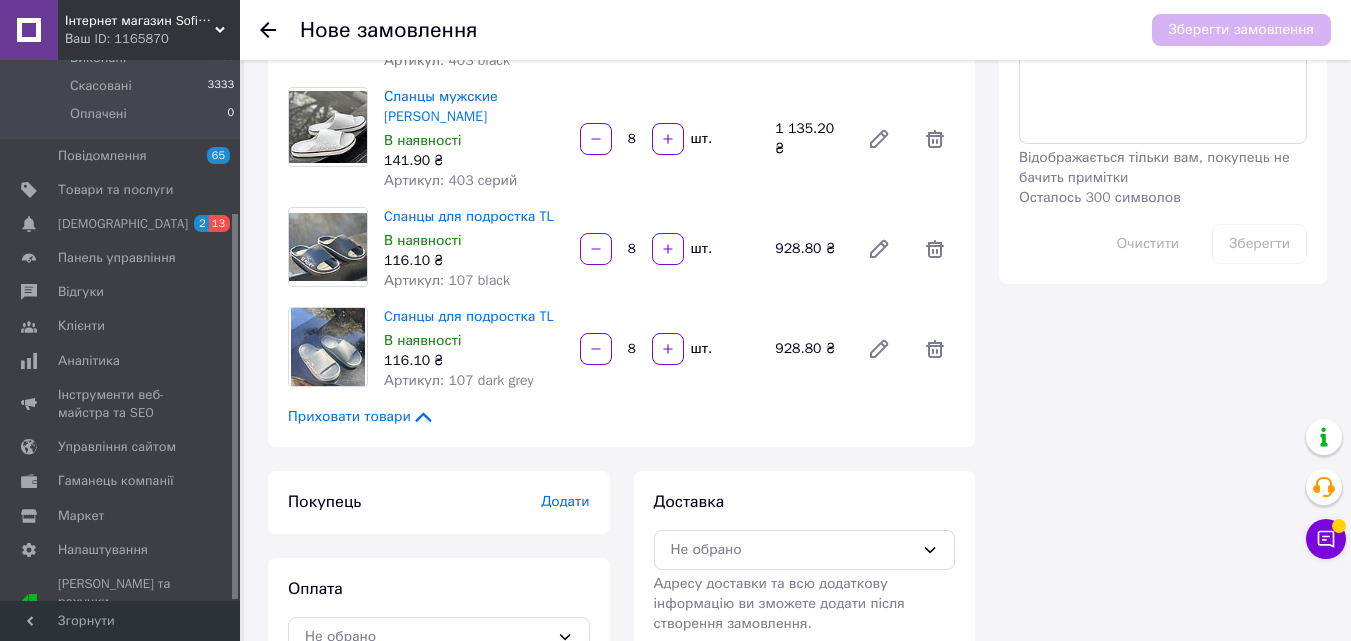 type on "6" 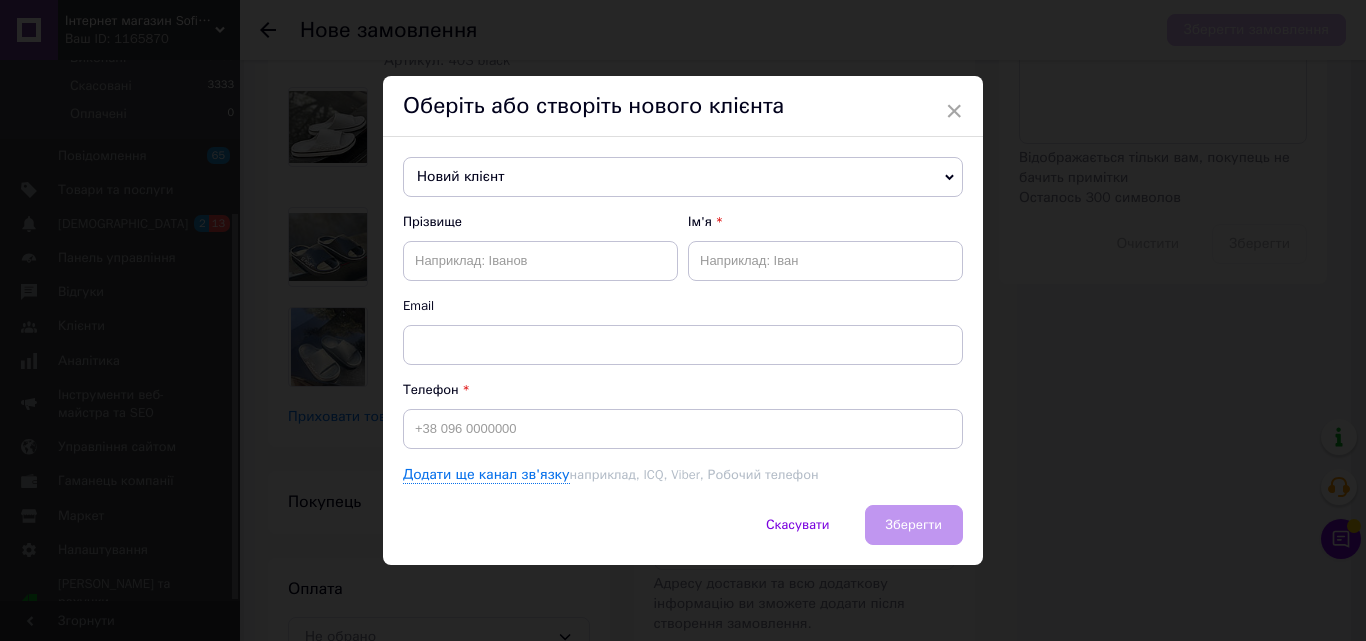 click on "Новий клієнт" at bounding box center [683, 177] 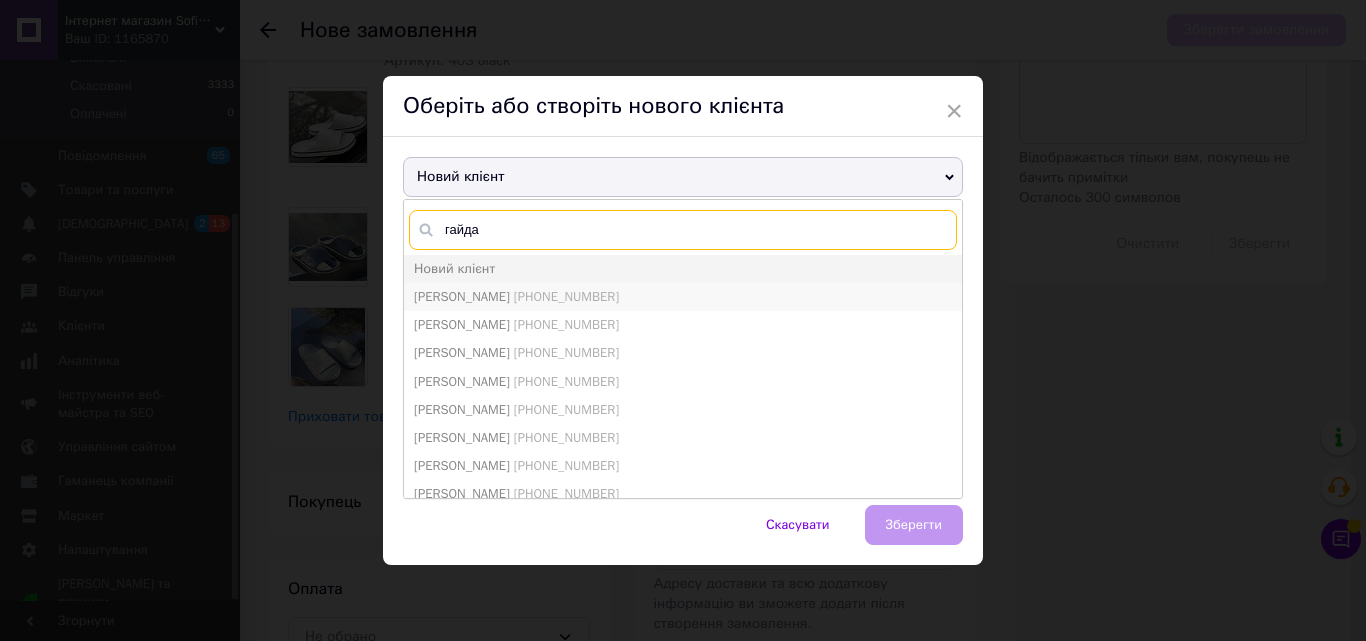type on "гайда" 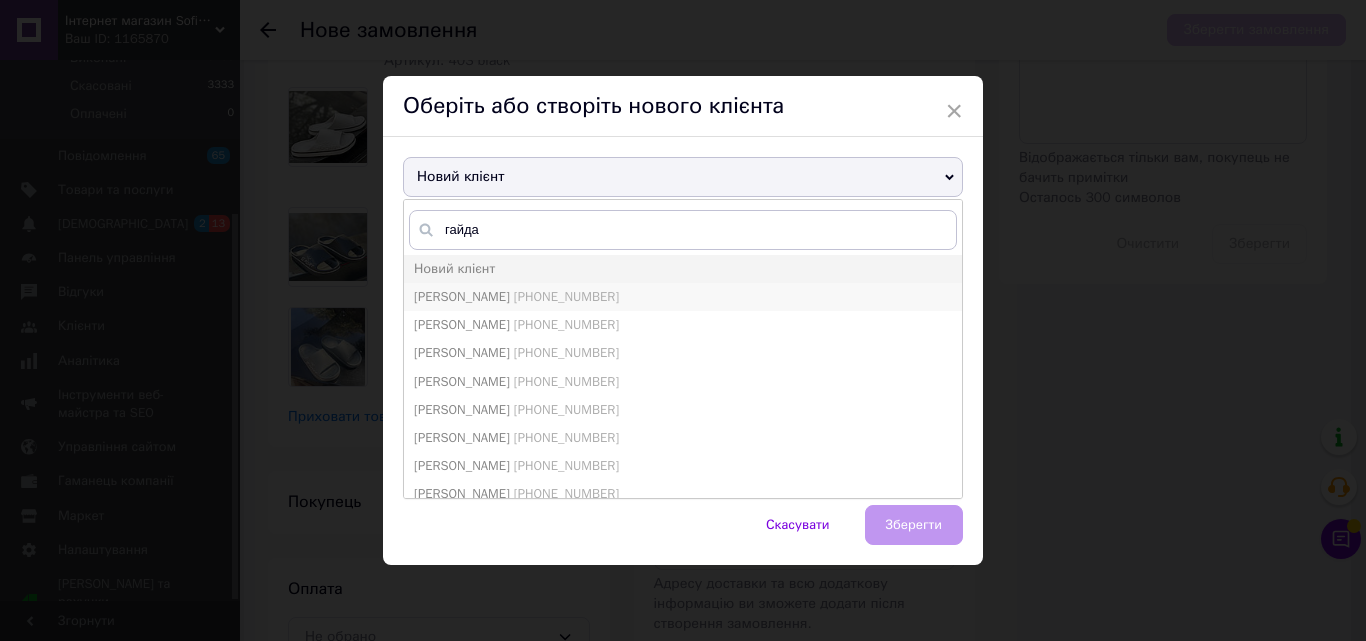 click on "[PERSON_NAME]   [PHONE_NUMBER]" at bounding box center (683, 297) 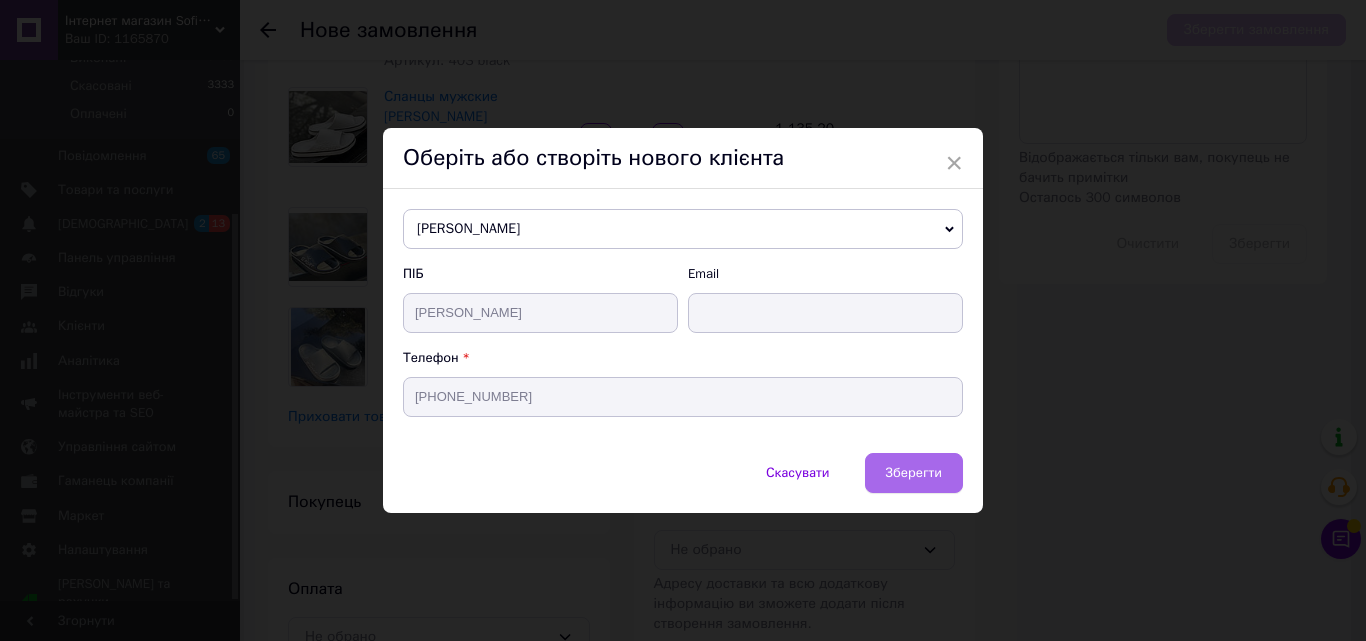 click on "Зберегти" at bounding box center (914, 473) 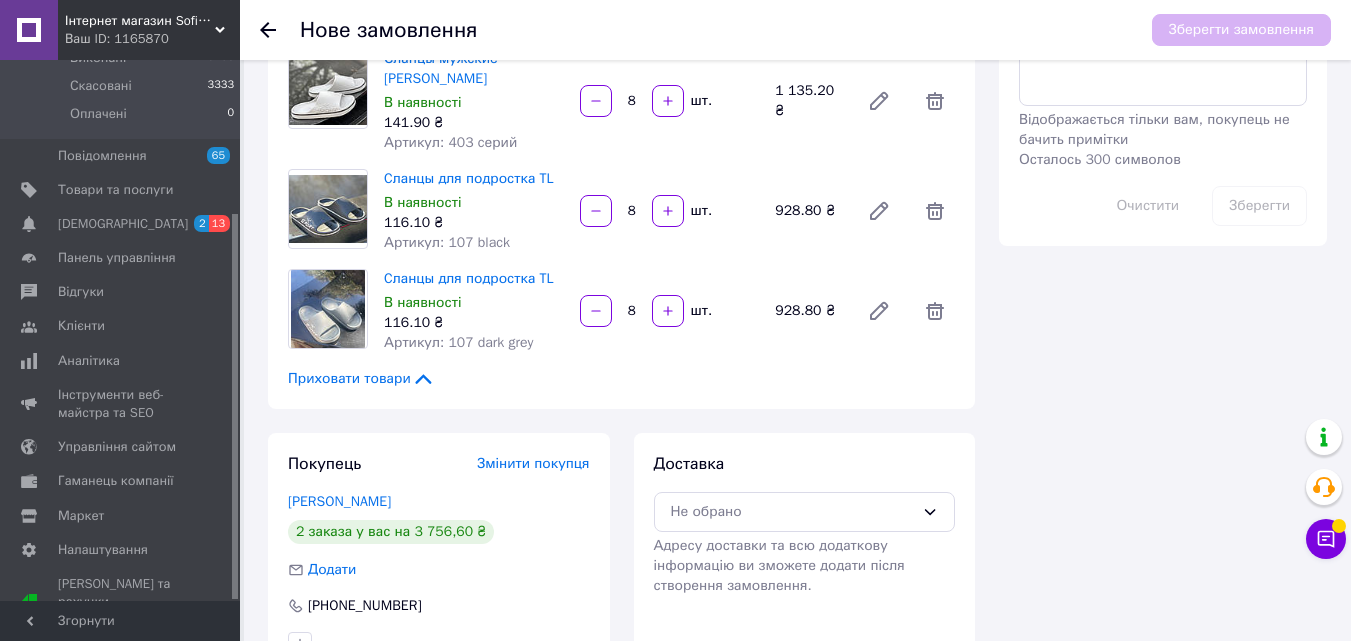 scroll, scrollTop: 716, scrollLeft: 0, axis: vertical 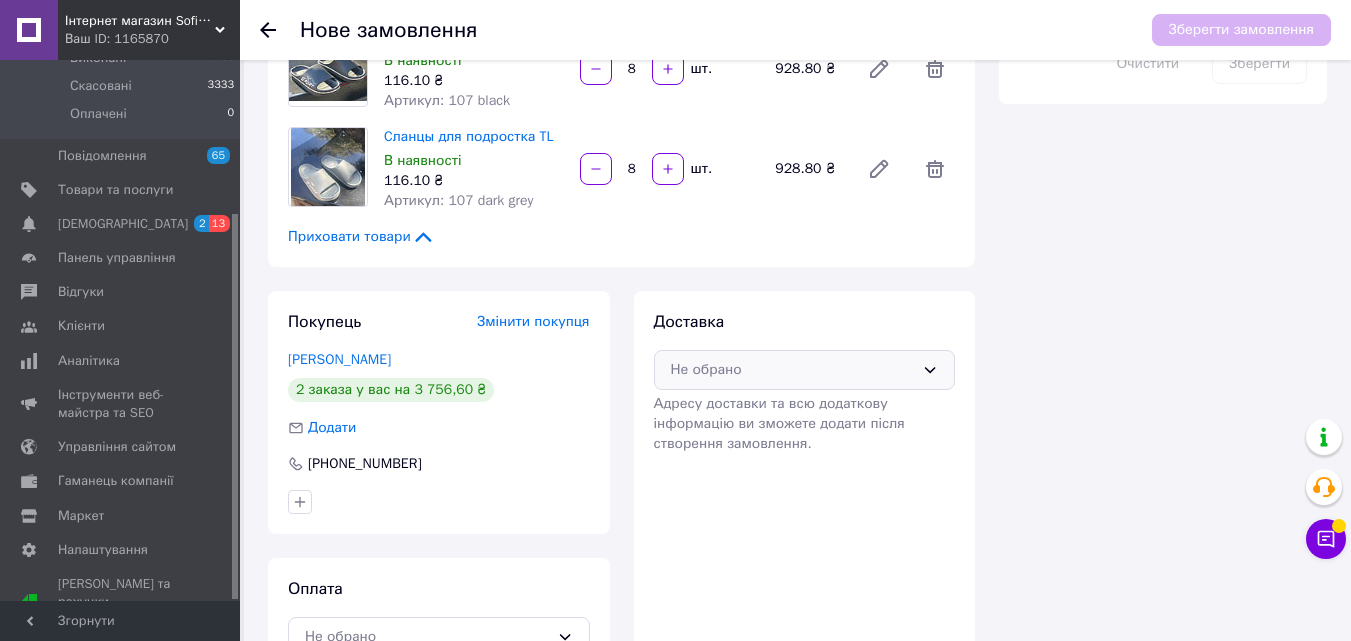 click on "Не обрано" at bounding box center (793, 370) 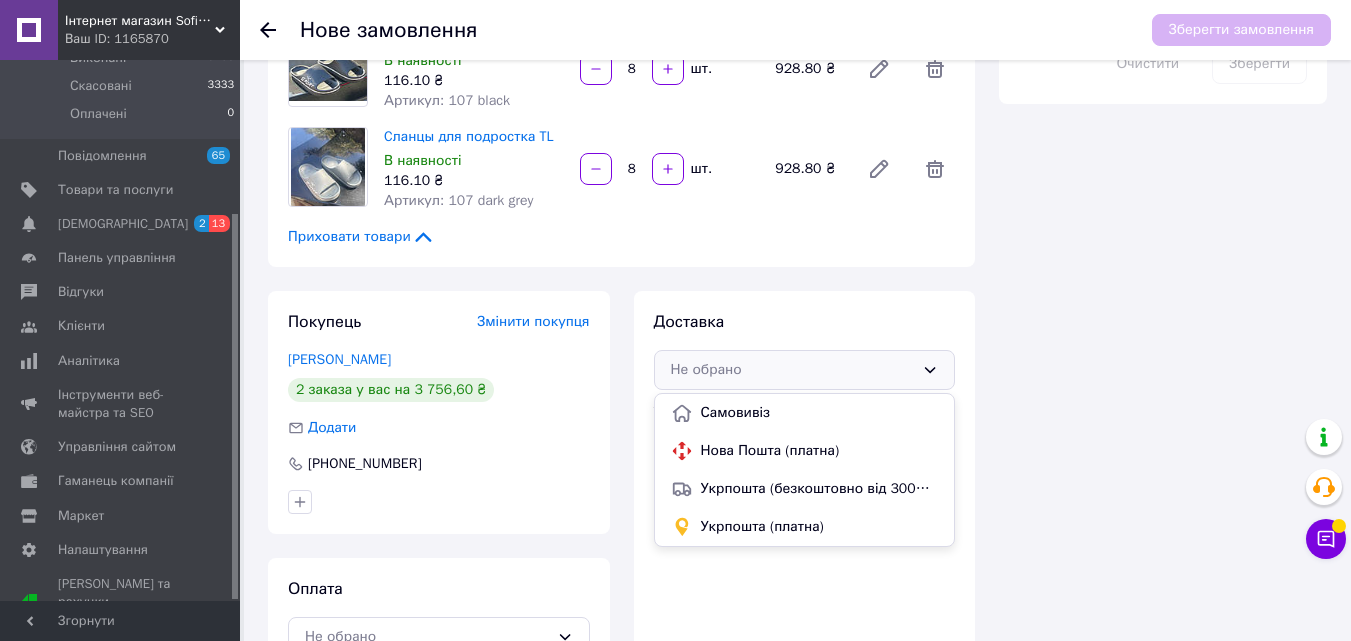 click on "Нова Пошта (платна)" at bounding box center [820, 451] 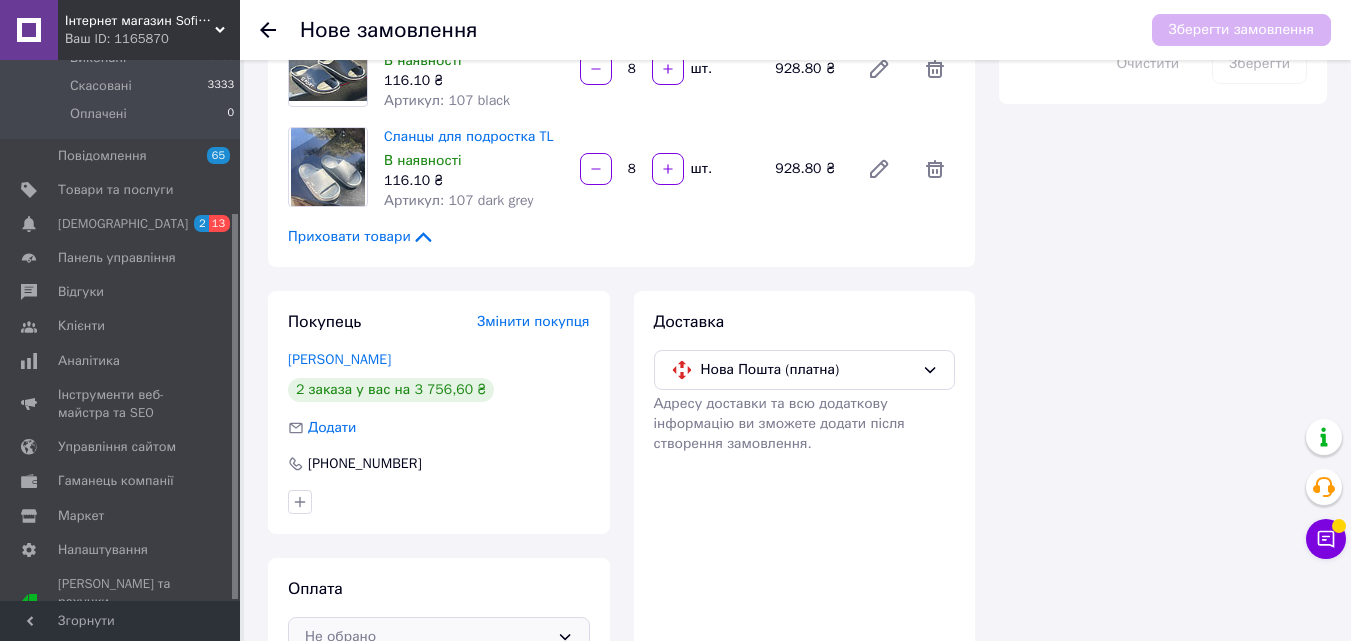 click on "Не обрано" at bounding box center [439, 637] 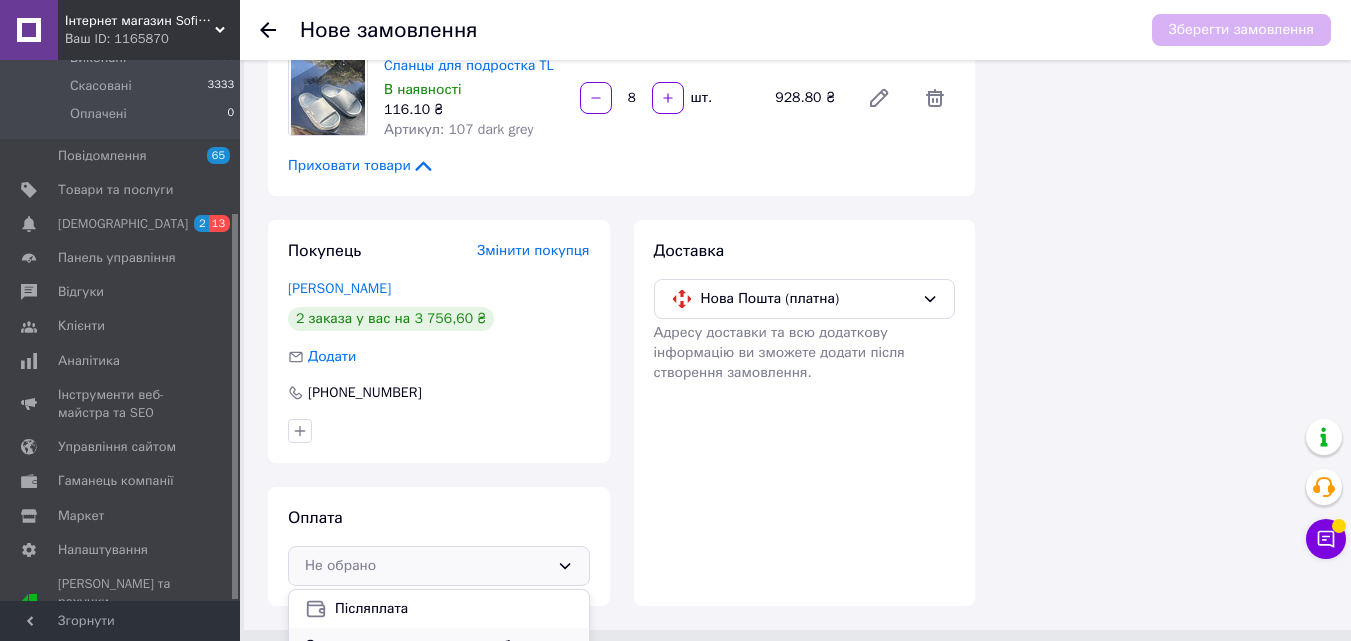 click on "Оплата за замовлення через банк" at bounding box center [439, 646] 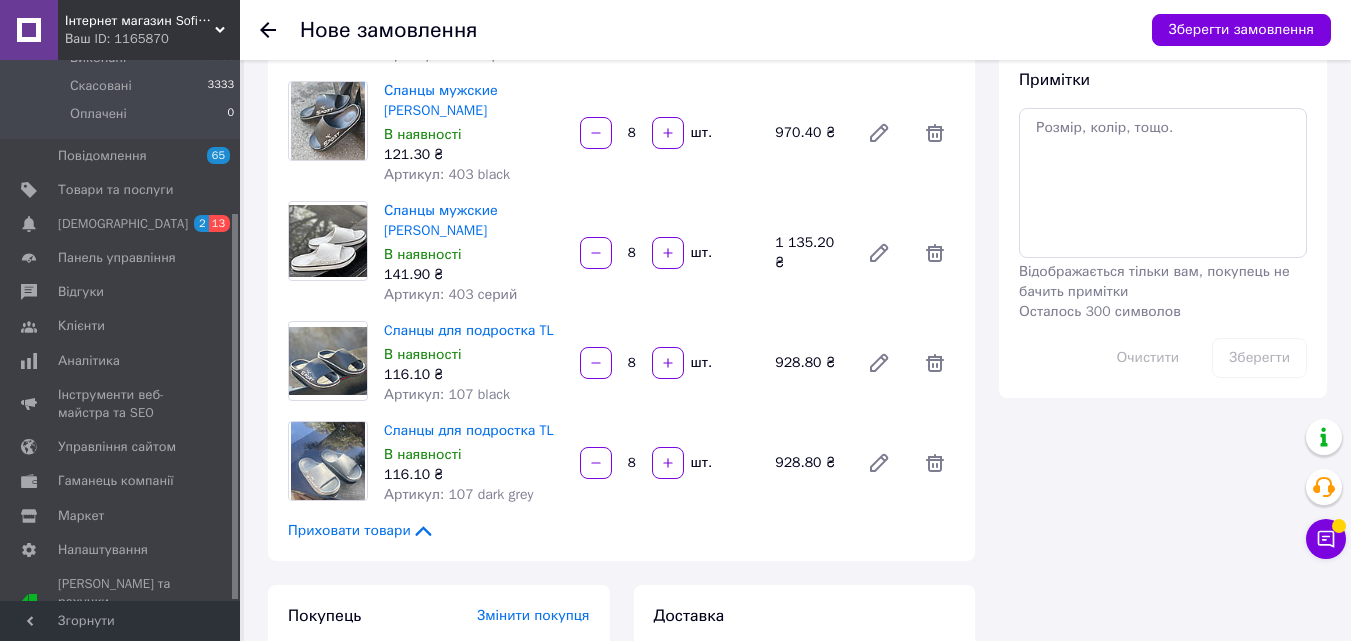 scroll, scrollTop: 216, scrollLeft: 0, axis: vertical 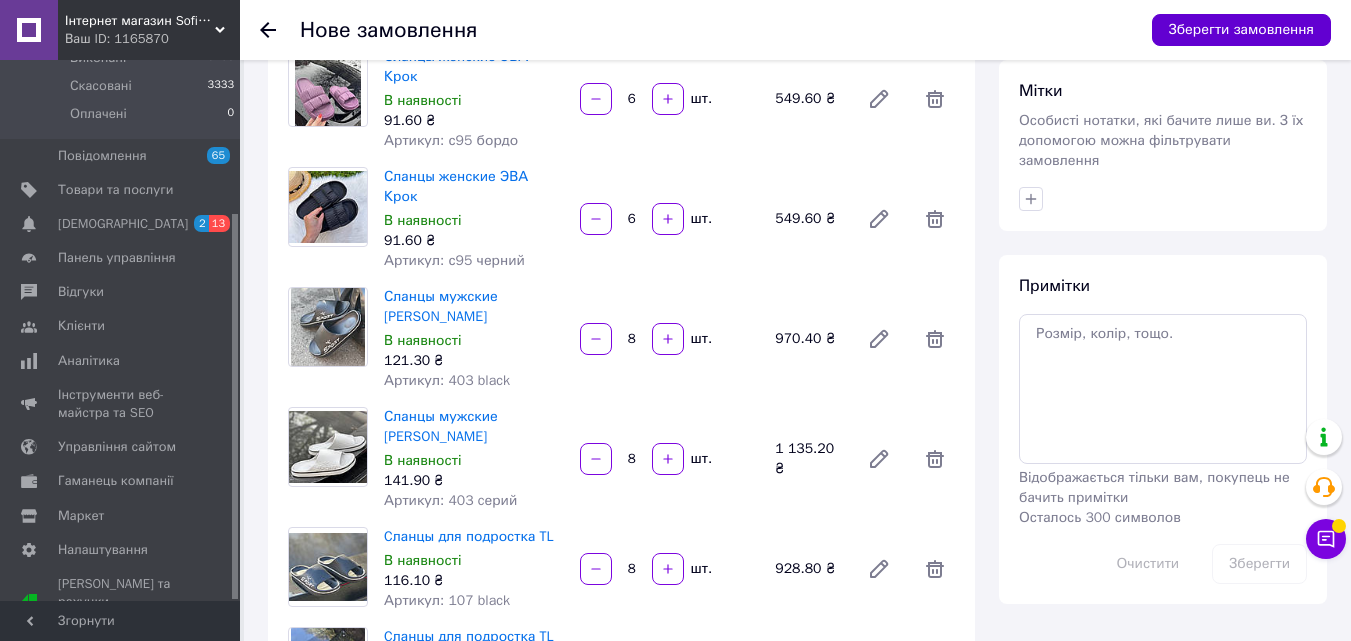 click on "Зберегти замовлення" at bounding box center [1241, 30] 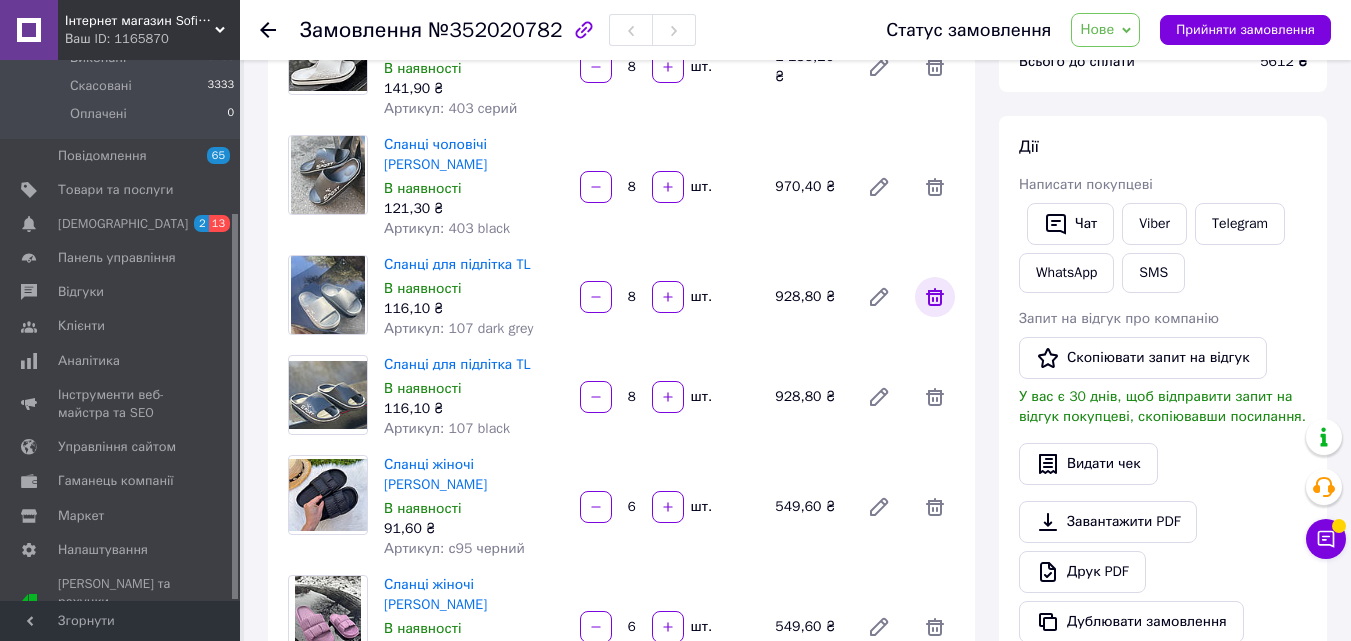 scroll, scrollTop: 0, scrollLeft: 0, axis: both 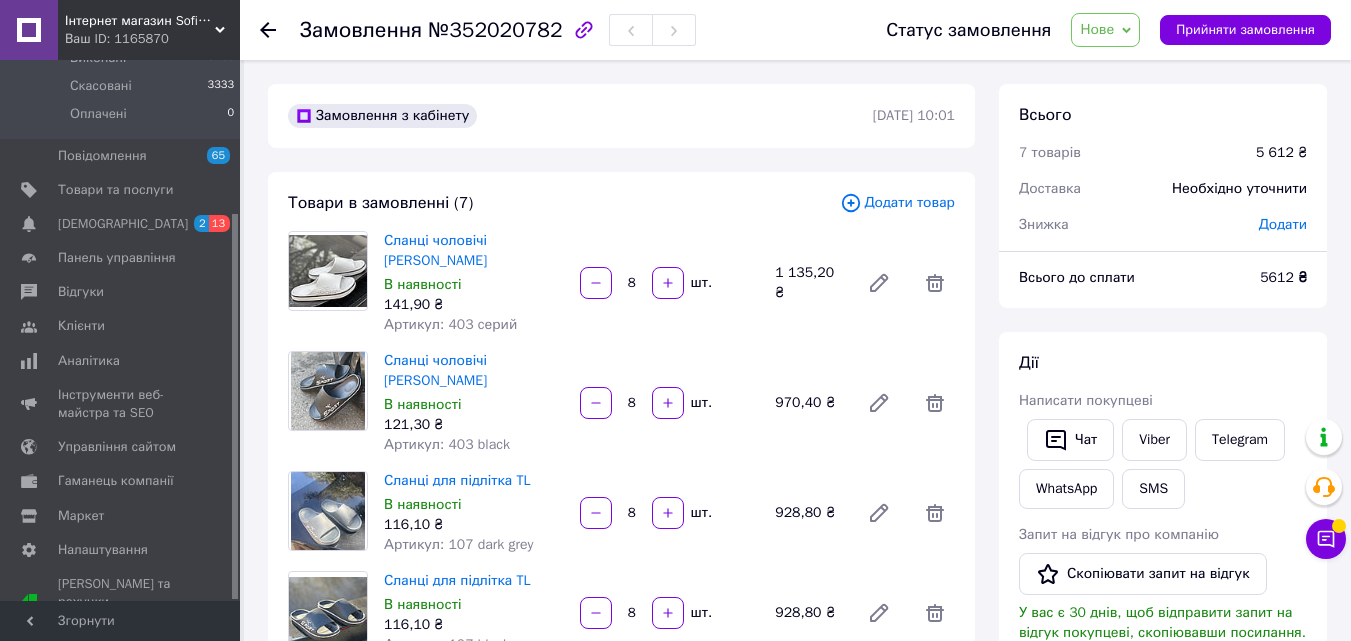 click at bounding box center (280, 30) 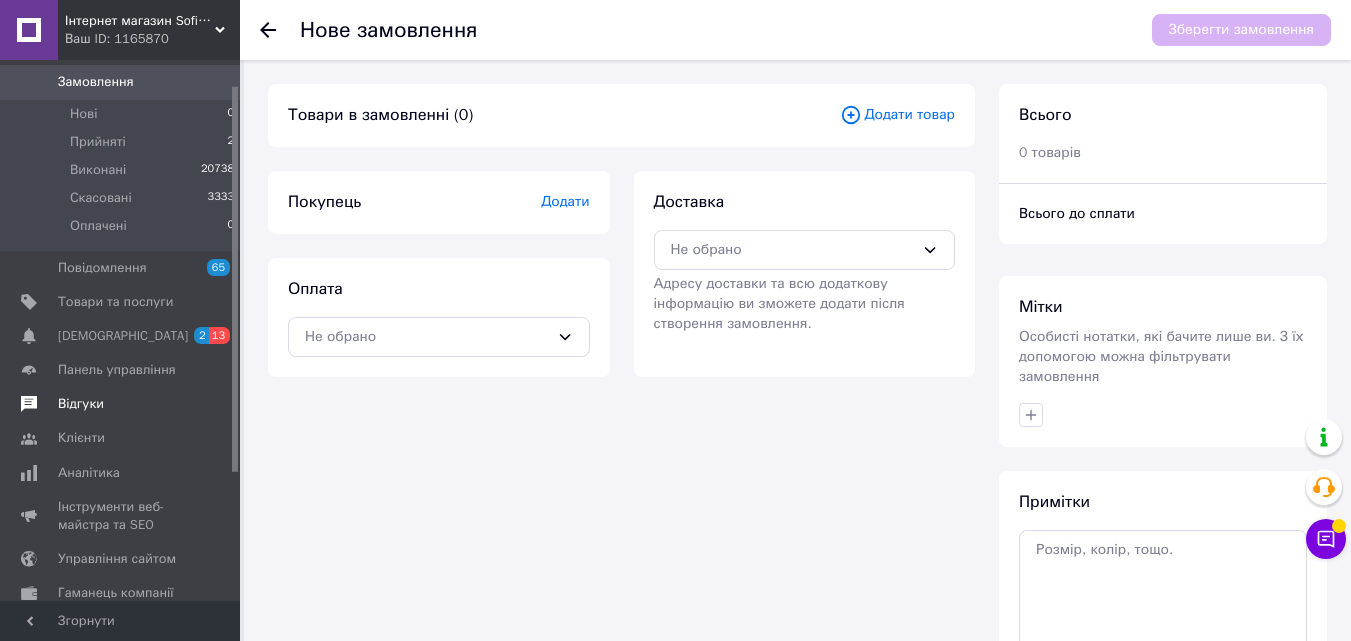 scroll, scrollTop: 0, scrollLeft: 0, axis: both 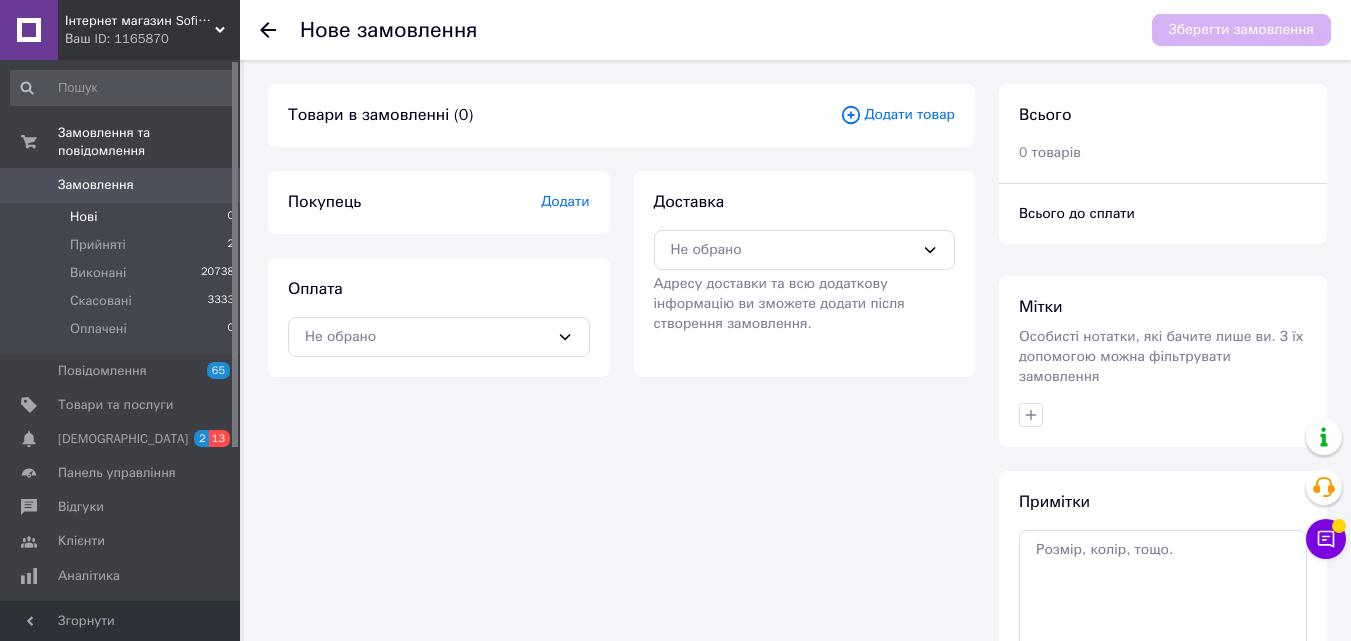 click on "Нові 0" at bounding box center (123, 217) 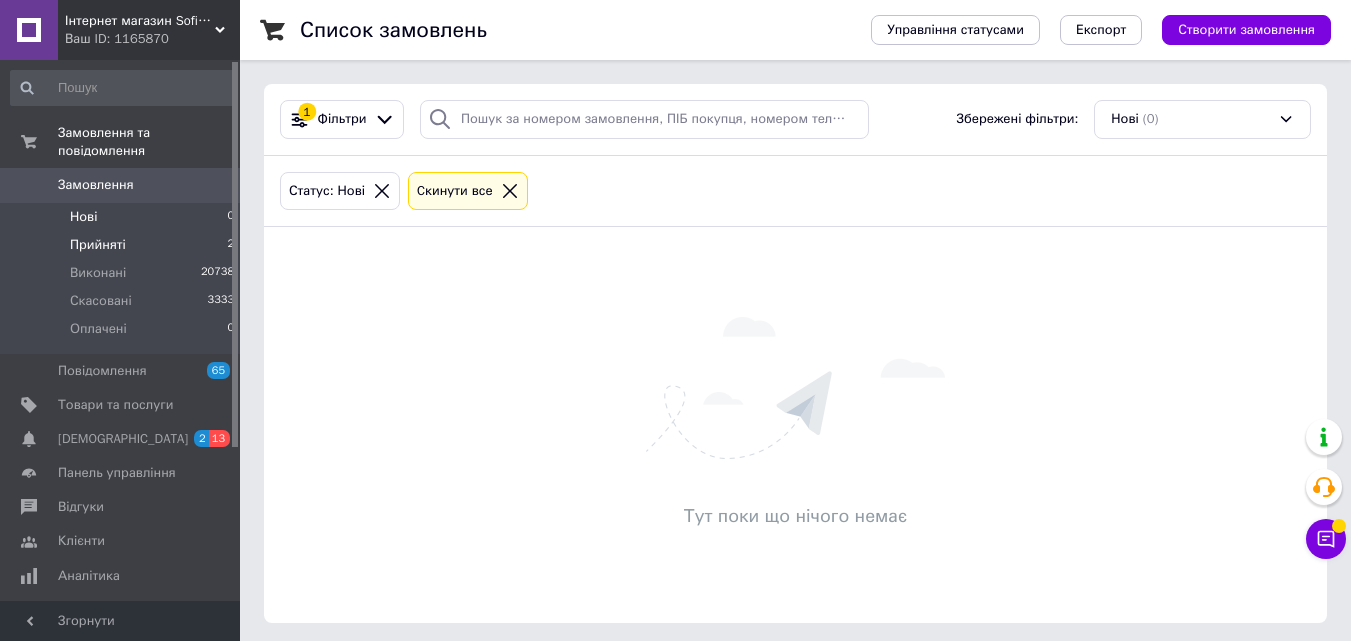 click on "Прийняті" at bounding box center (98, 245) 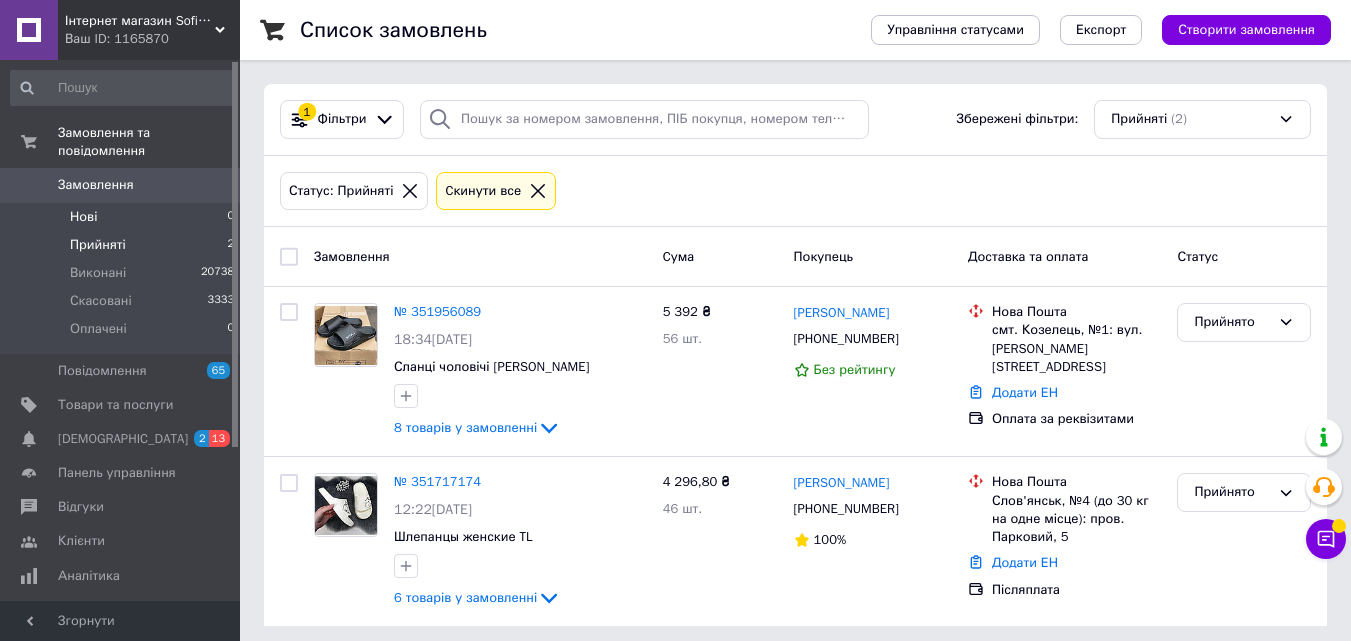 click on "Нові 0" at bounding box center [123, 217] 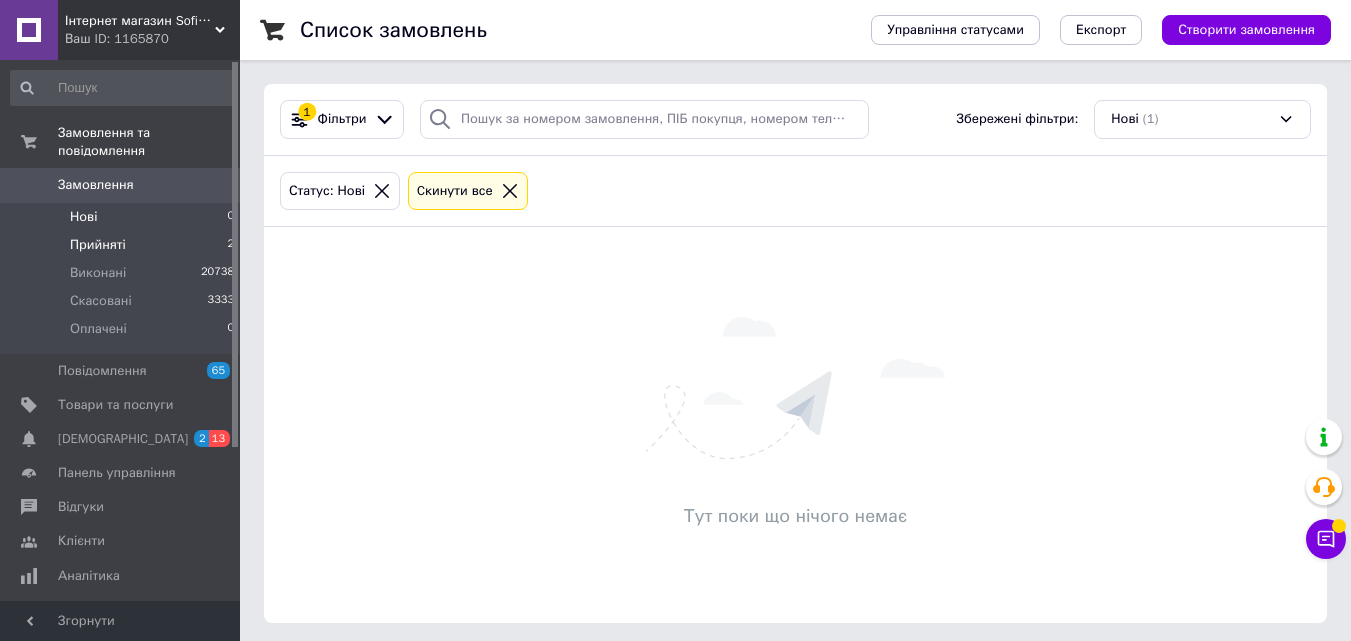 click on "Прийняті 2" at bounding box center [123, 245] 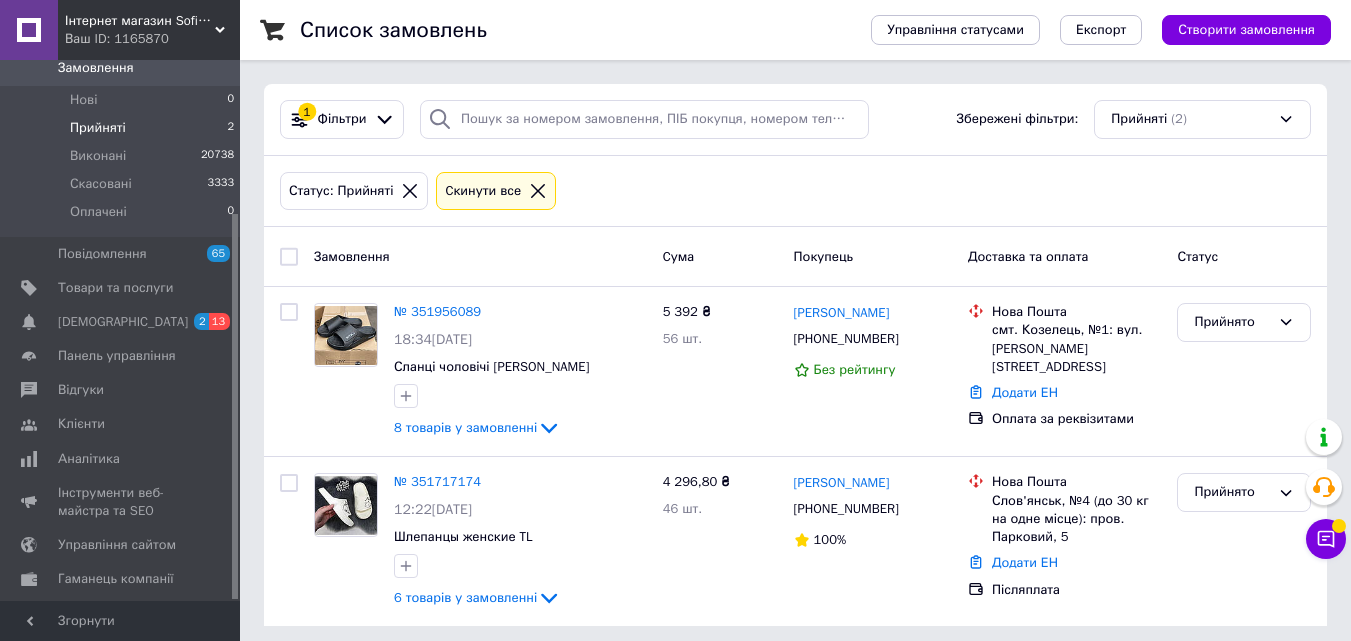 scroll, scrollTop: 215, scrollLeft: 0, axis: vertical 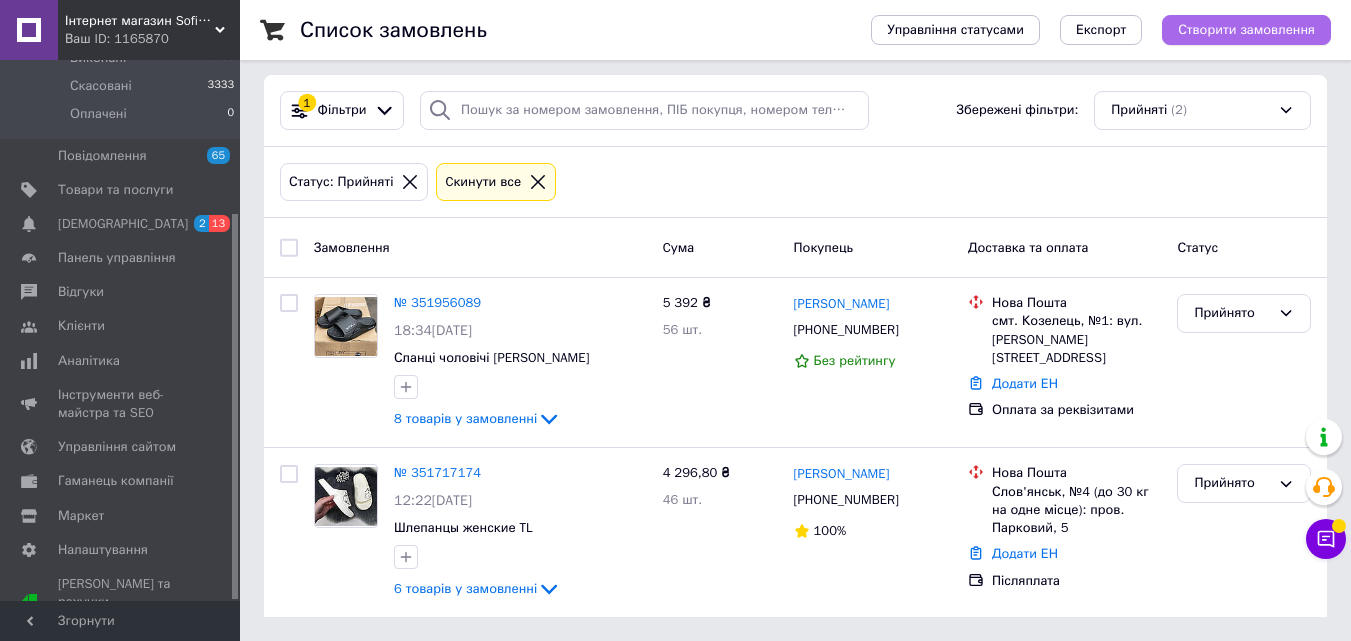 click on "Створити замовлення" at bounding box center (1246, 30) 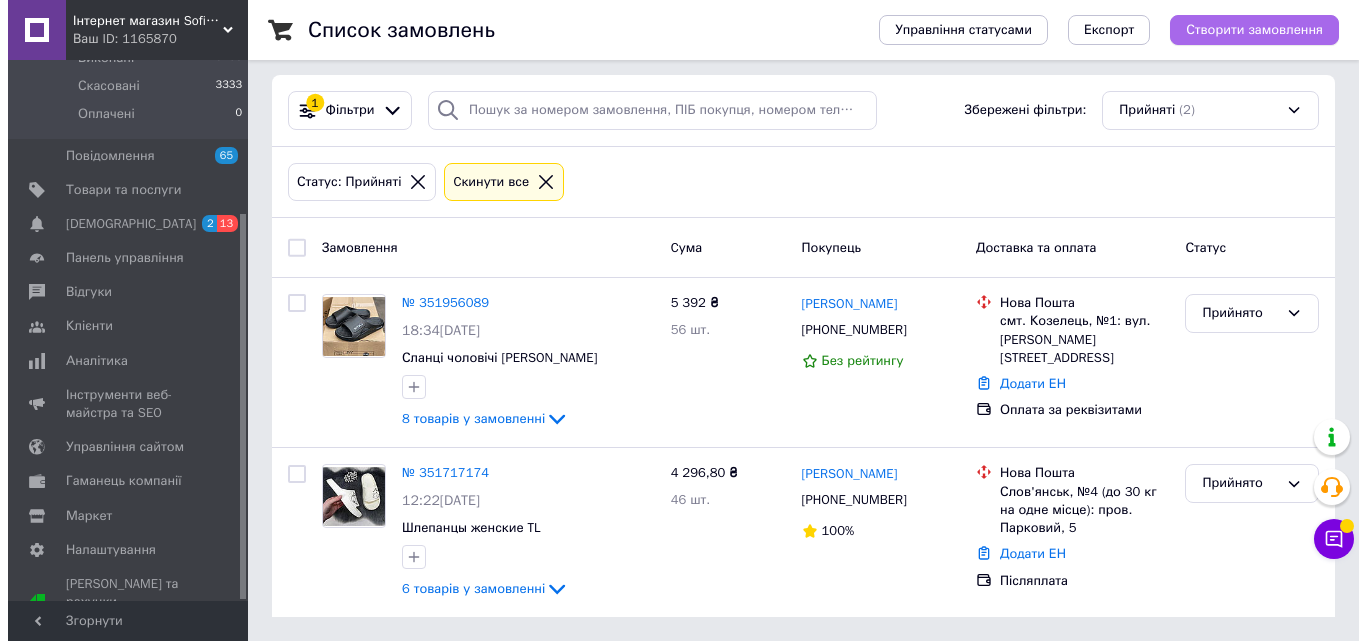 scroll, scrollTop: 0, scrollLeft: 0, axis: both 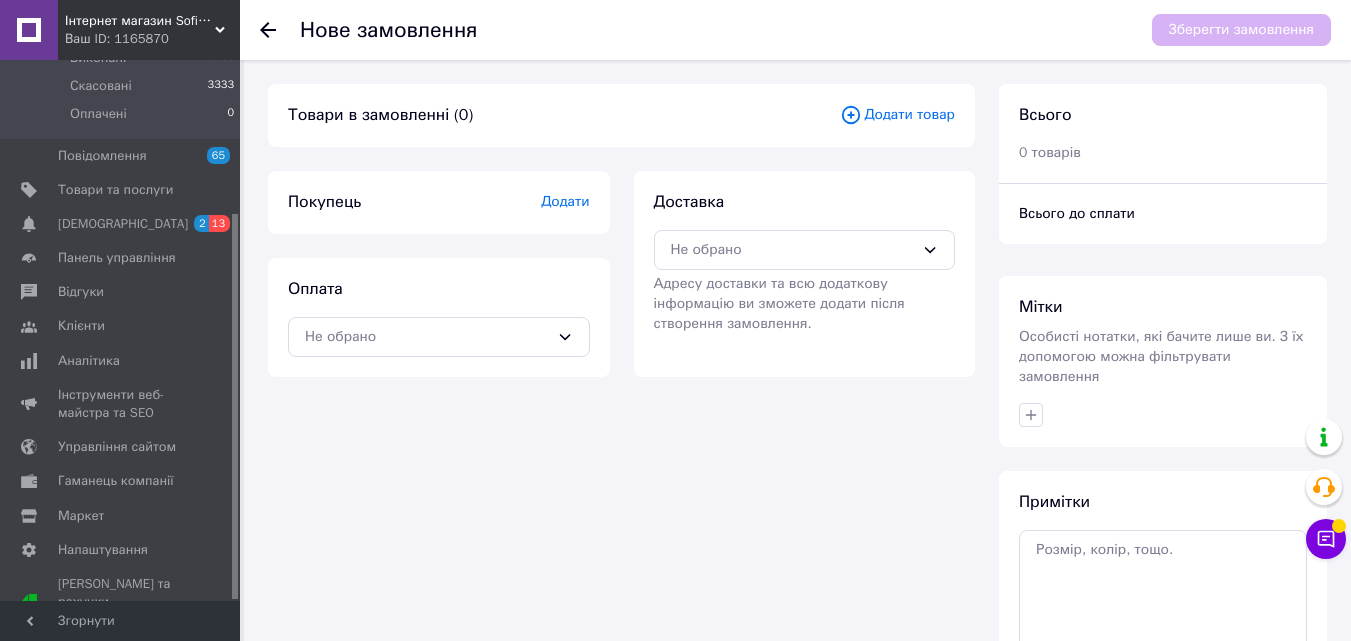 click on "Додати товар" at bounding box center (897, 115) 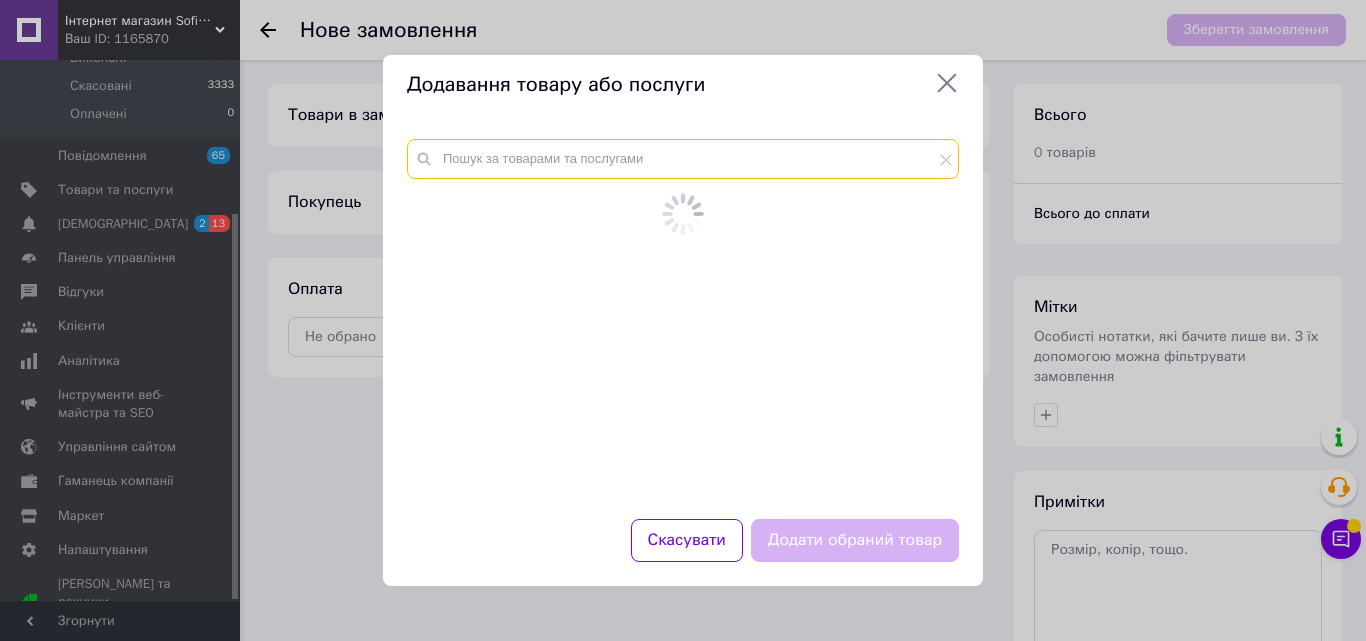 click at bounding box center [683, 159] 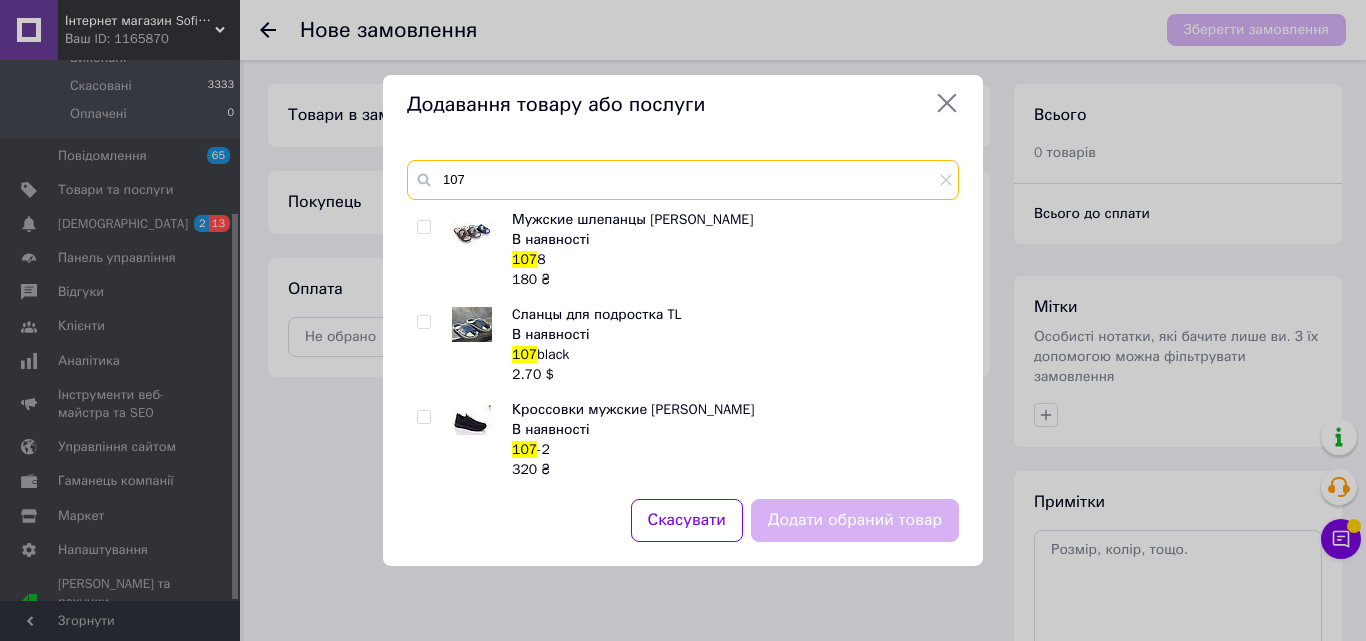 type on "107" 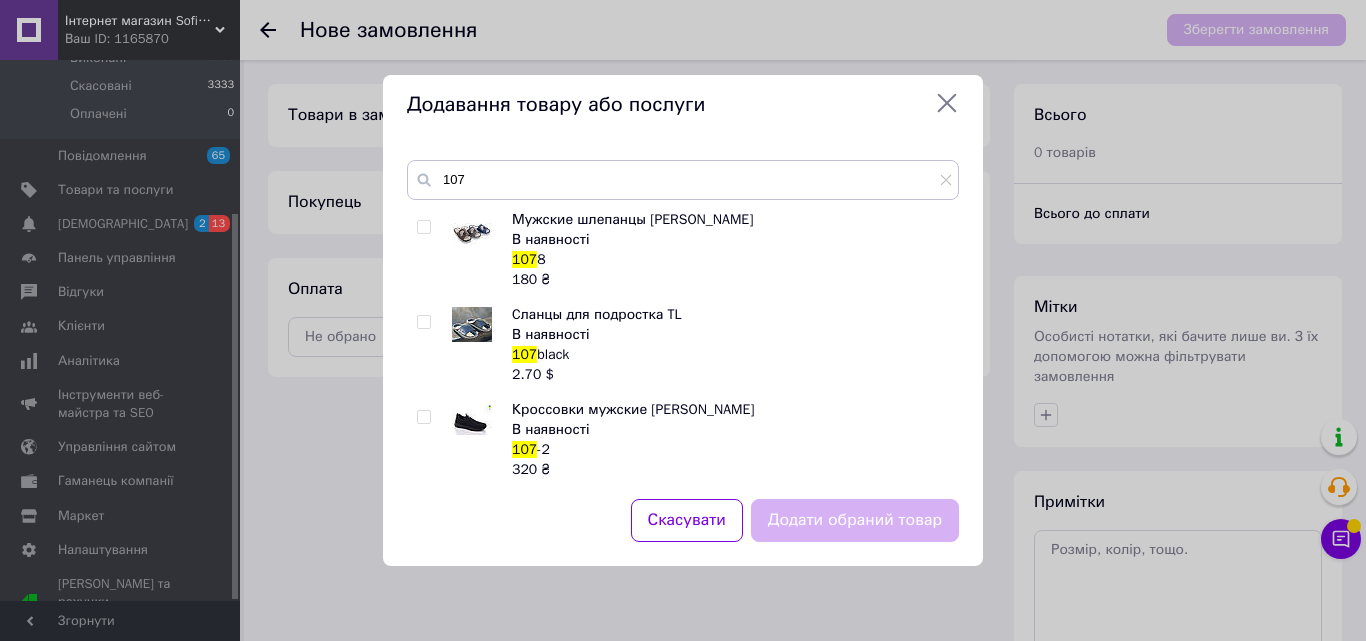 click at bounding box center (423, 322) 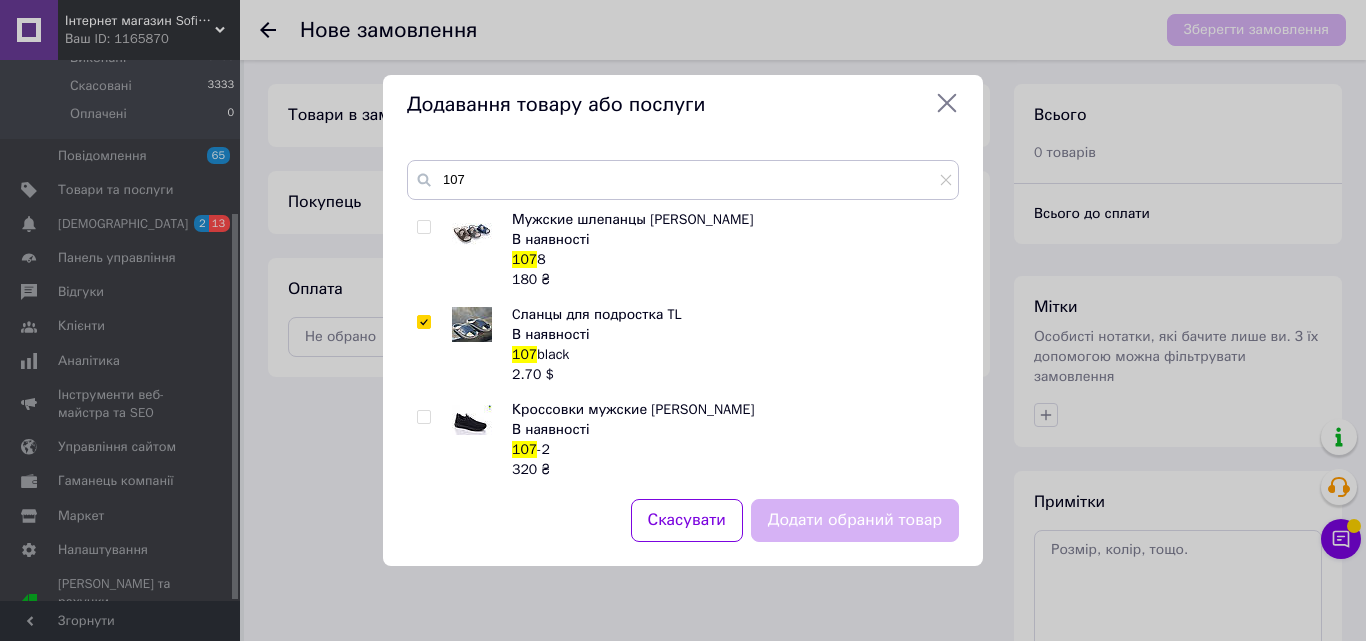 checkbox on "true" 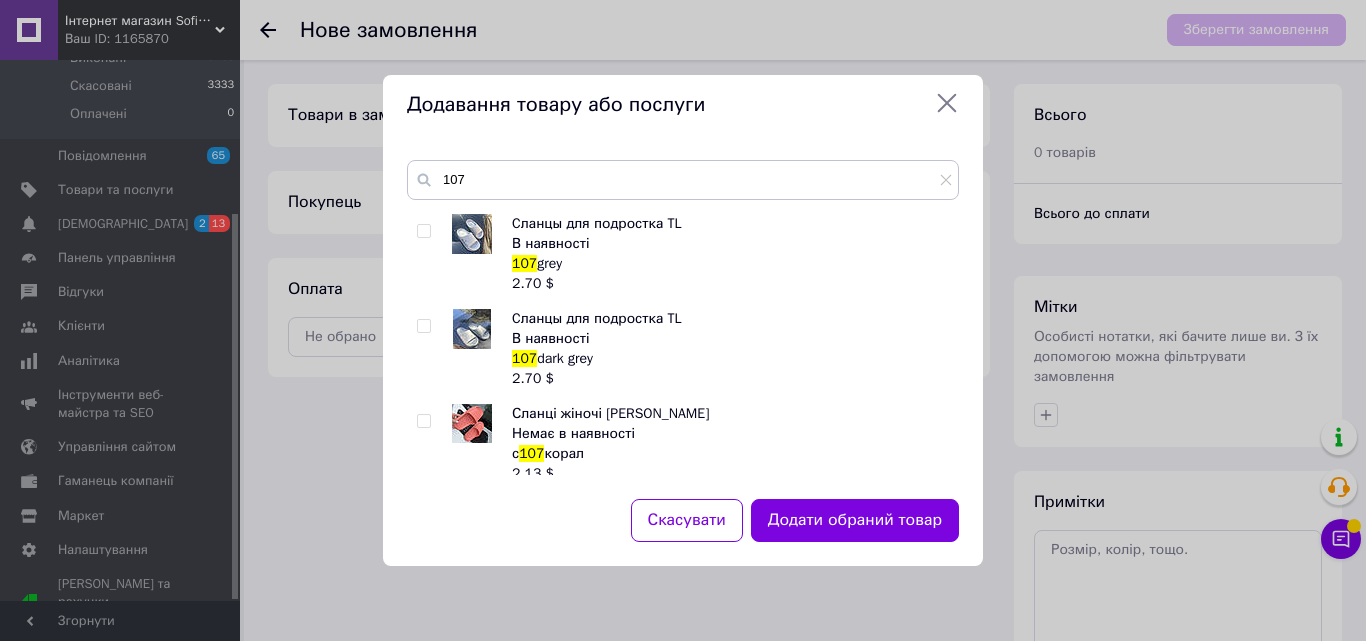 scroll, scrollTop: 1130, scrollLeft: 0, axis: vertical 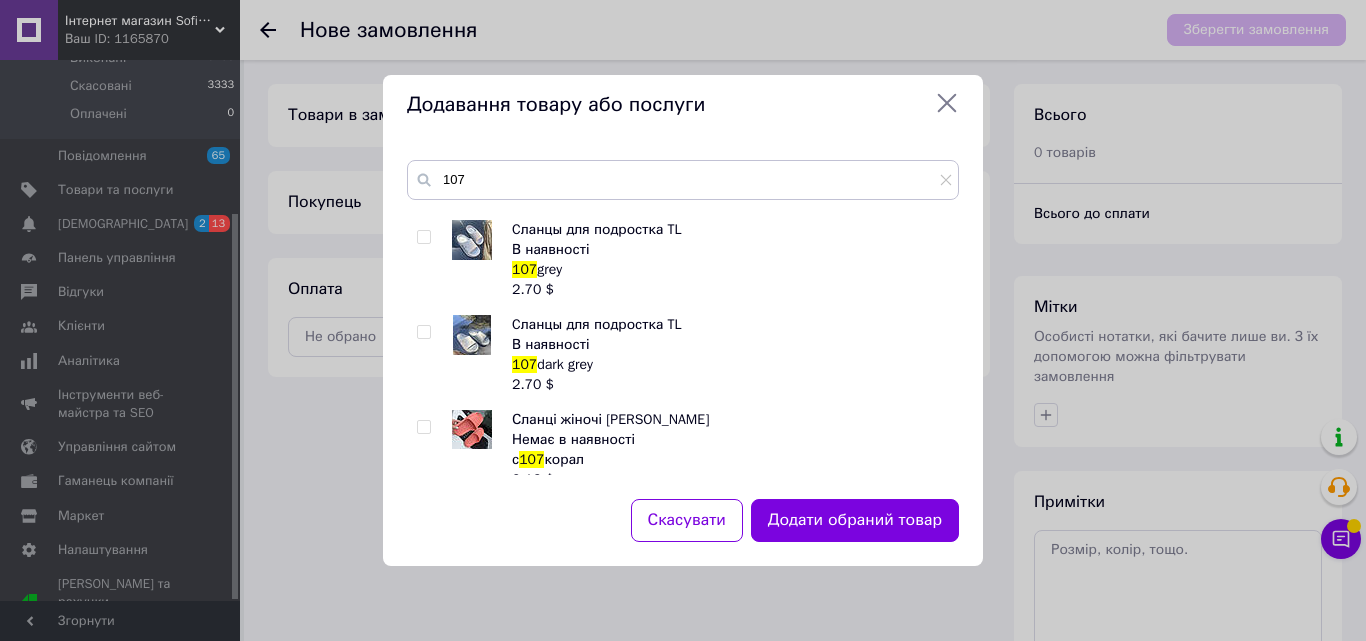 click at bounding box center [423, 332] 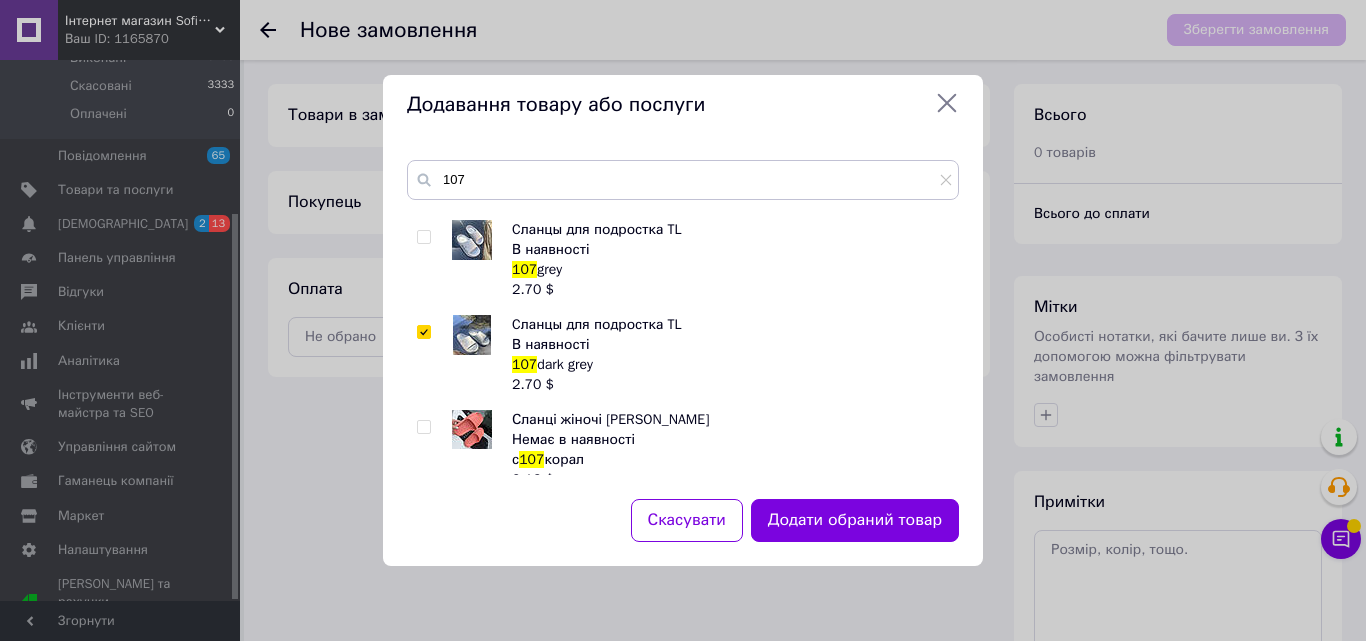 checkbox on "true" 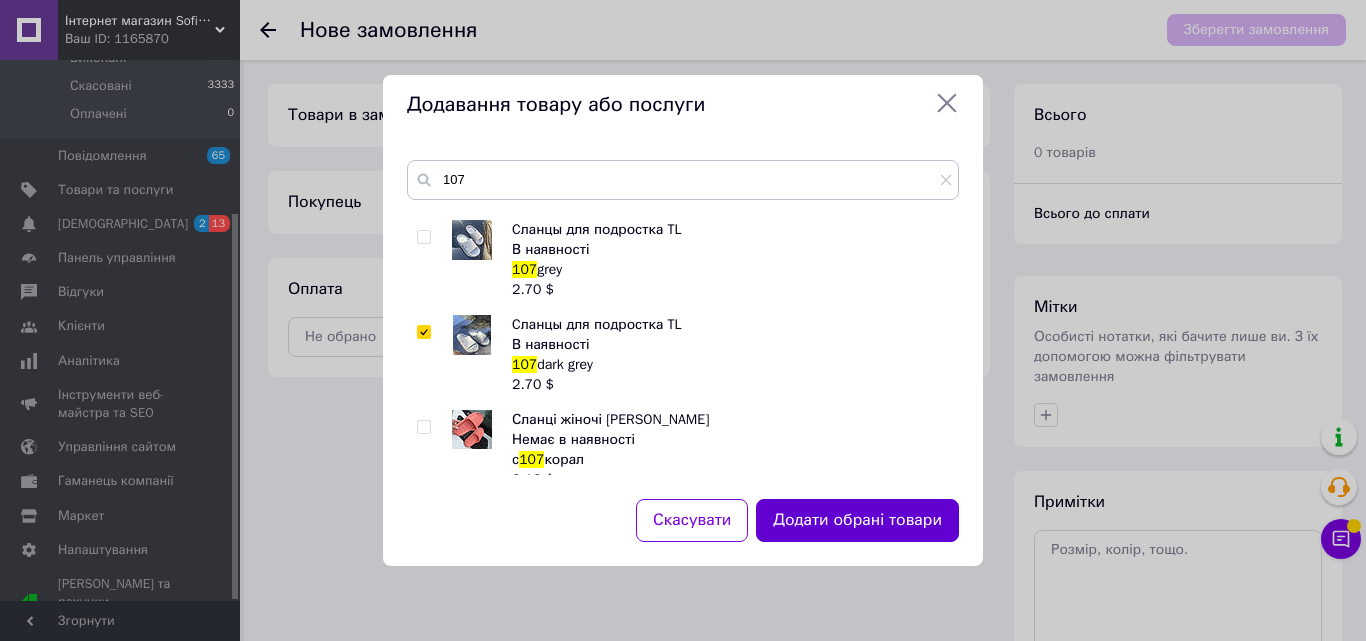click on "Додати обрані товари" at bounding box center (857, 520) 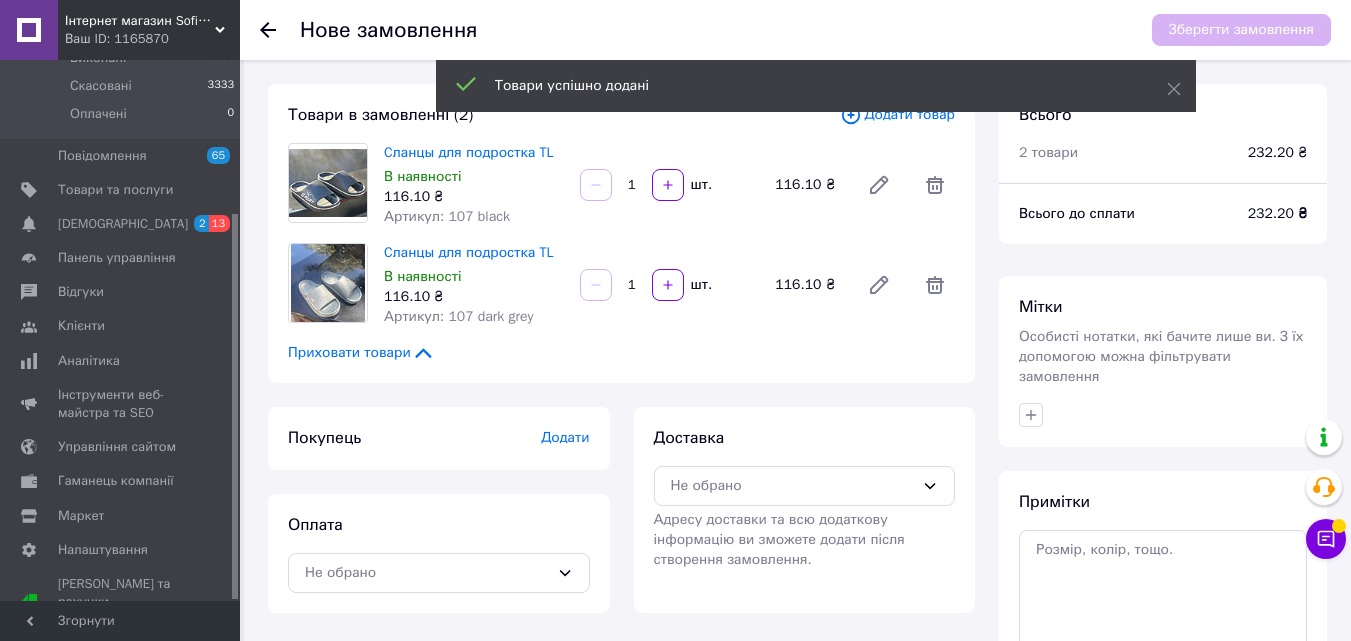 click on "Додати товар" at bounding box center (897, 115) 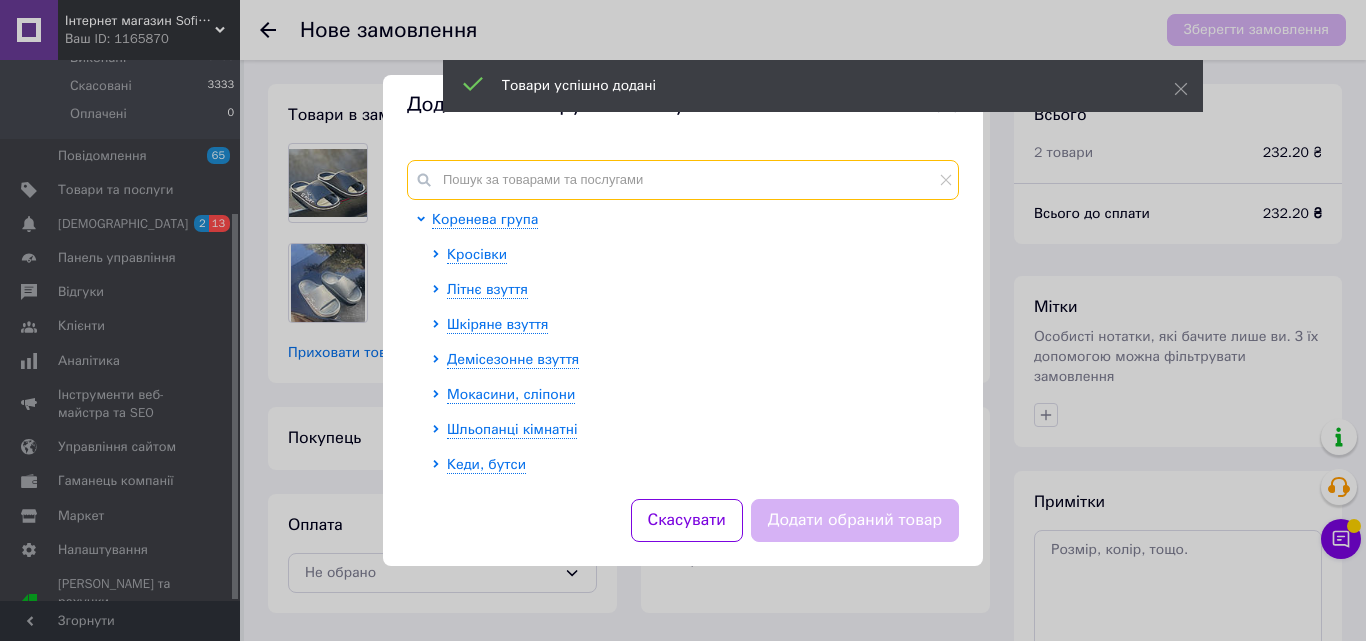 click at bounding box center (683, 180) 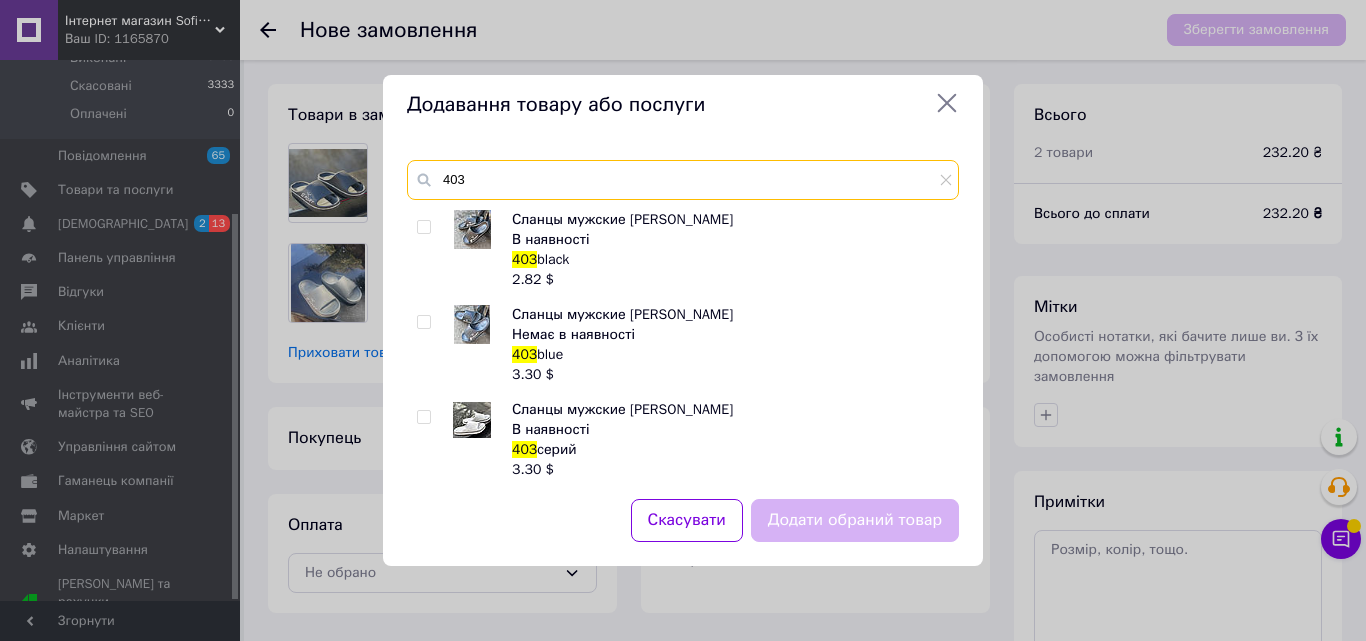 type on "403" 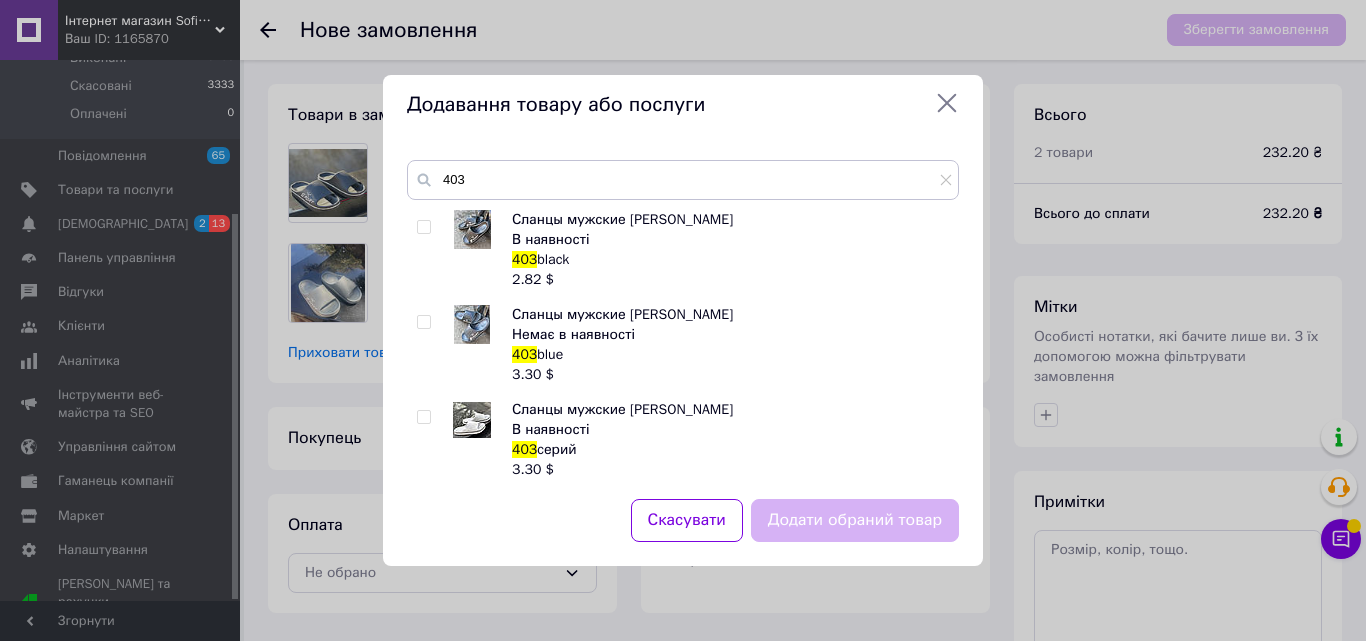 click at bounding box center [423, 322] 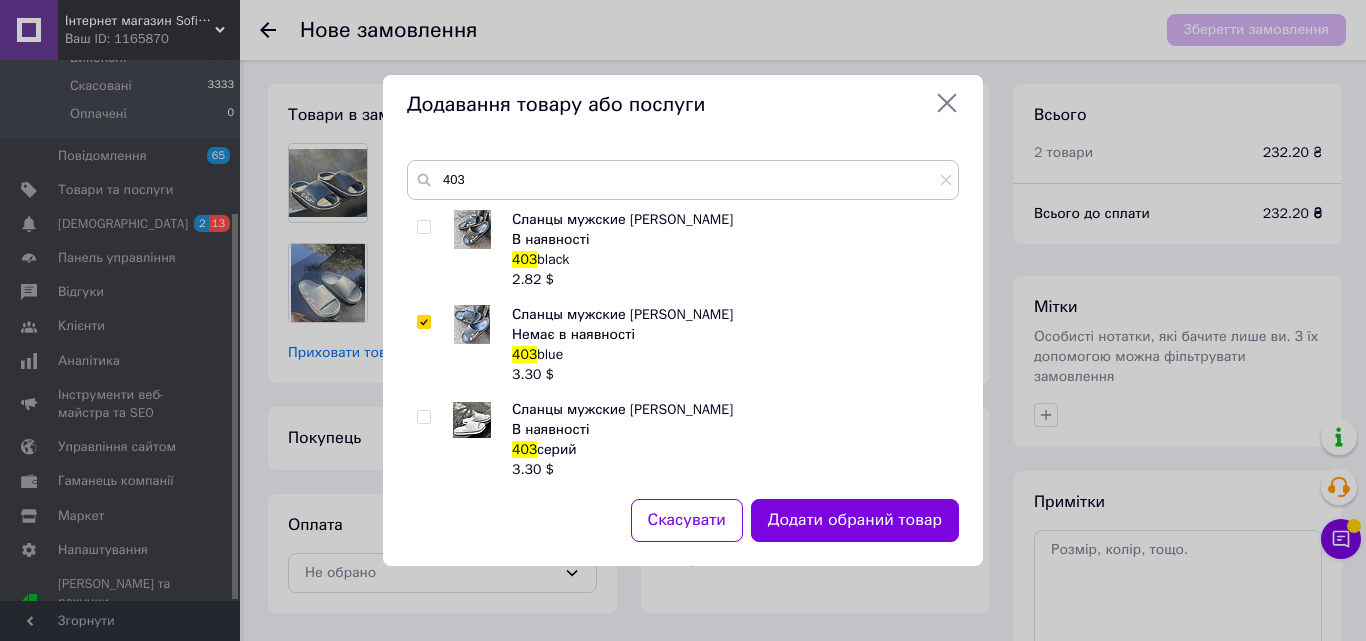 click at bounding box center (423, 322) 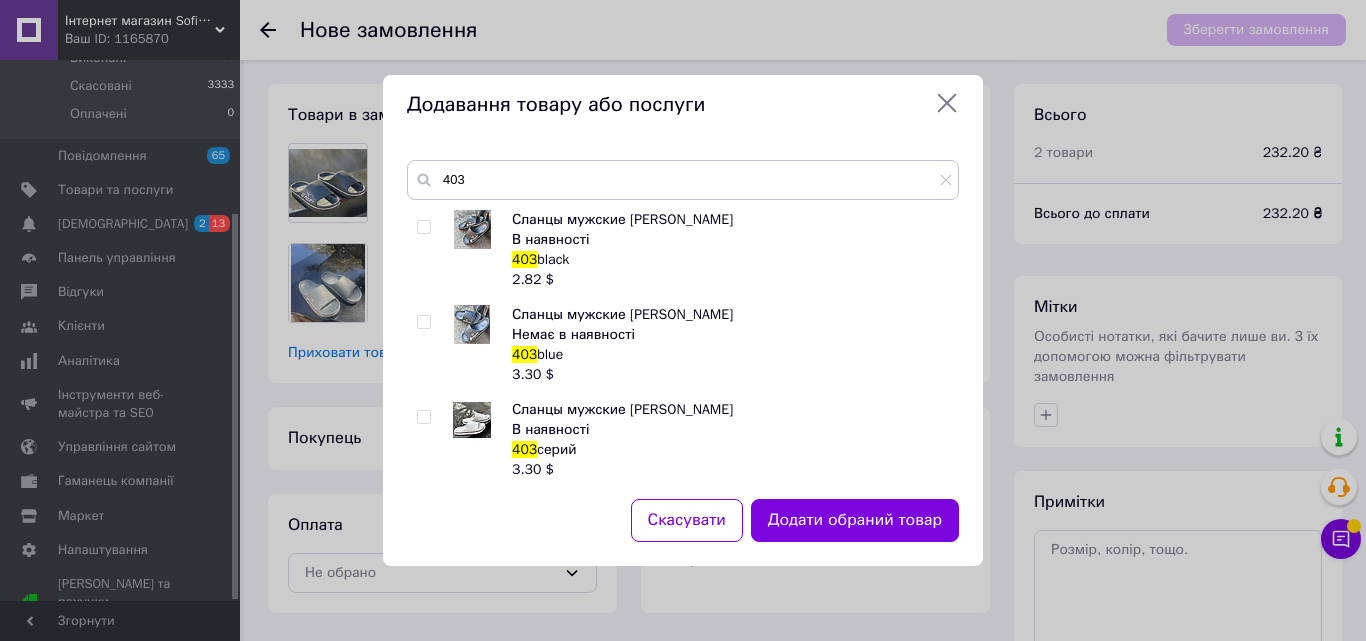 checkbox on "false" 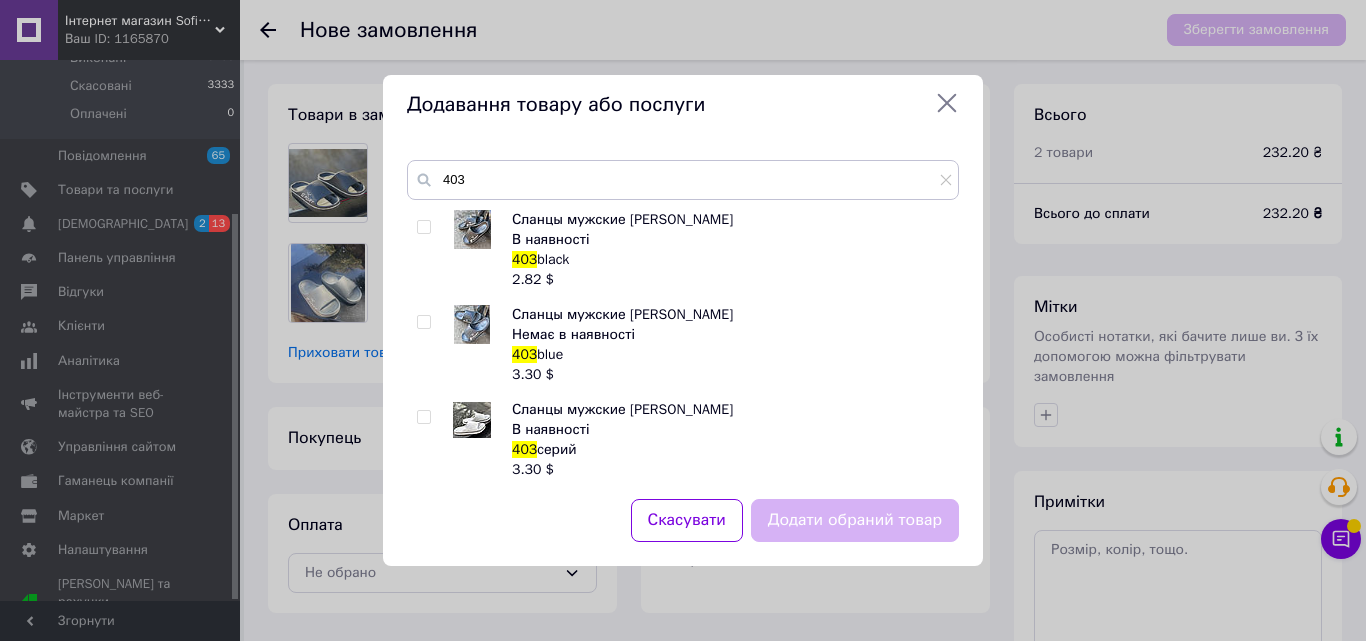 click at bounding box center (423, 417) 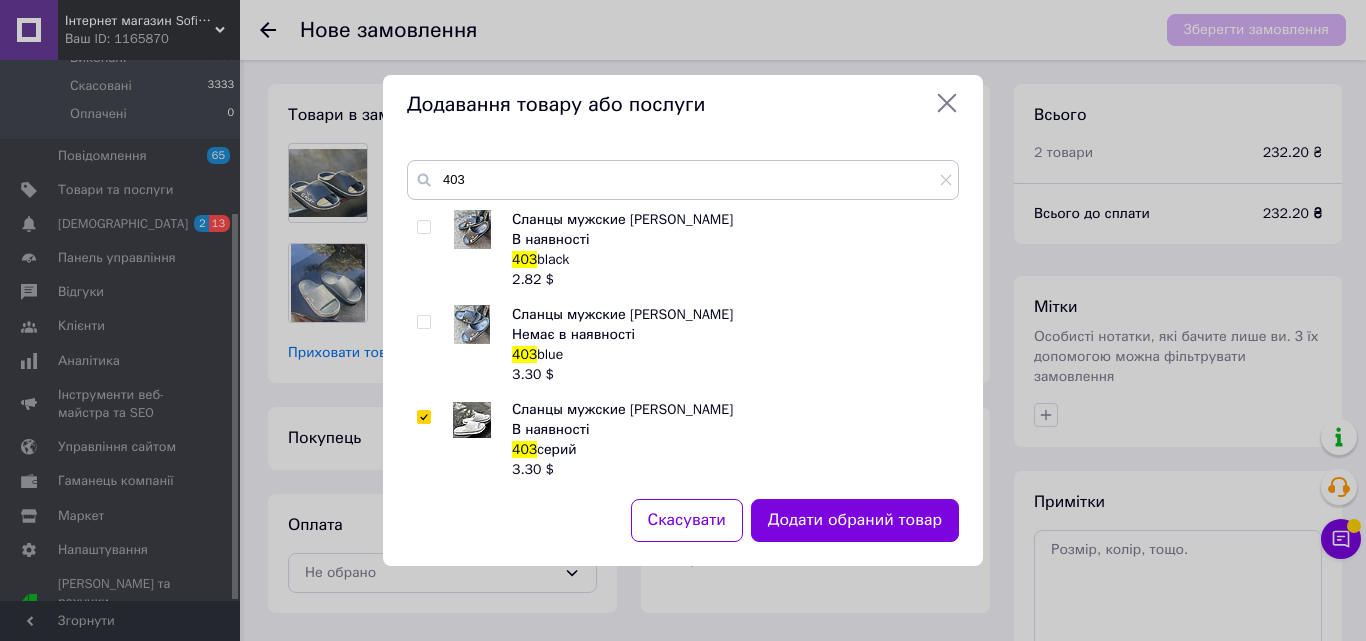 click at bounding box center [423, 227] 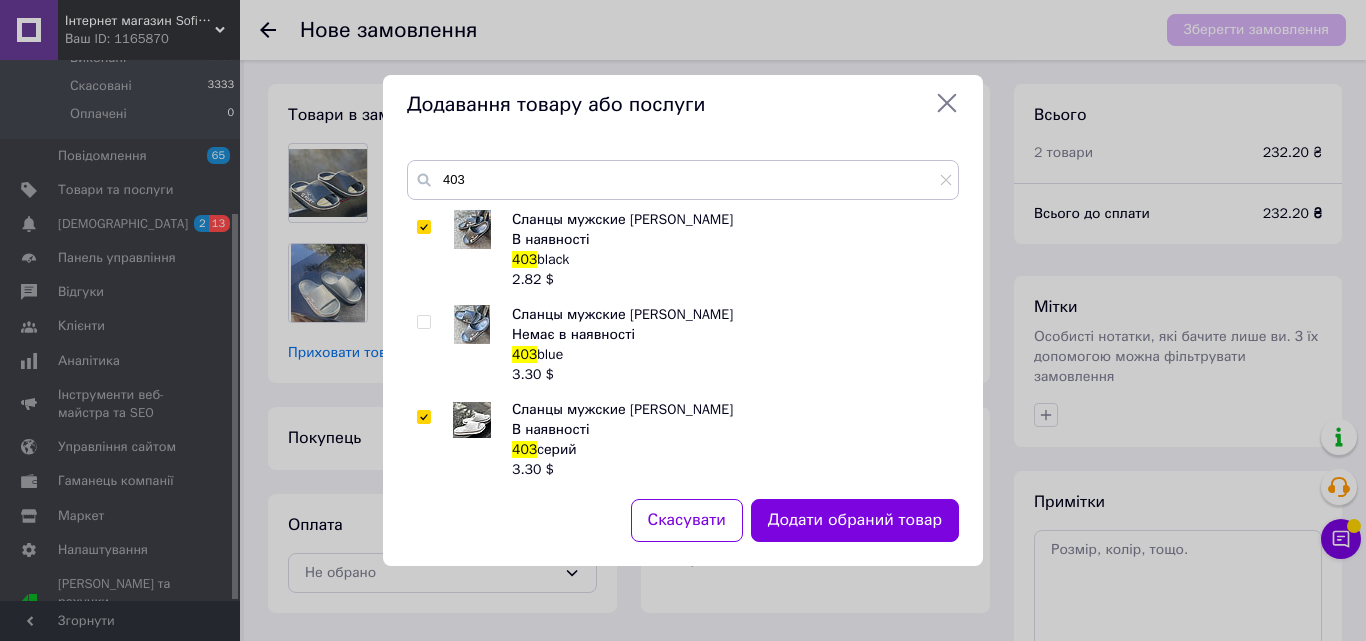 checkbox on "true" 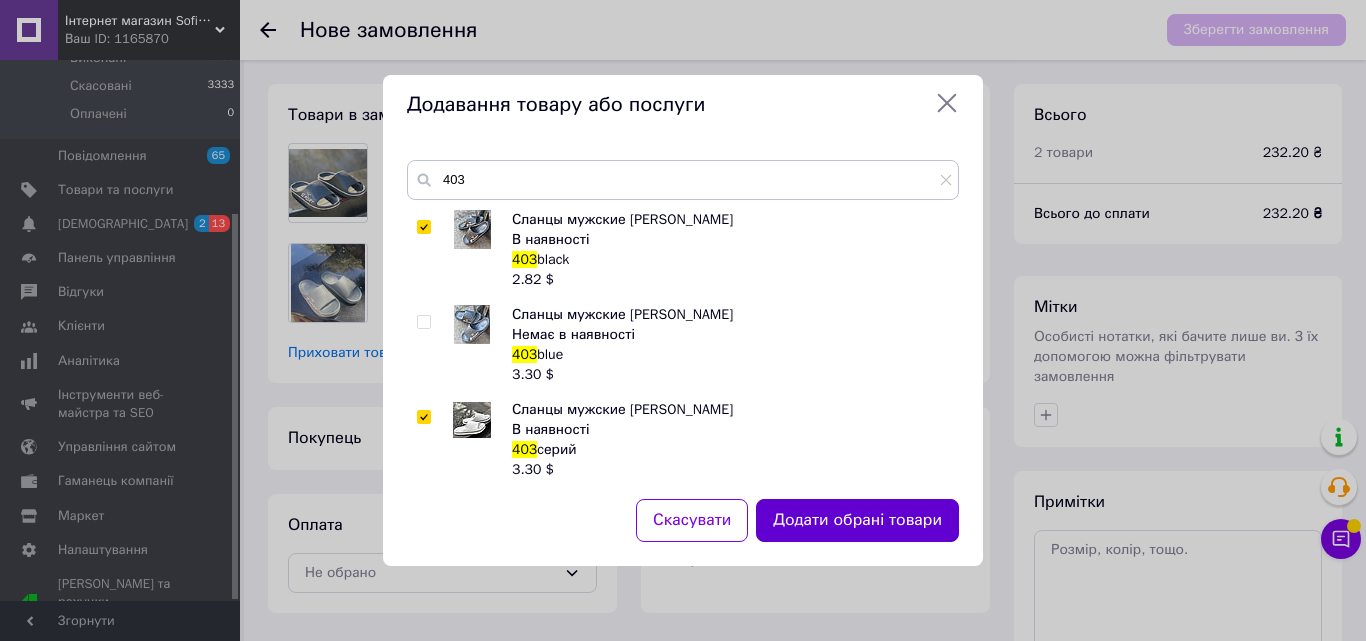 click on "Додати обрані товари" at bounding box center [857, 520] 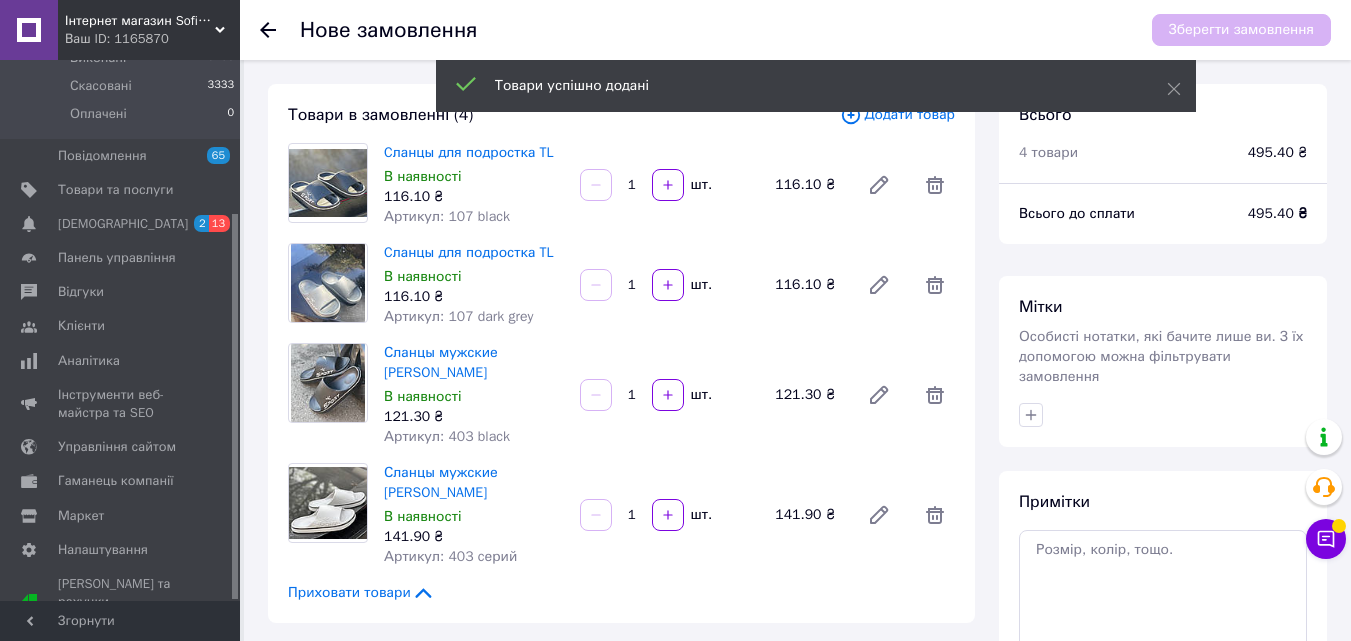 click on "Додати товар" at bounding box center (897, 115) 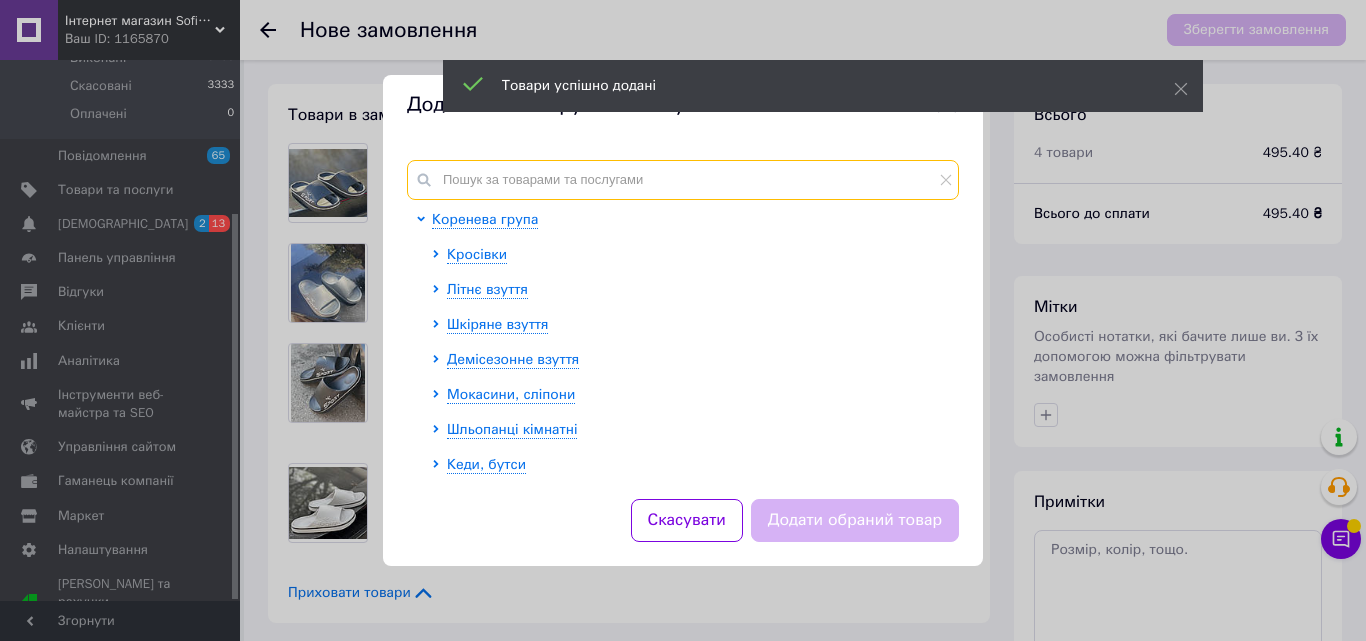 click at bounding box center [683, 180] 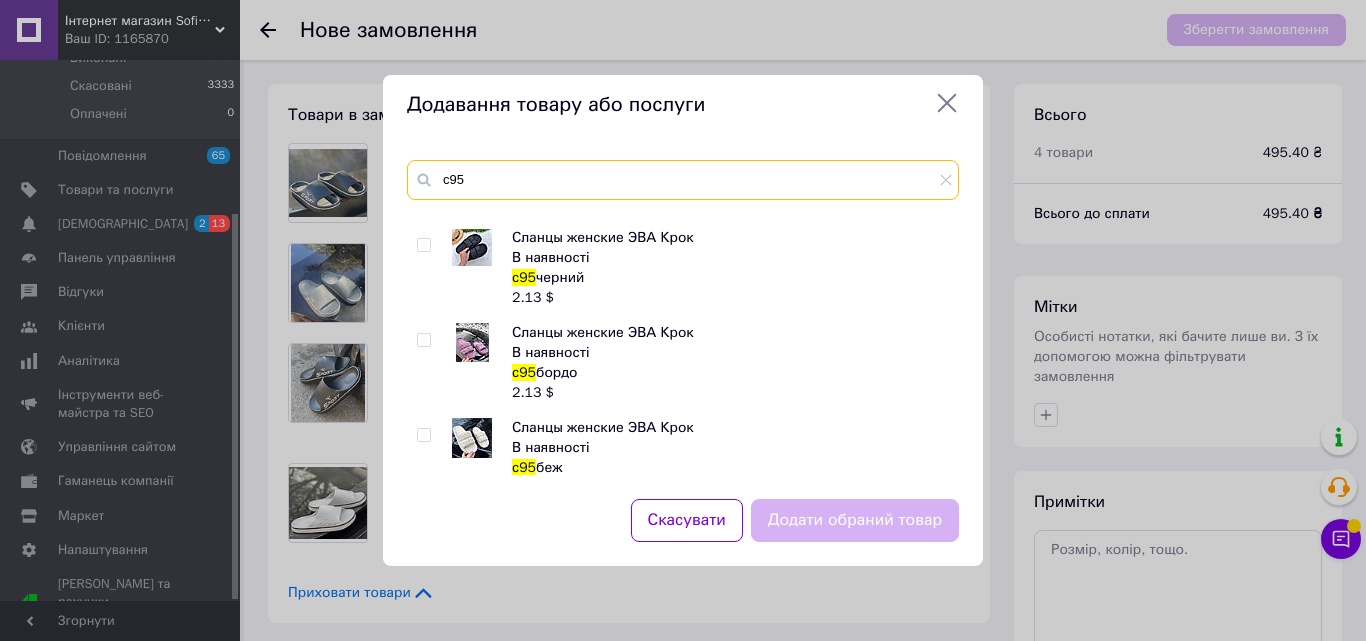 scroll, scrollTop: 600, scrollLeft: 0, axis: vertical 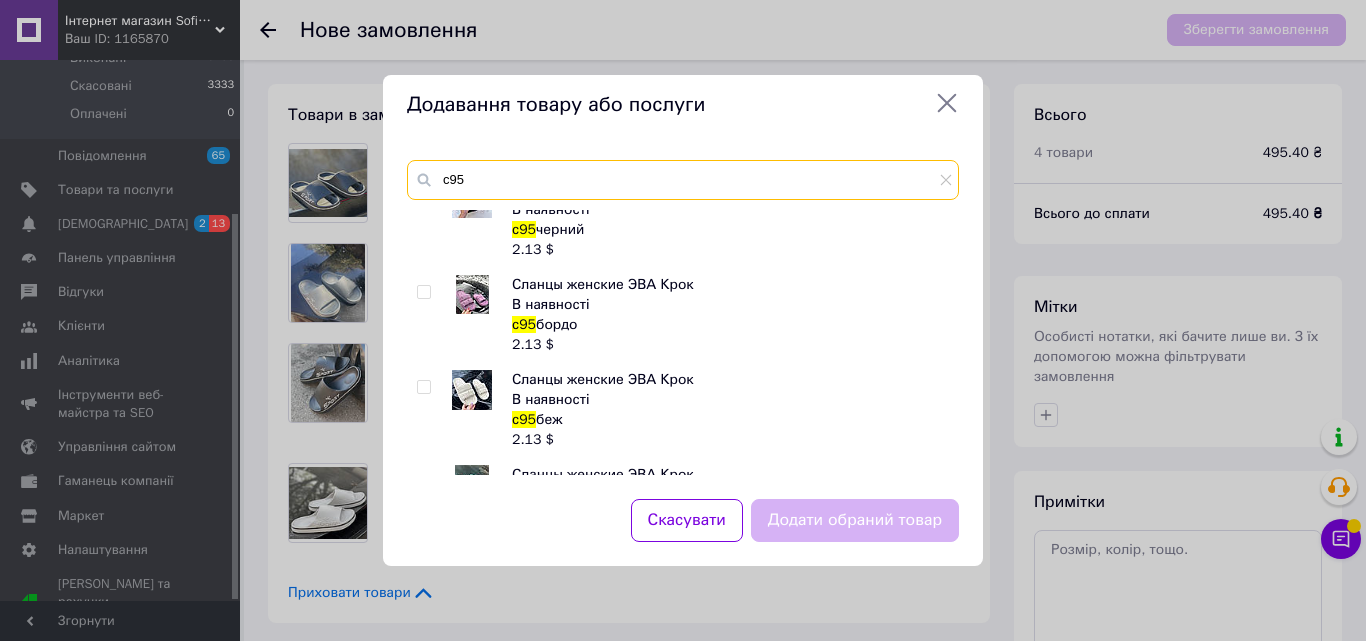 type on "с95" 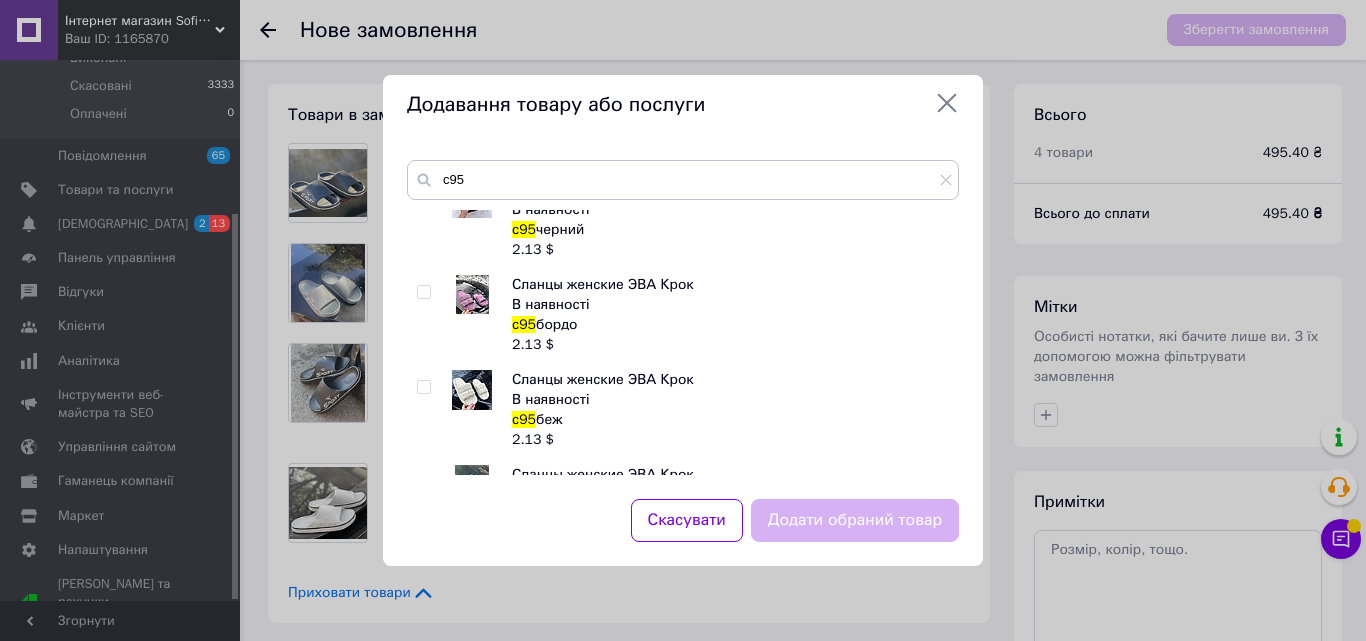 click at bounding box center (423, 292) 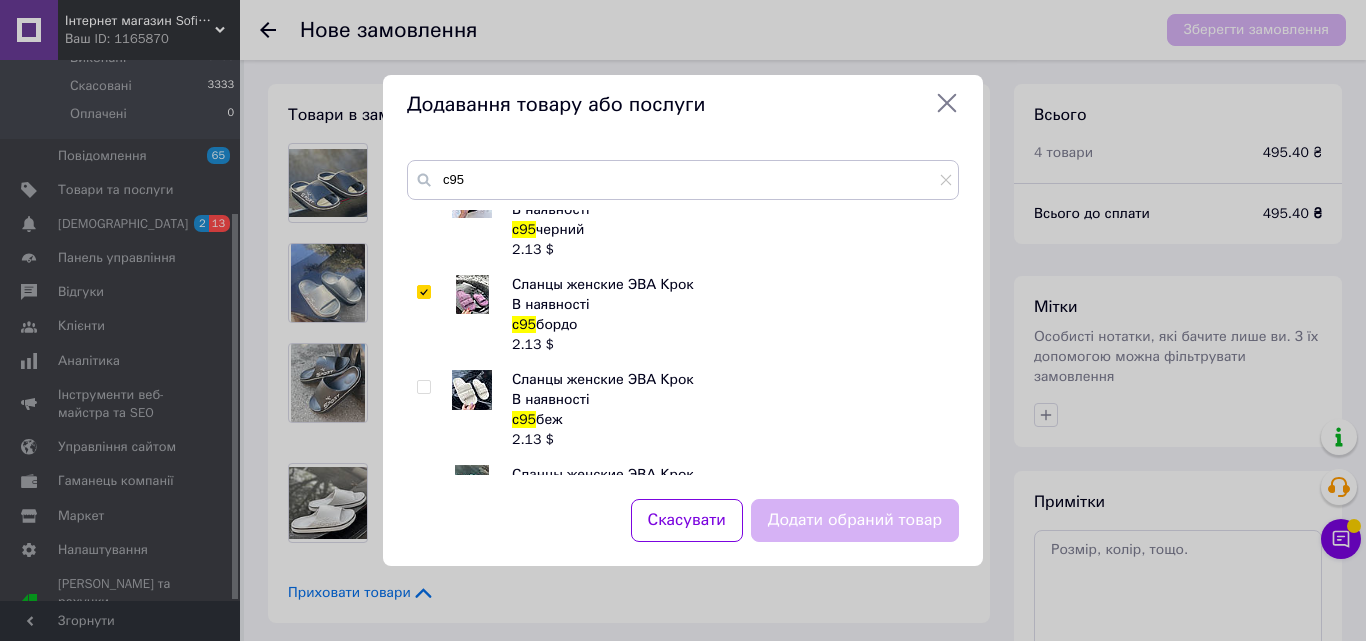 checkbox on "true" 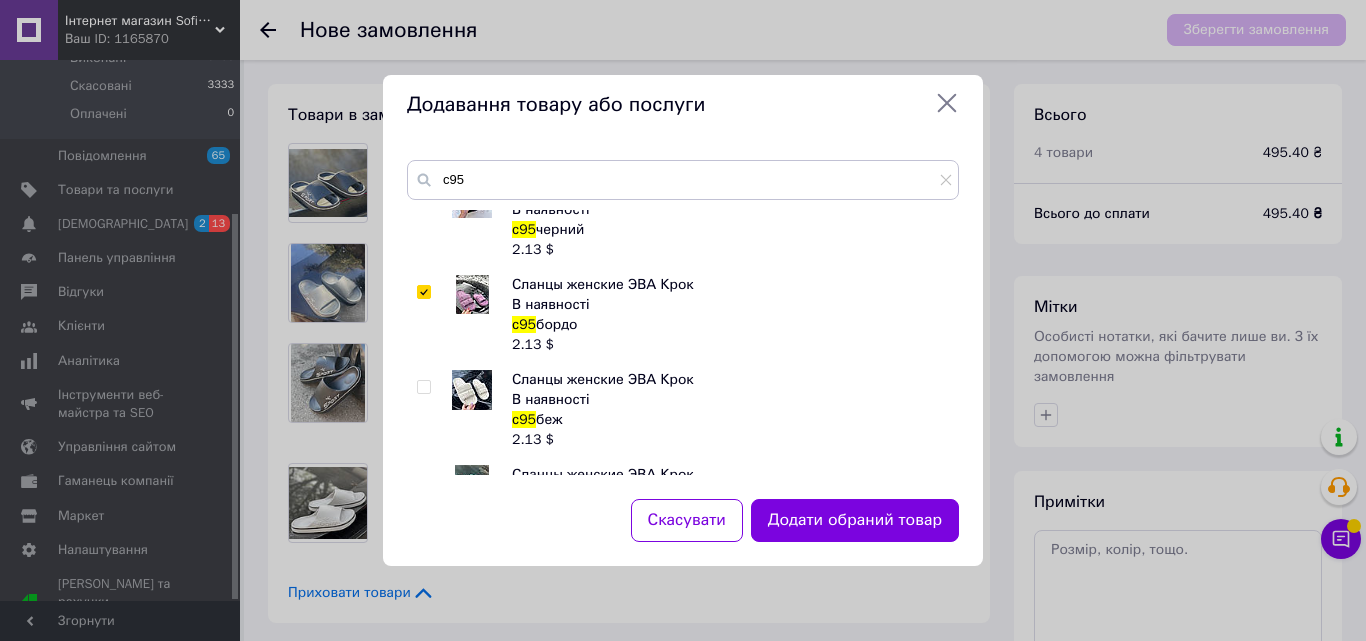 click at bounding box center [423, 387] 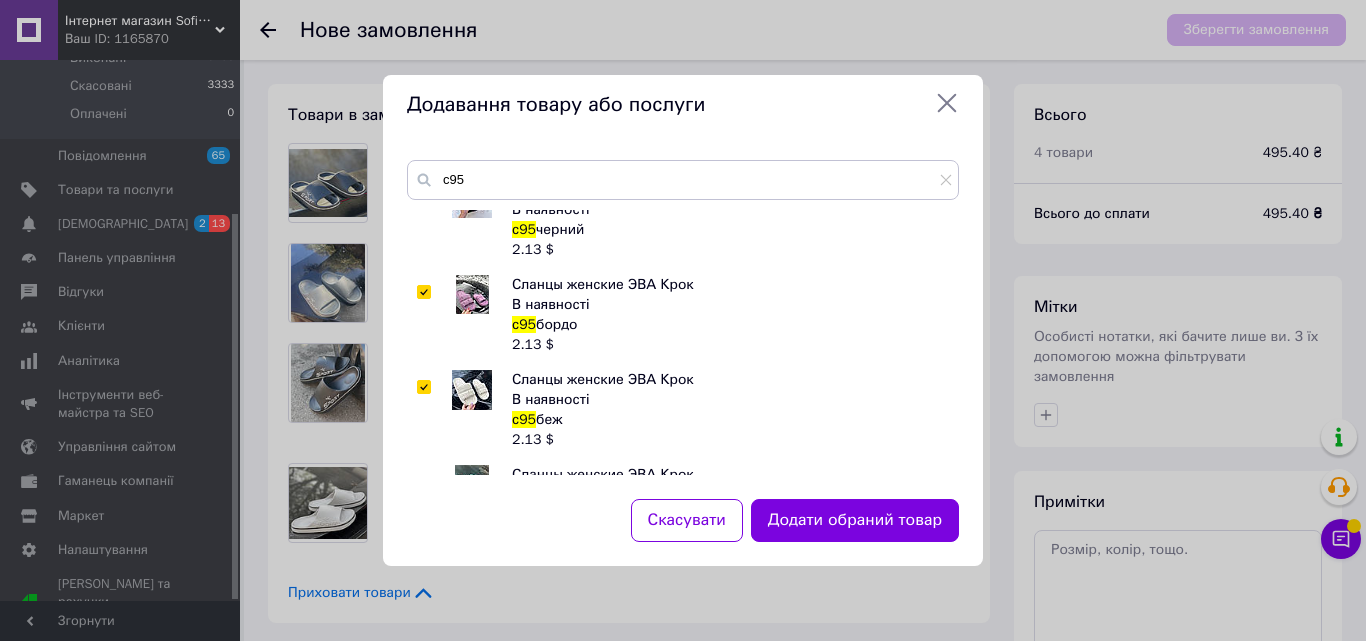 checkbox on "true" 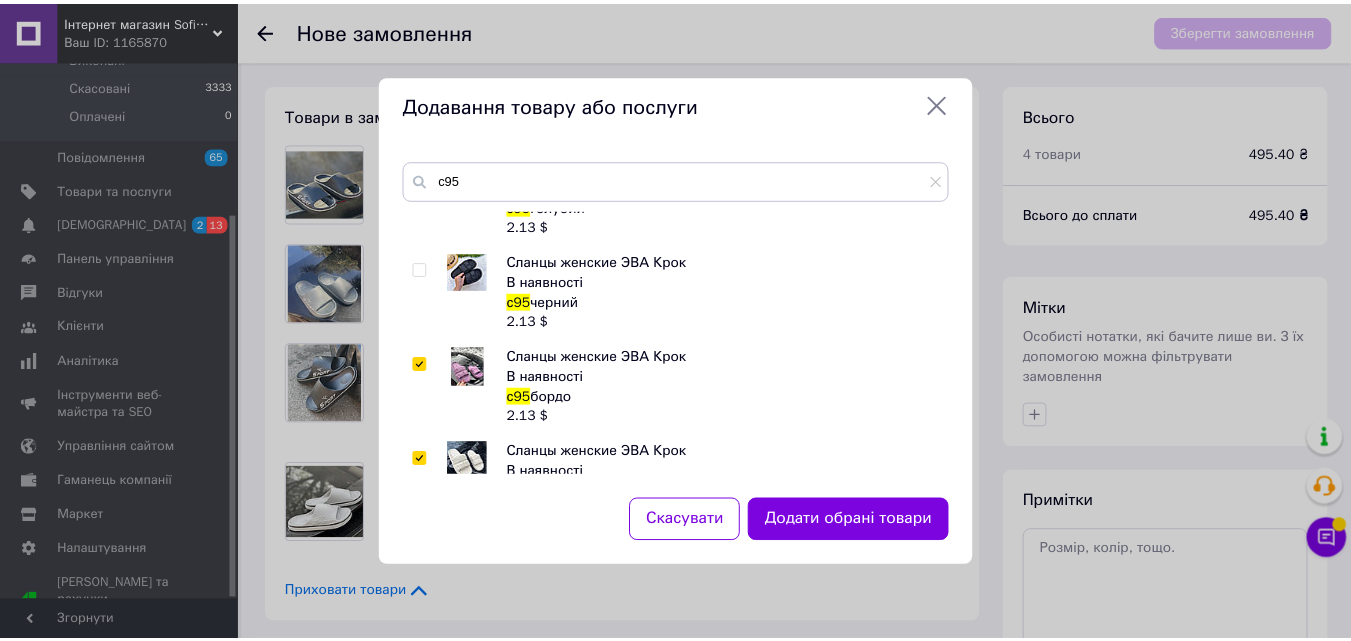scroll, scrollTop: 500, scrollLeft: 0, axis: vertical 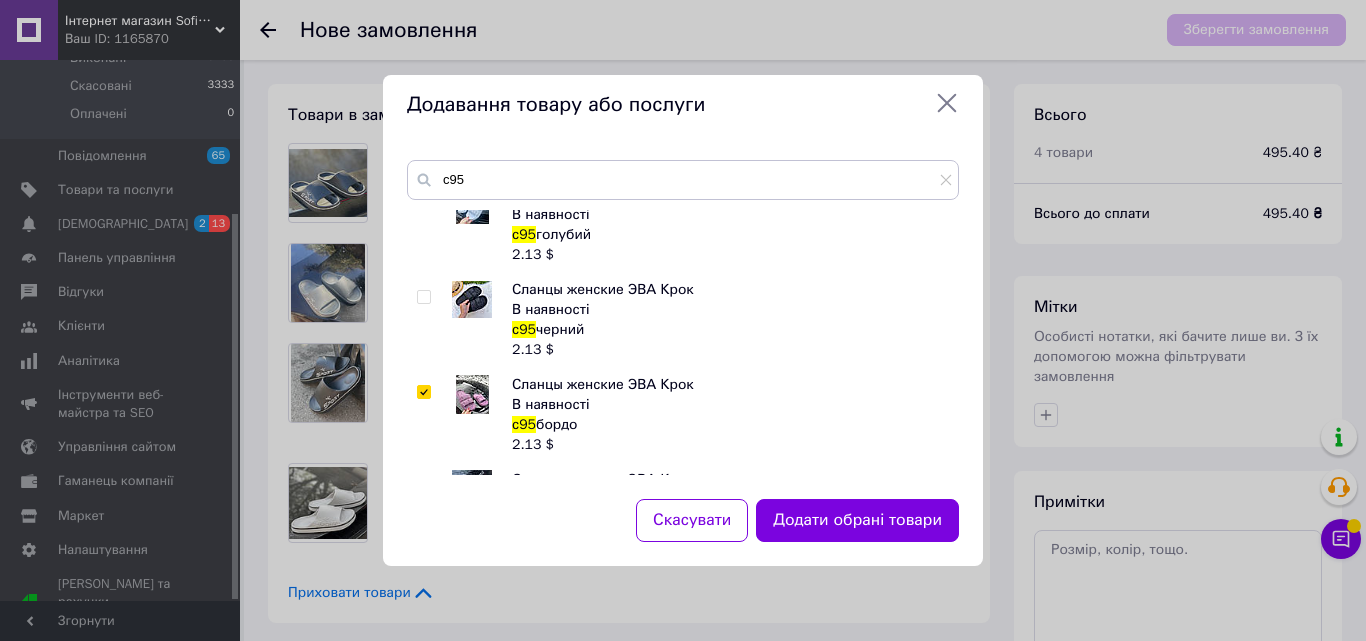 click at bounding box center (482, 320) 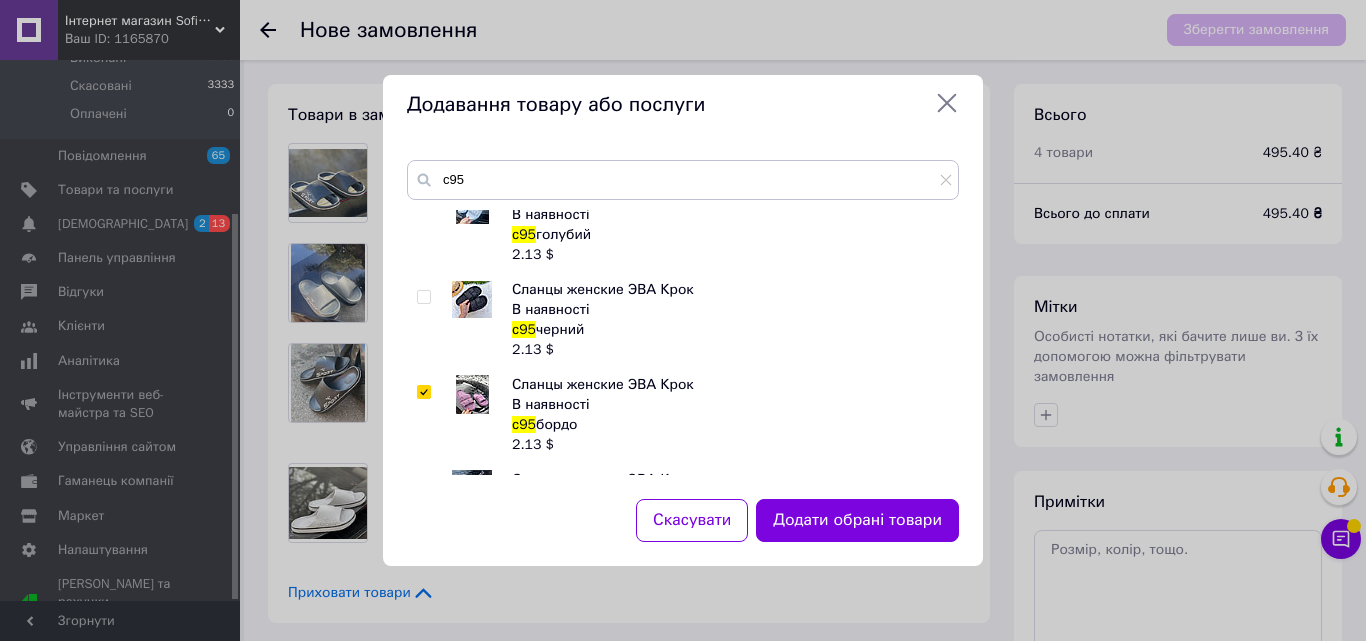 click at bounding box center [423, 297] 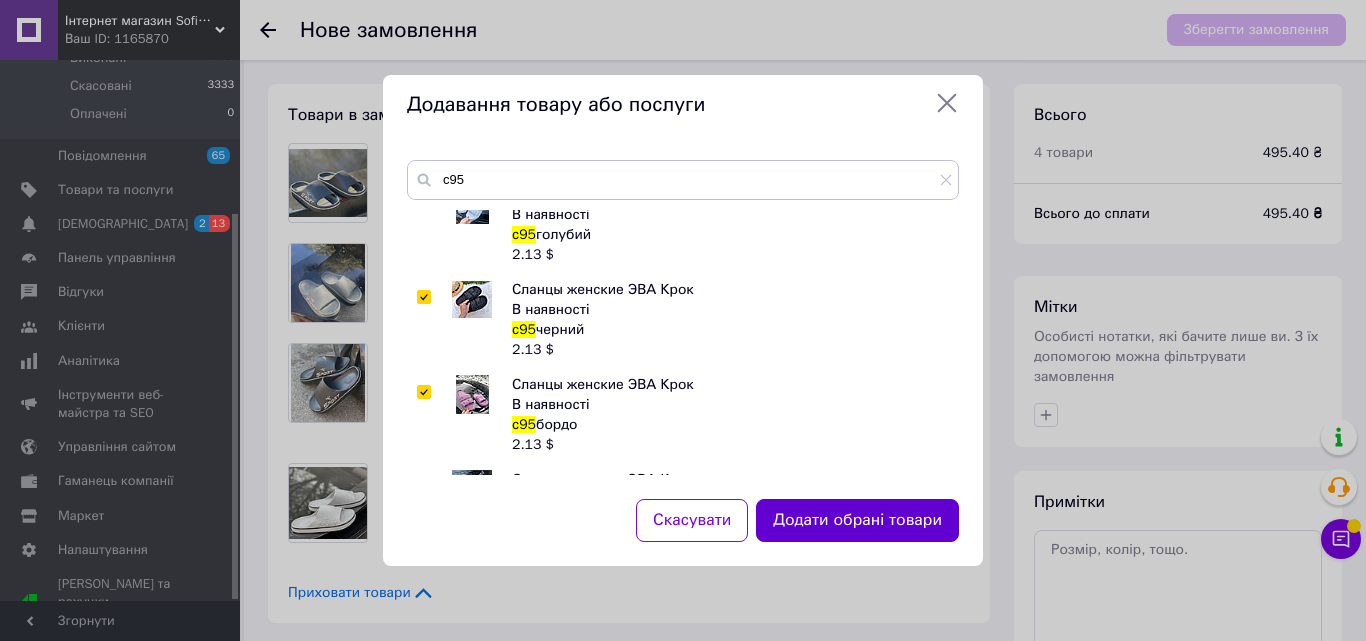 click on "Додати обрані товари" at bounding box center [857, 520] 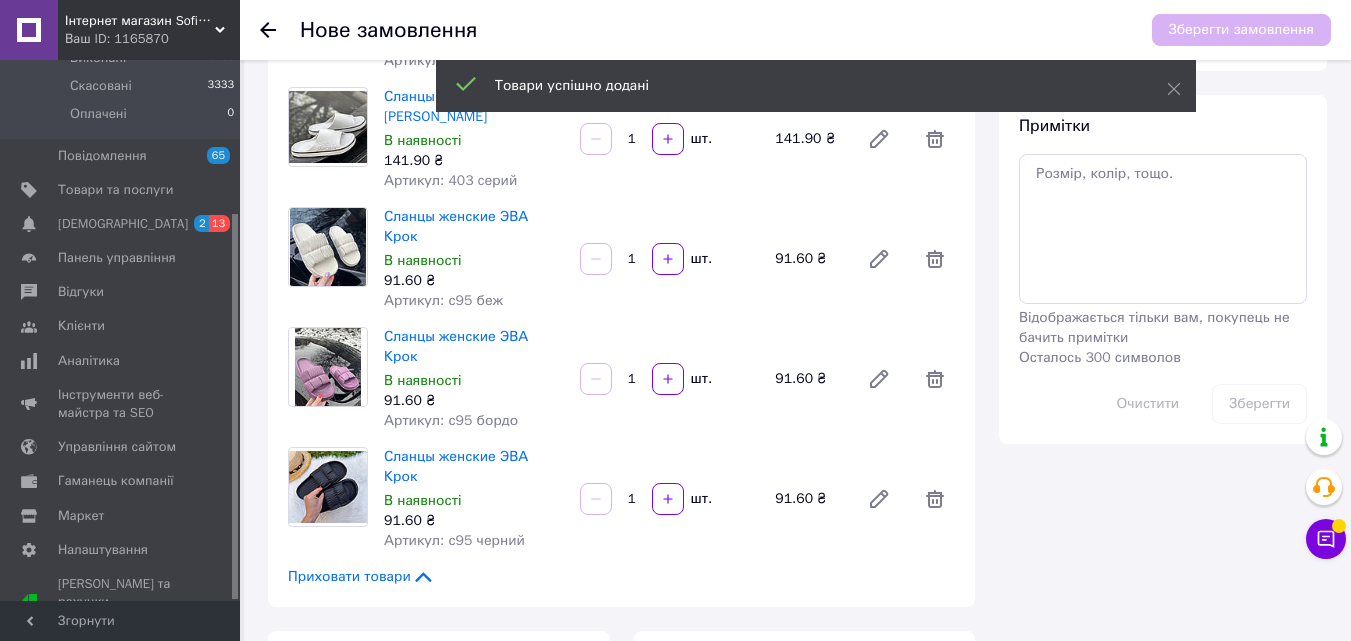 scroll, scrollTop: 536, scrollLeft: 0, axis: vertical 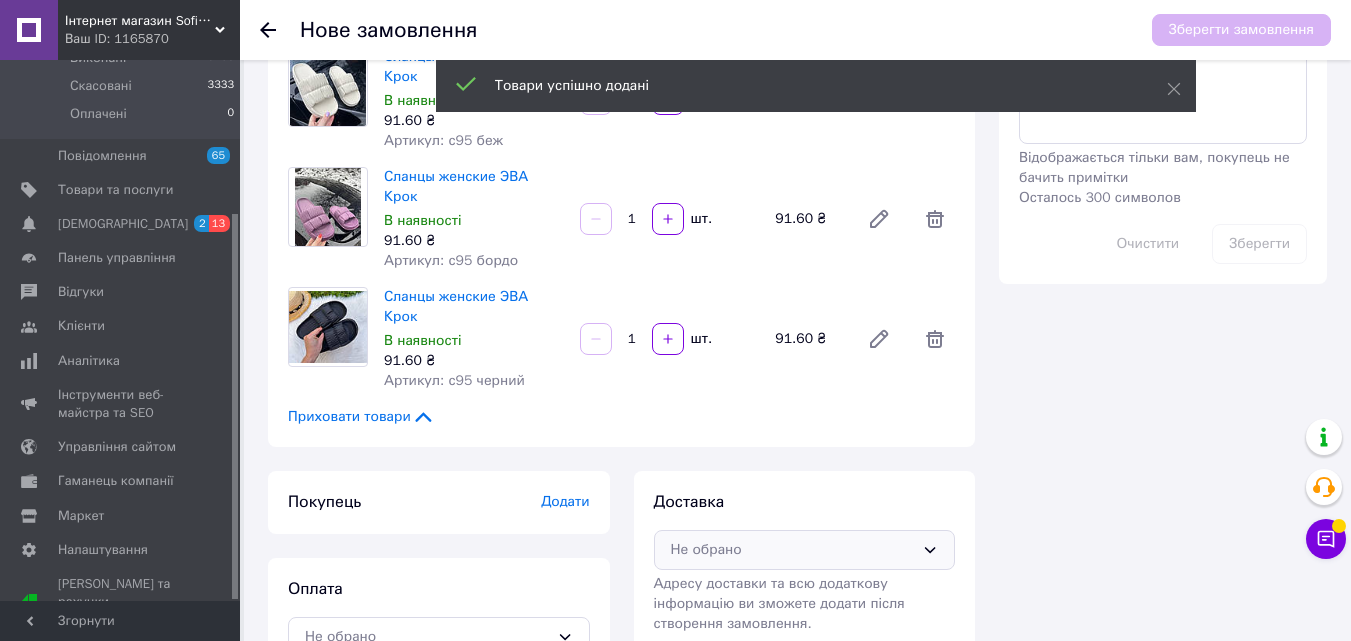 click on "Не обрано" at bounding box center [805, 550] 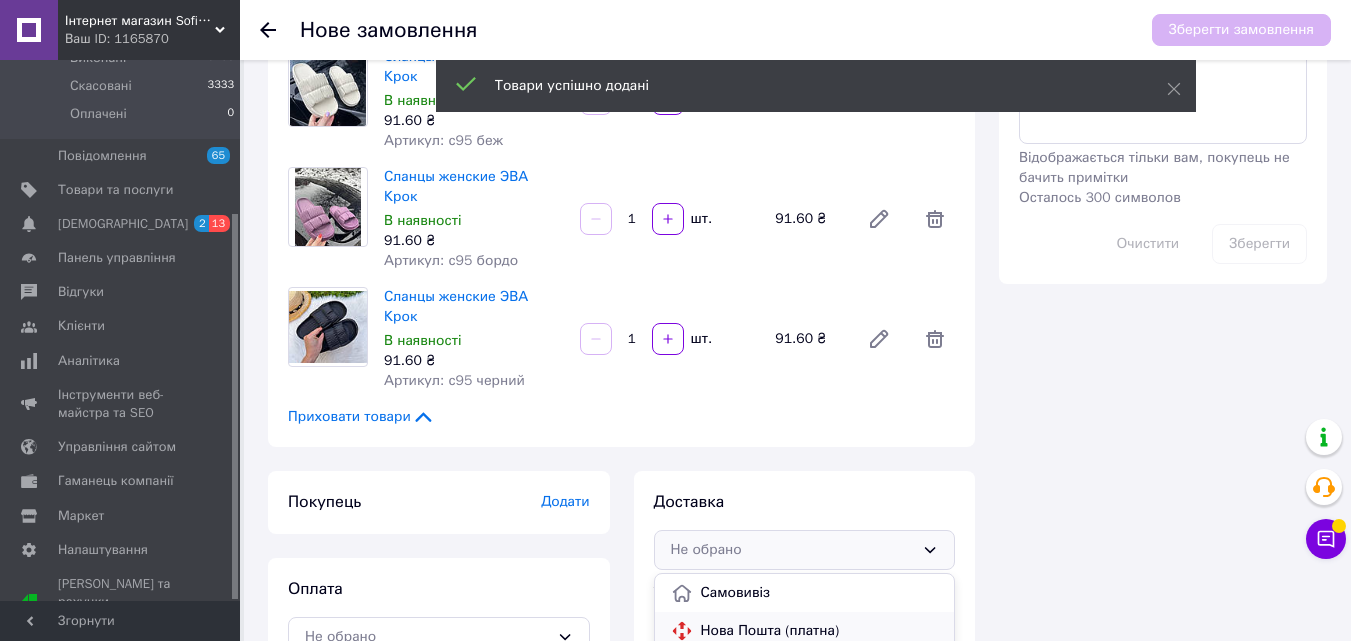 click on "Нова Пошта (платна)" at bounding box center (820, 631) 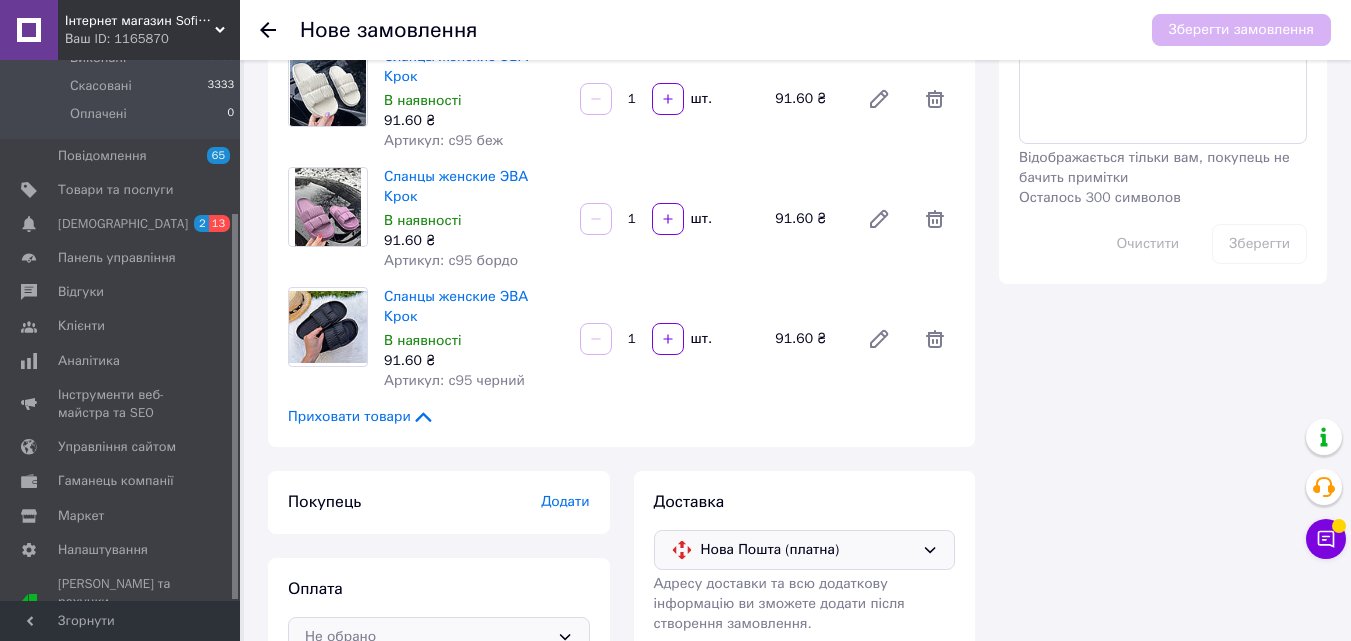 click on "Не обрано" at bounding box center (427, 637) 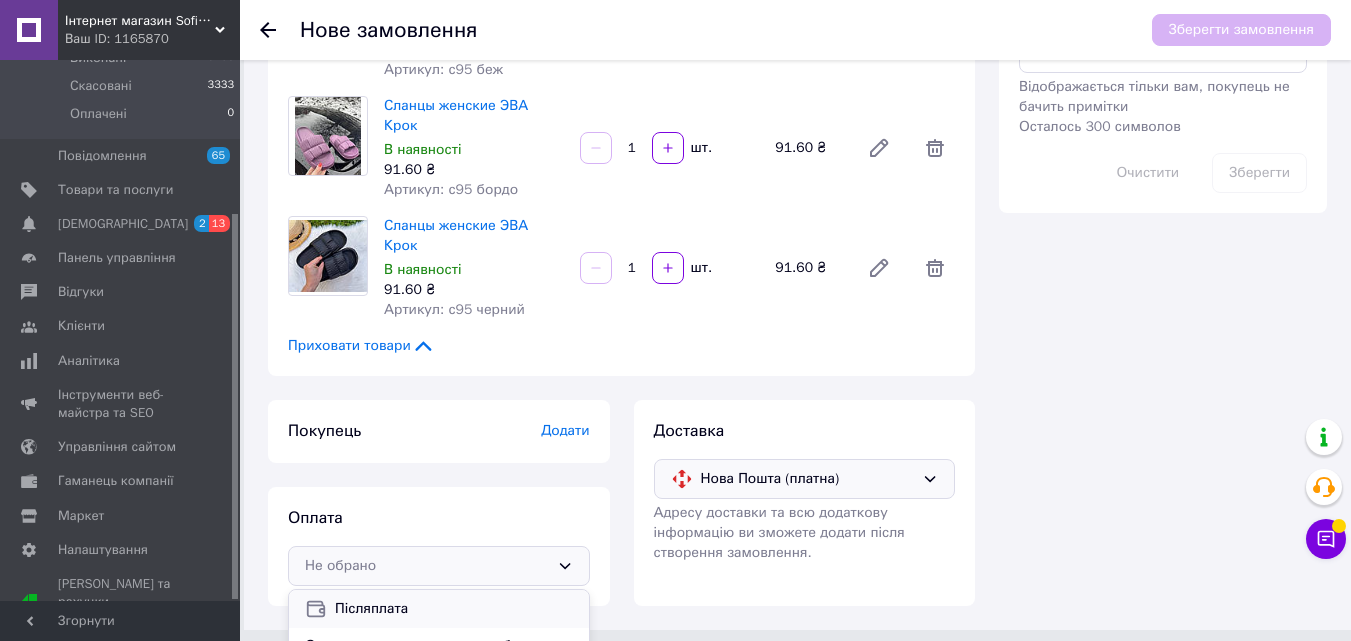 click on "Післяплата" at bounding box center [454, 609] 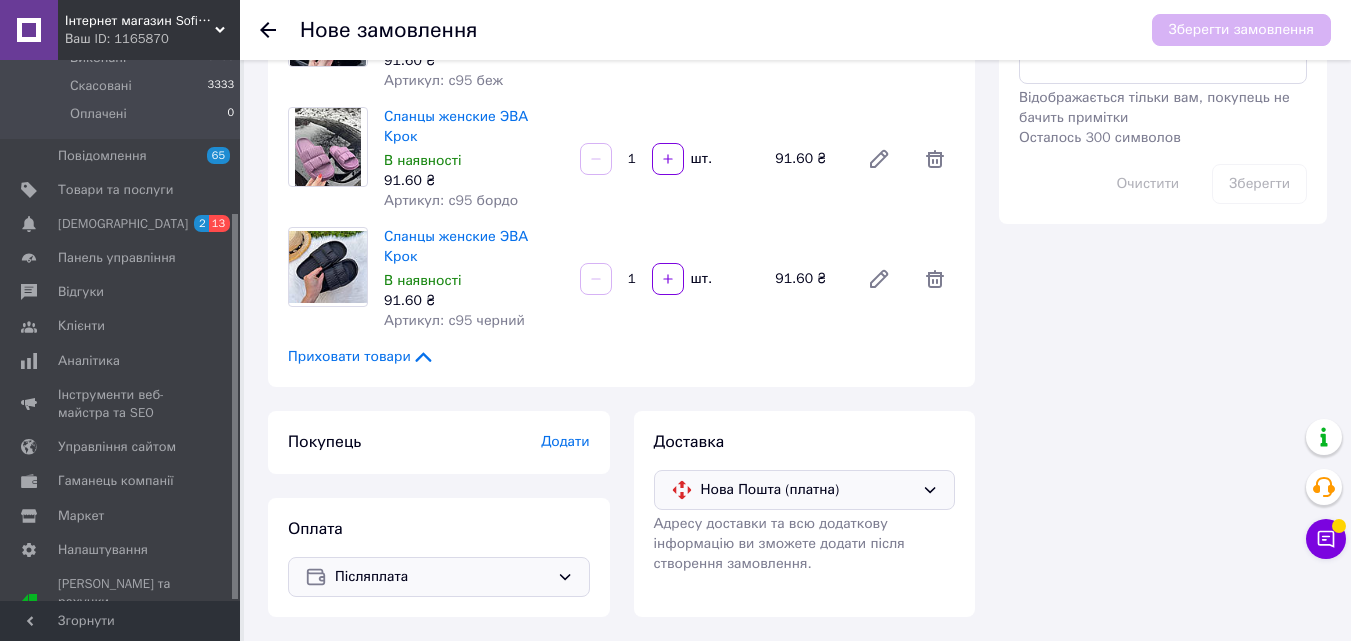 scroll, scrollTop: 536, scrollLeft: 0, axis: vertical 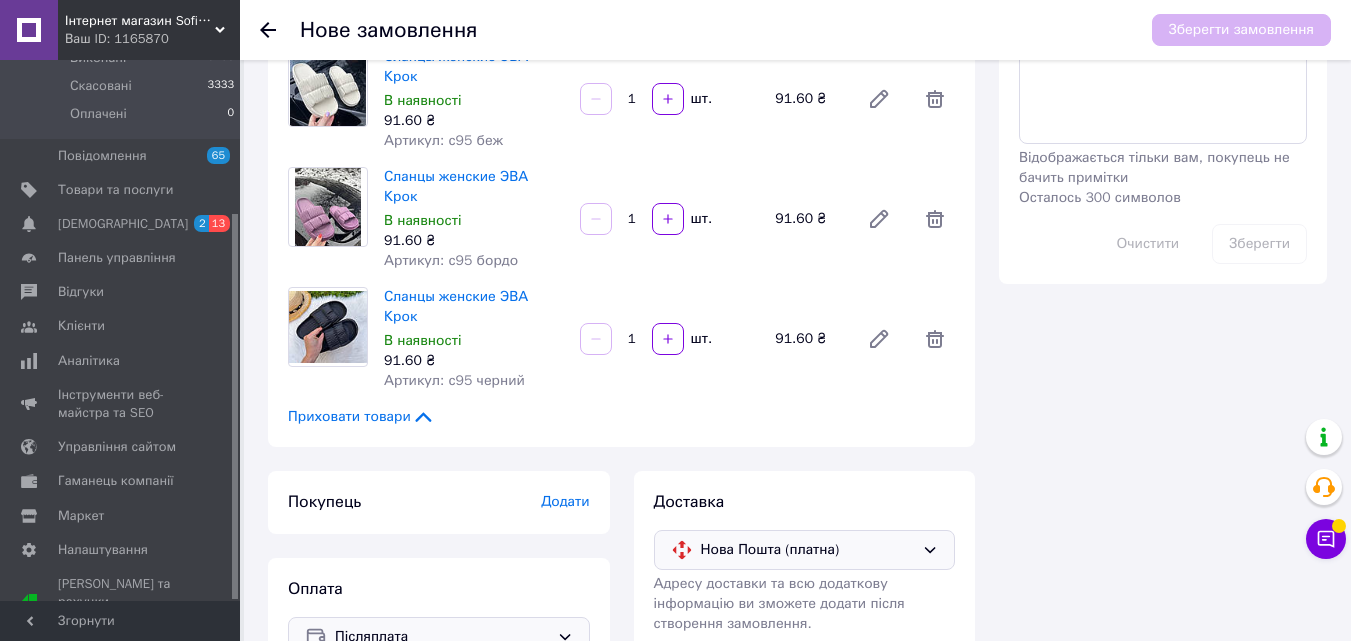 click on "Додати" at bounding box center (565, 501) 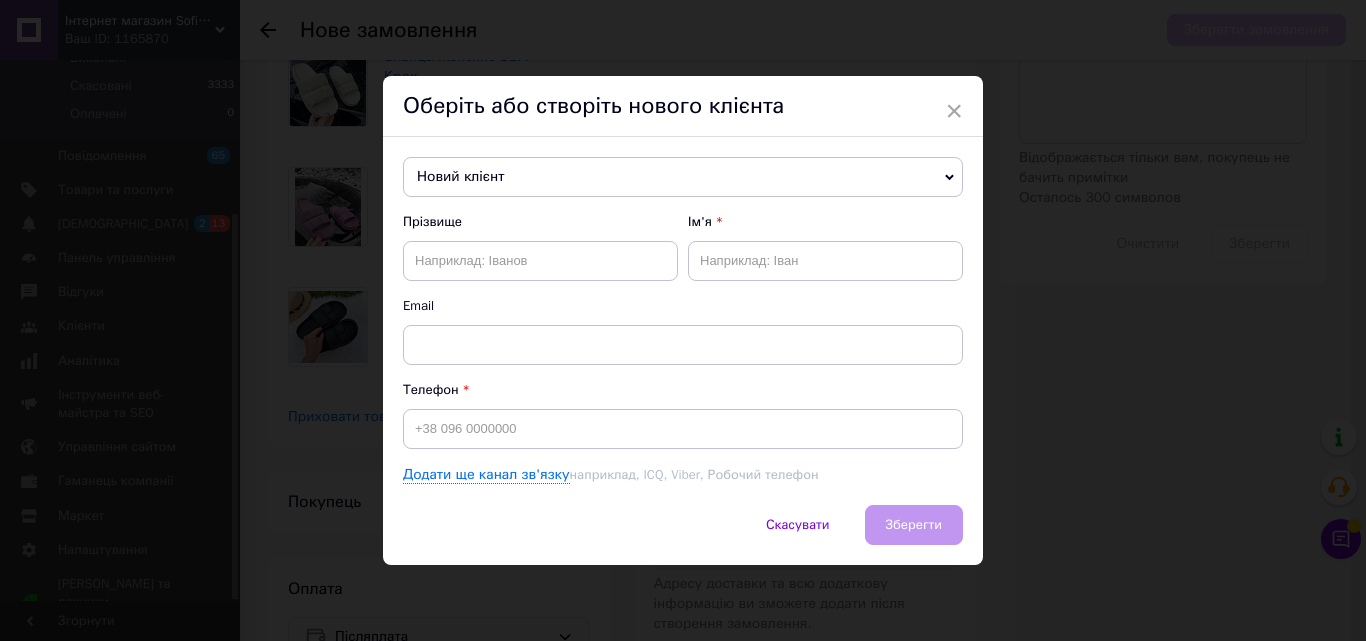 click on "Новий клієнт" at bounding box center (683, 177) 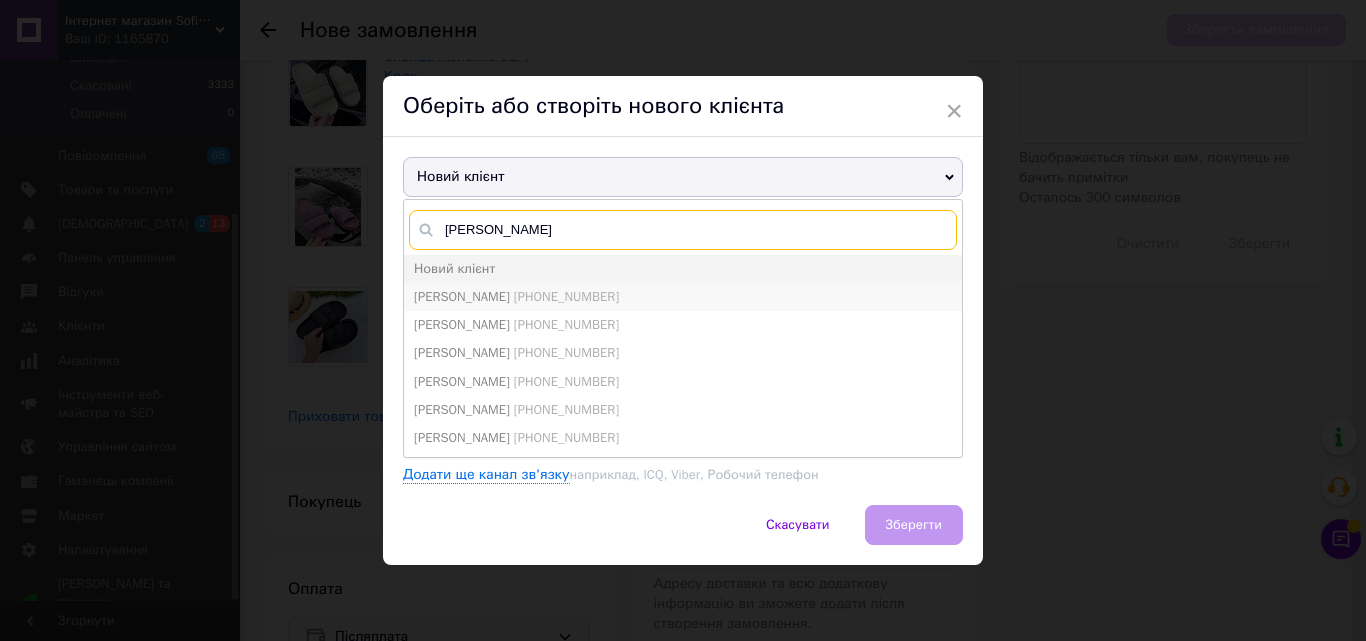 type on "[PERSON_NAME]" 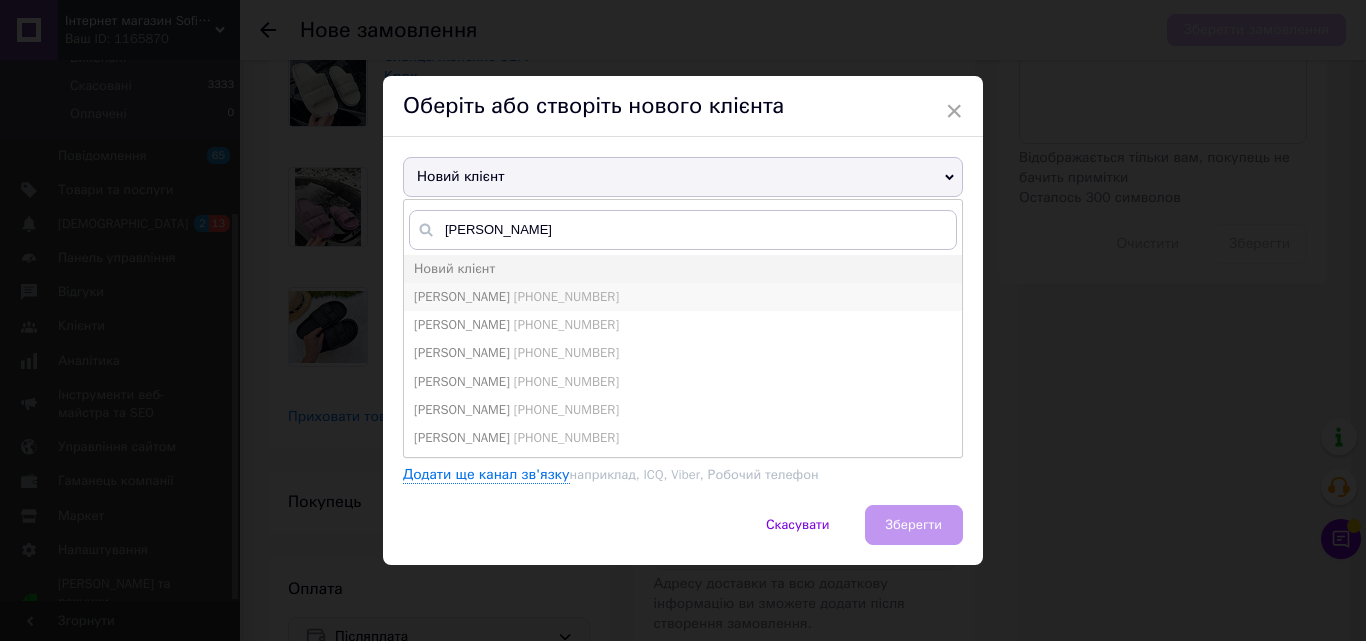 click on "[PHONE_NUMBER]" at bounding box center [566, 296] 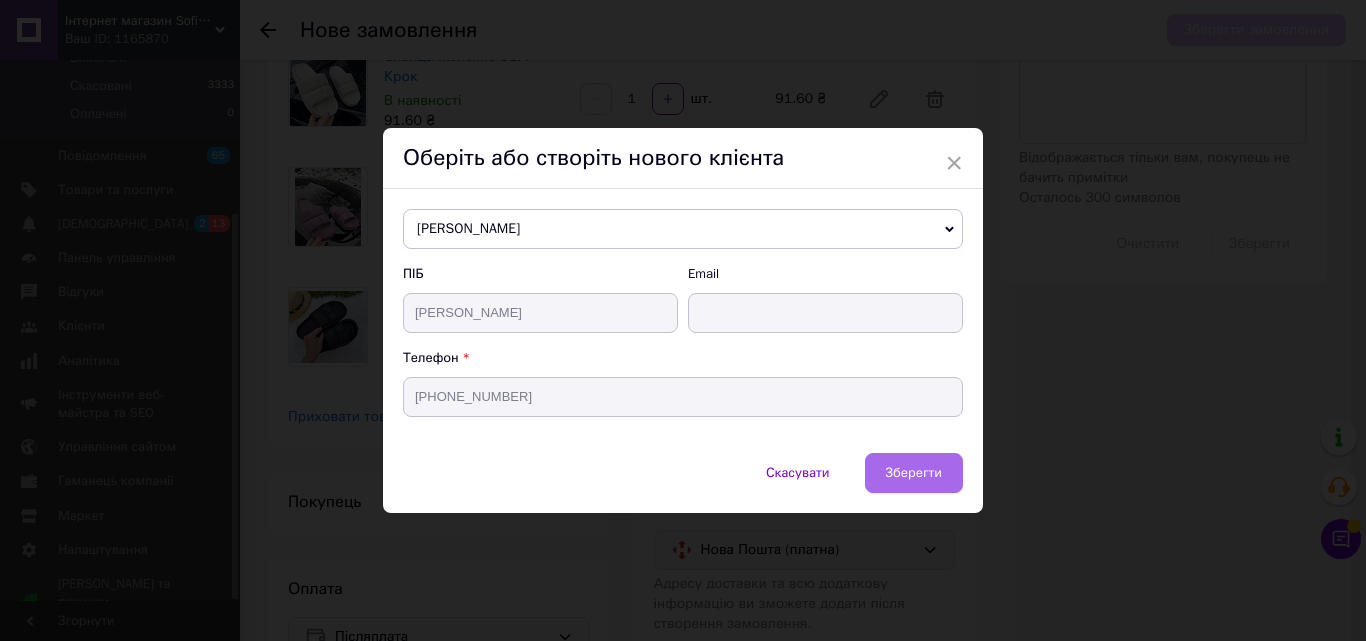 click on "Зберегти" at bounding box center [914, 472] 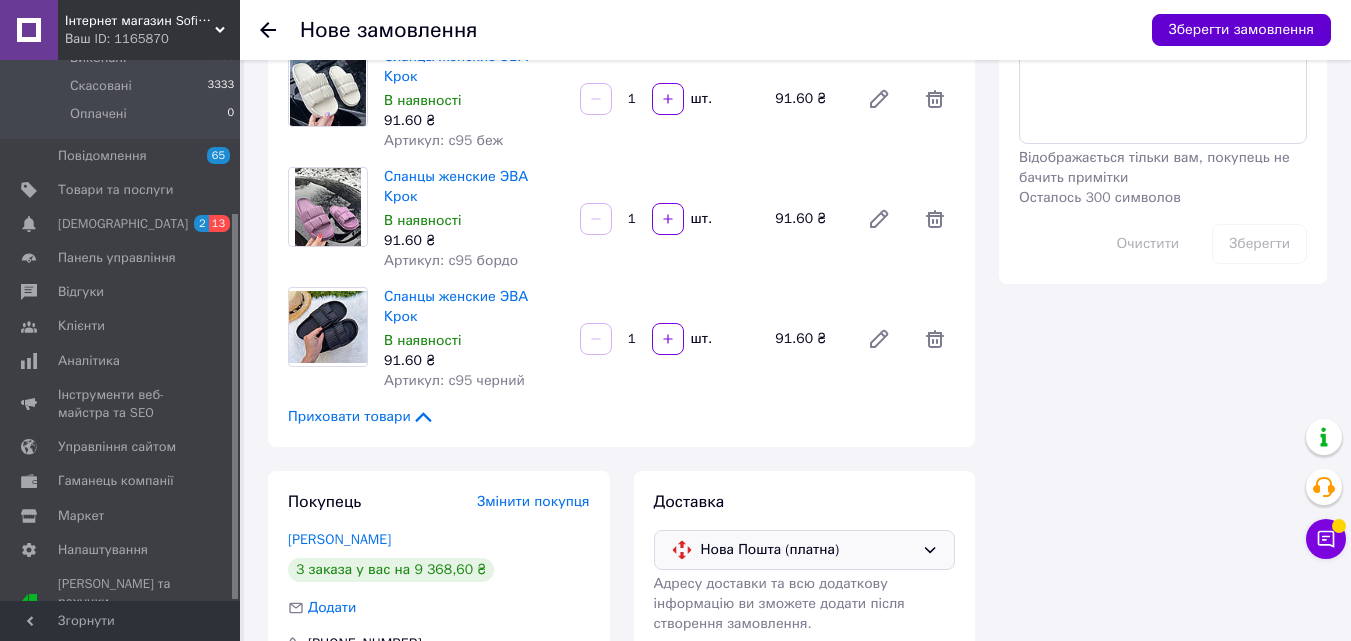 click on "Зберегти замовлення" at bounding box center [1241, 30] 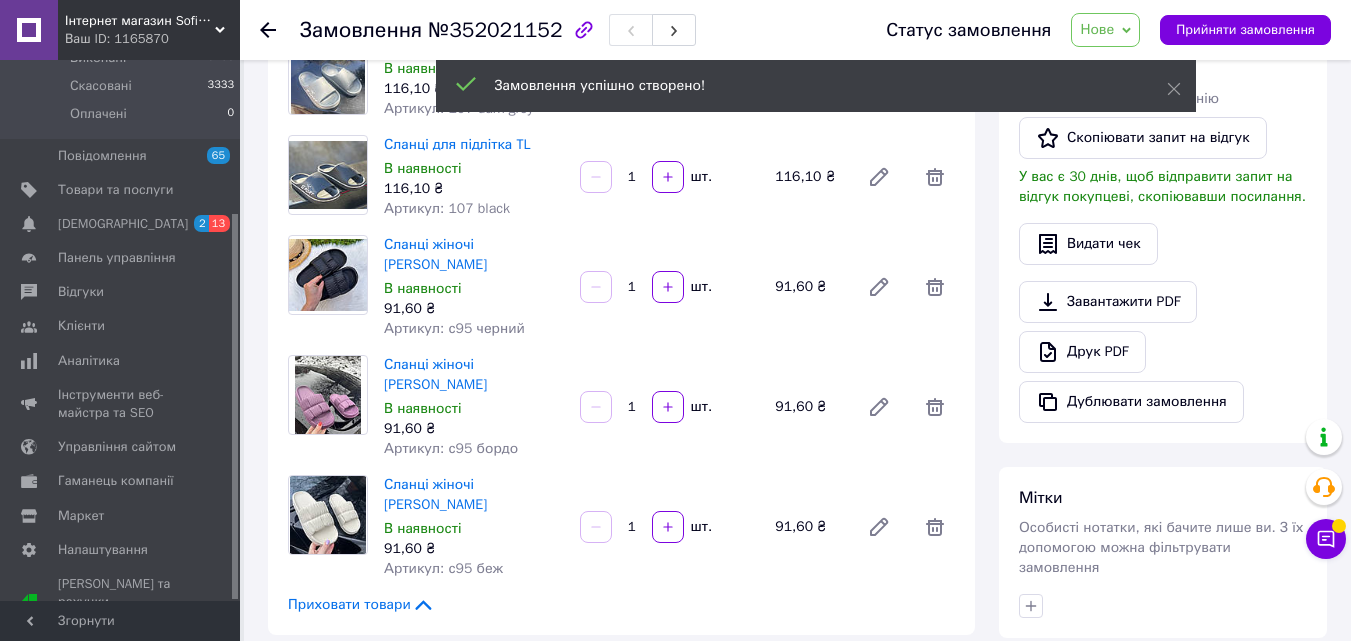 scroll, scrollTop: 336, scrollLeft: 0, axis: vertical 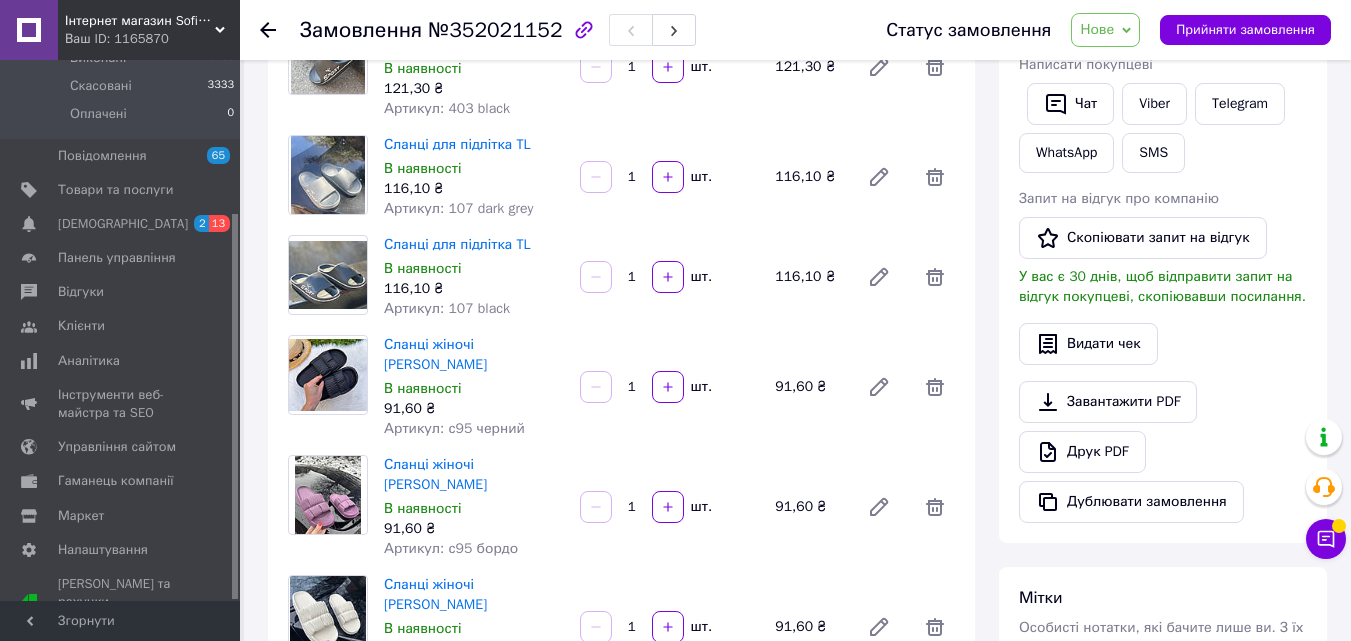 click on "1" at bounding box center [632, 507] 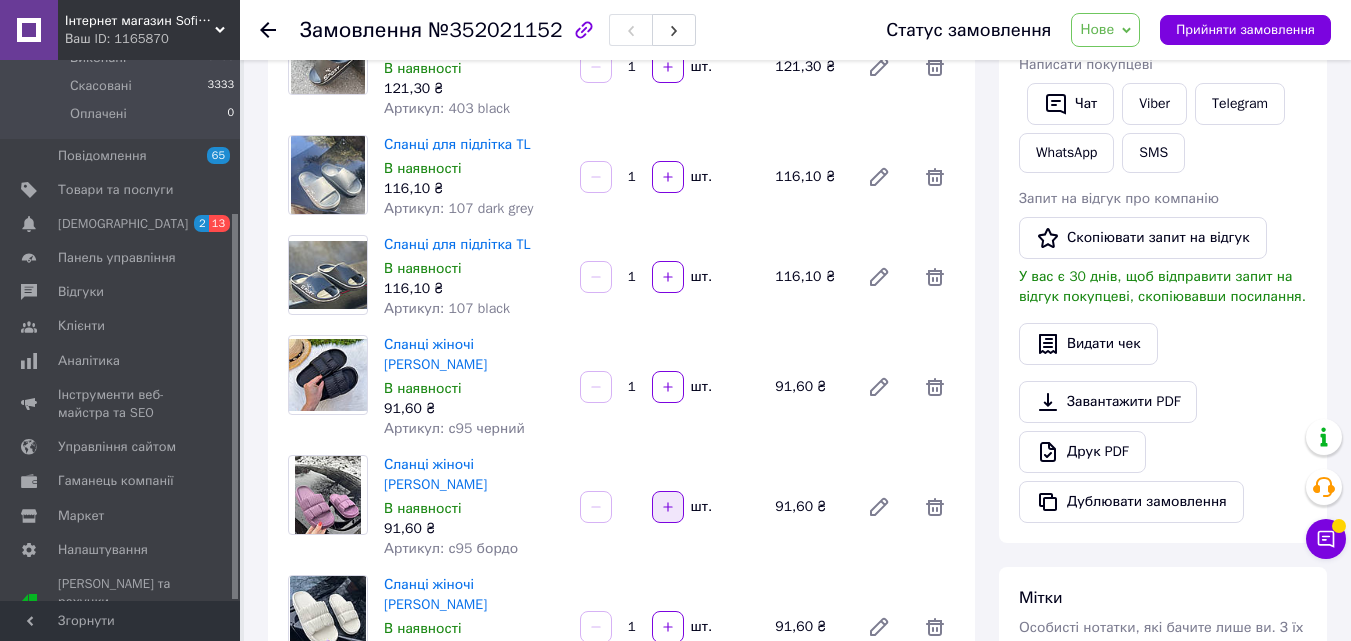 type on "6" 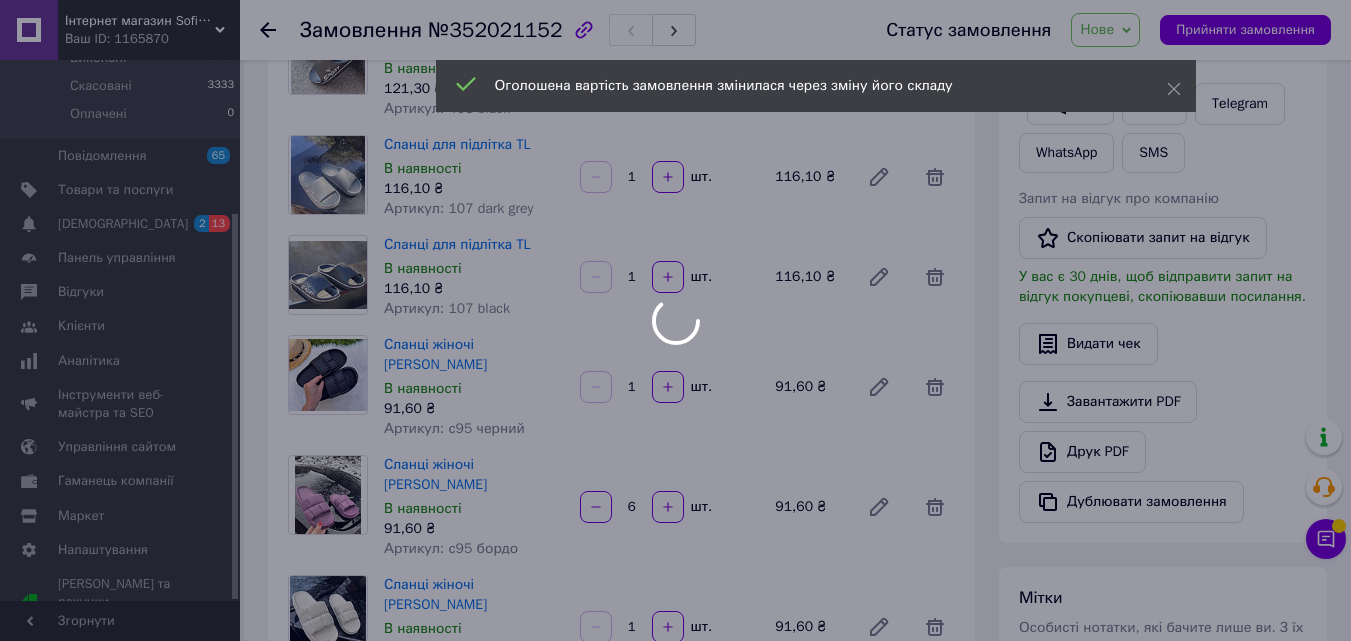 type on "6" 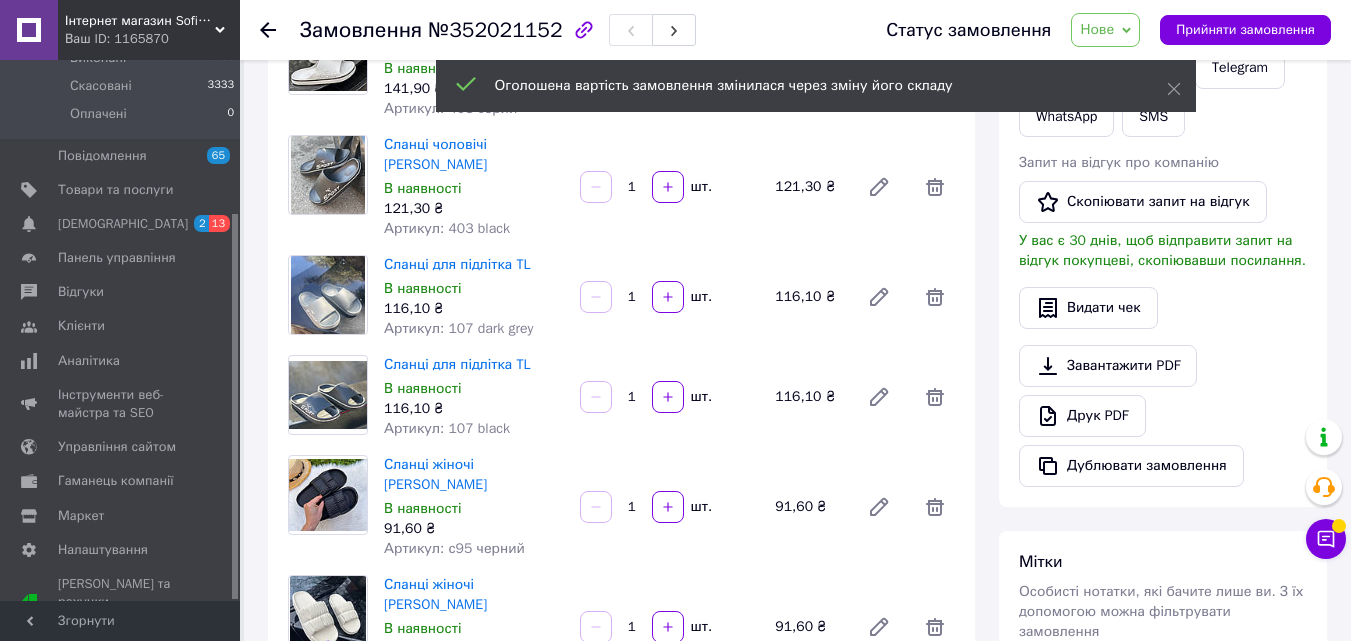 scroll, scrollTop: 436, scrollLeft: 0, axis: vertical 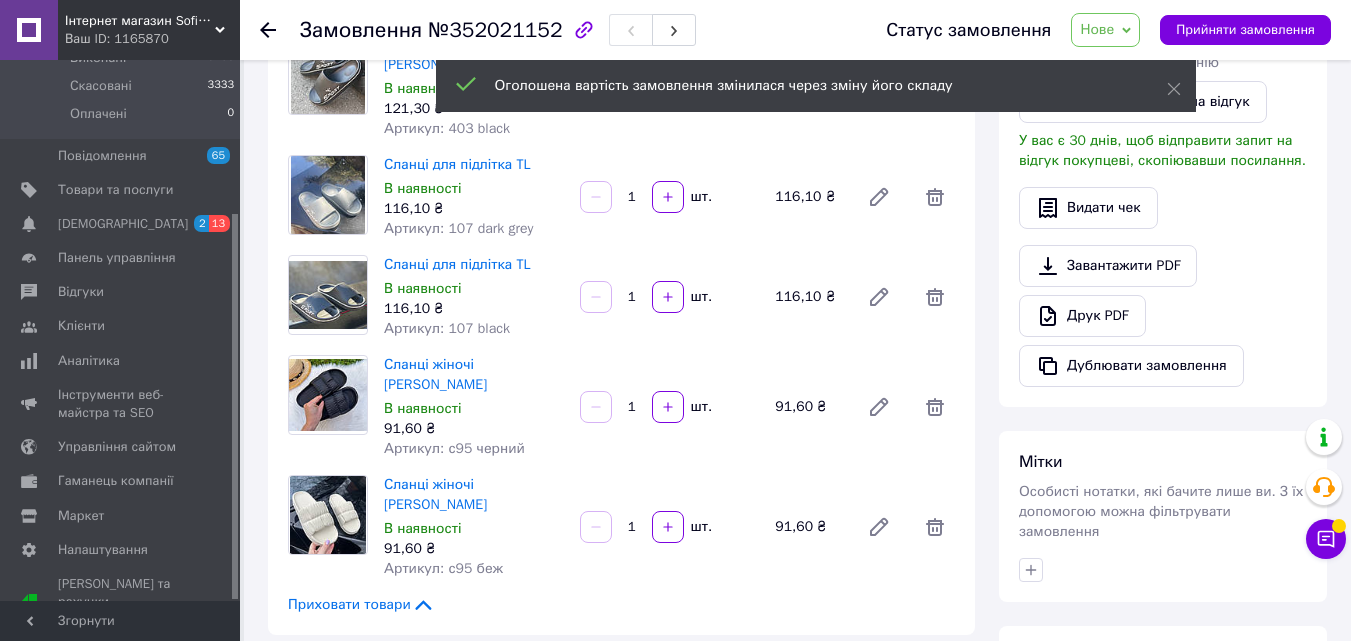 click on "1" at bounding box center [632, 407] 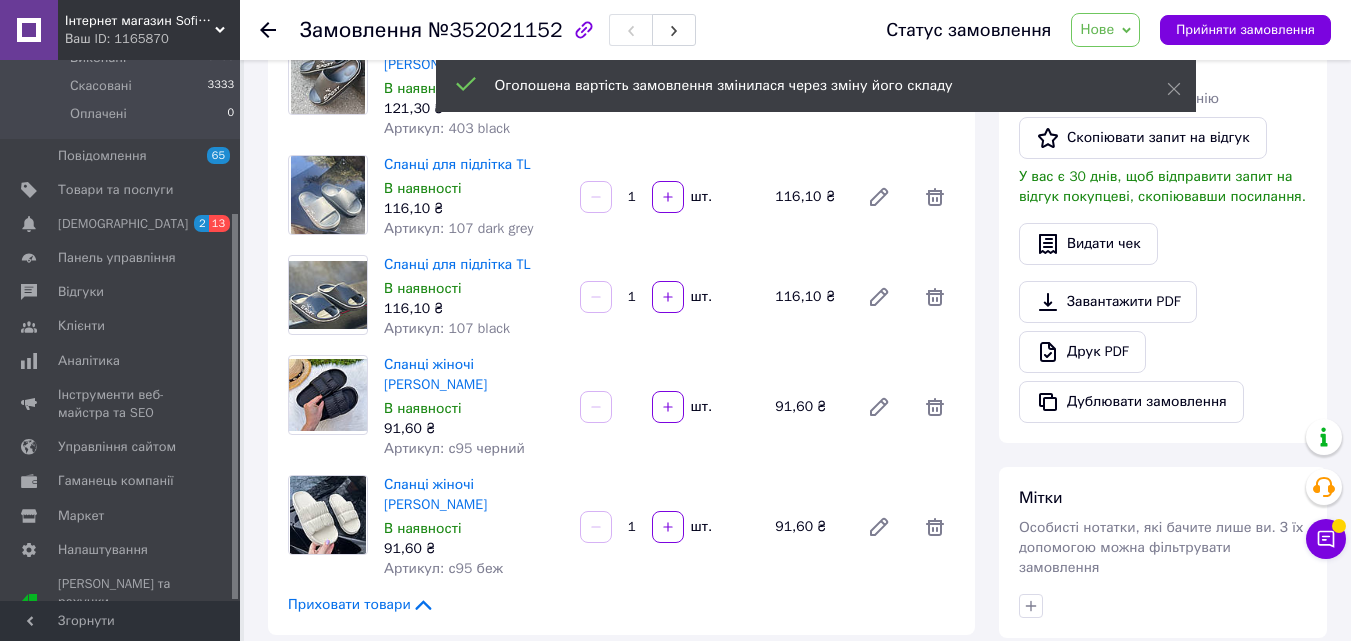 type on "6" 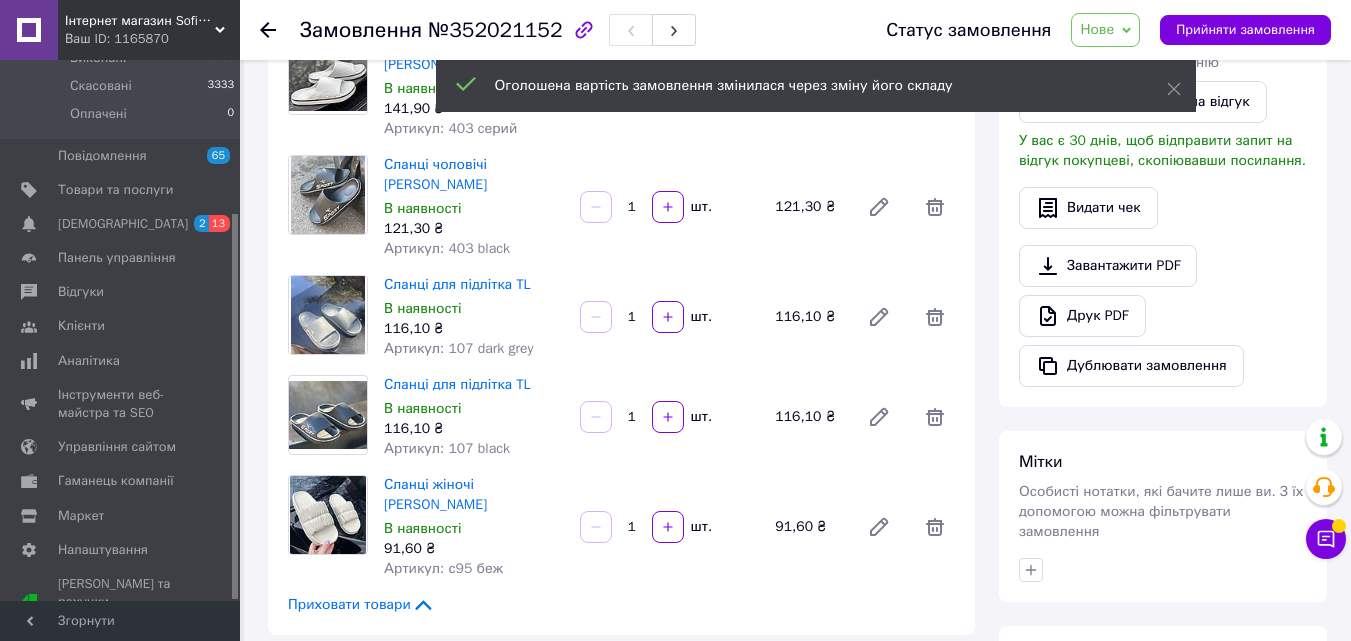 scroll, scrollTop: 536, scrollLeft: 0, axis: vertical 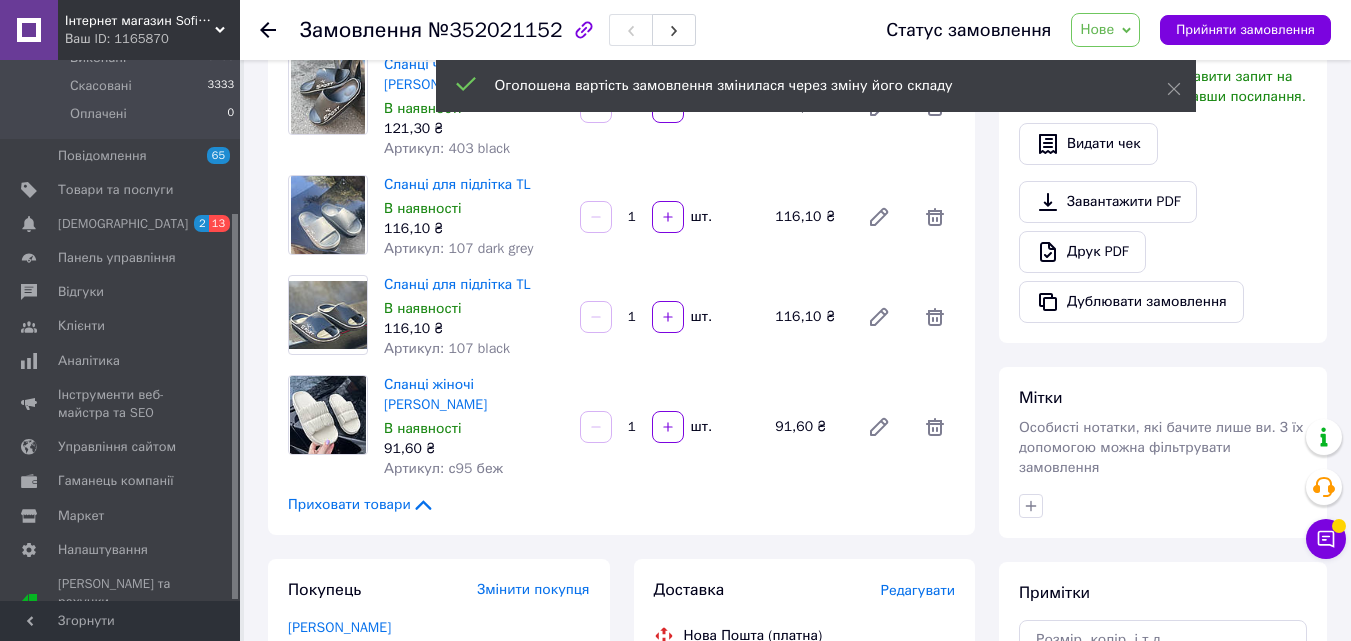 click on "1" at bounding box center (632, 427) 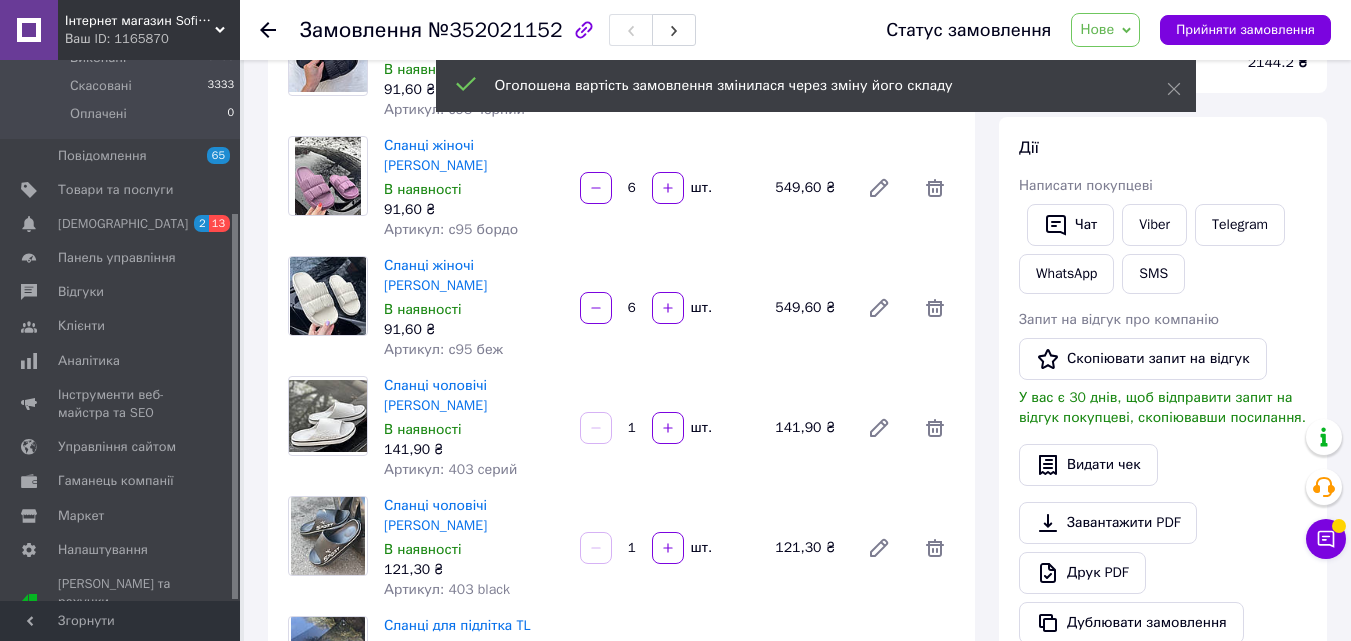 scroll, scrollTop: 236, scrollLeft: 0, axis: vertical 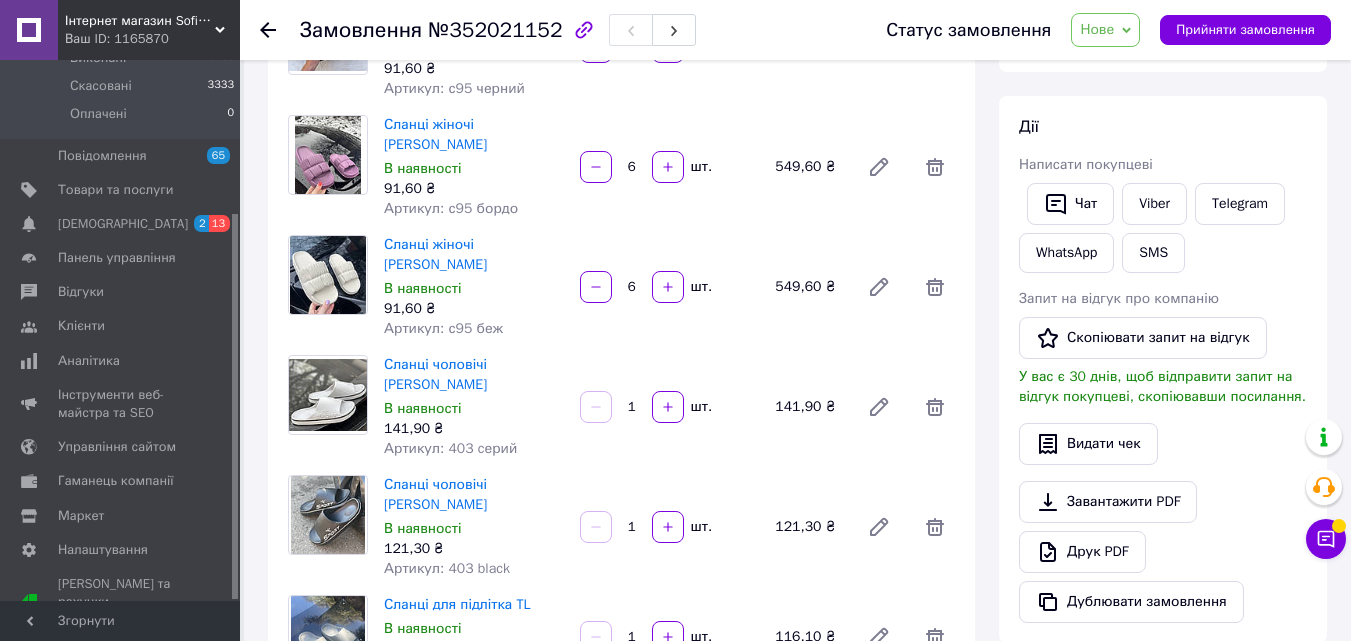 type on "6" 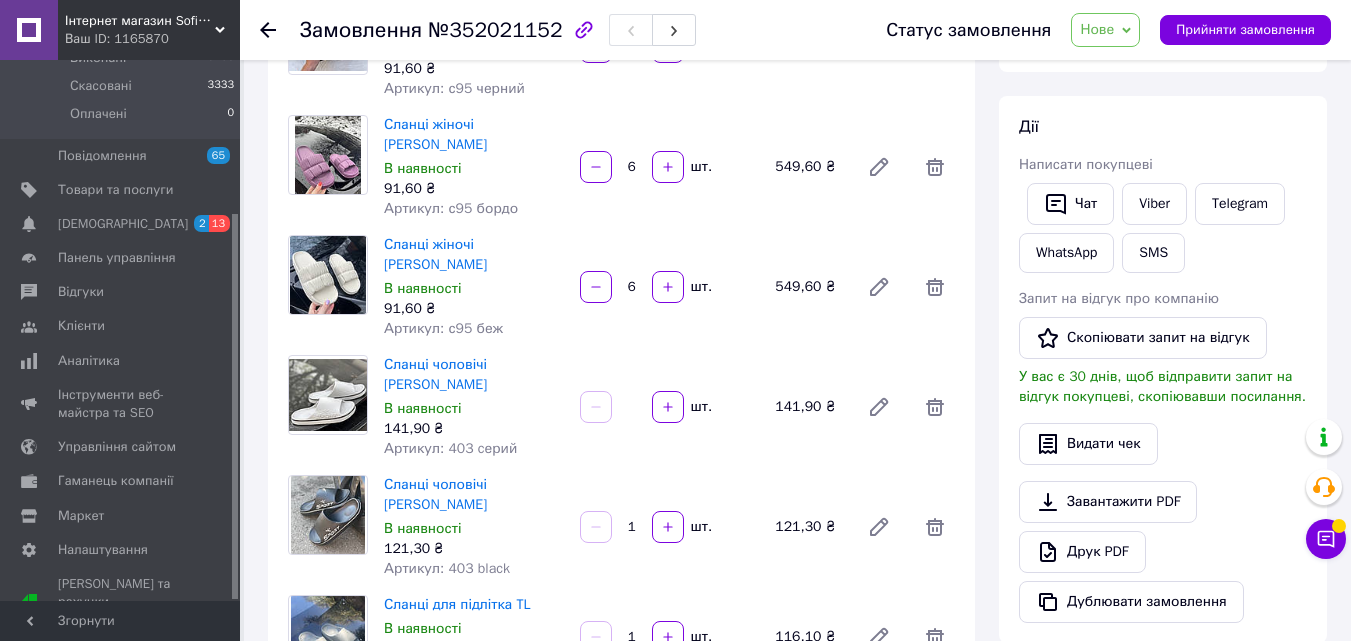 type on "0" 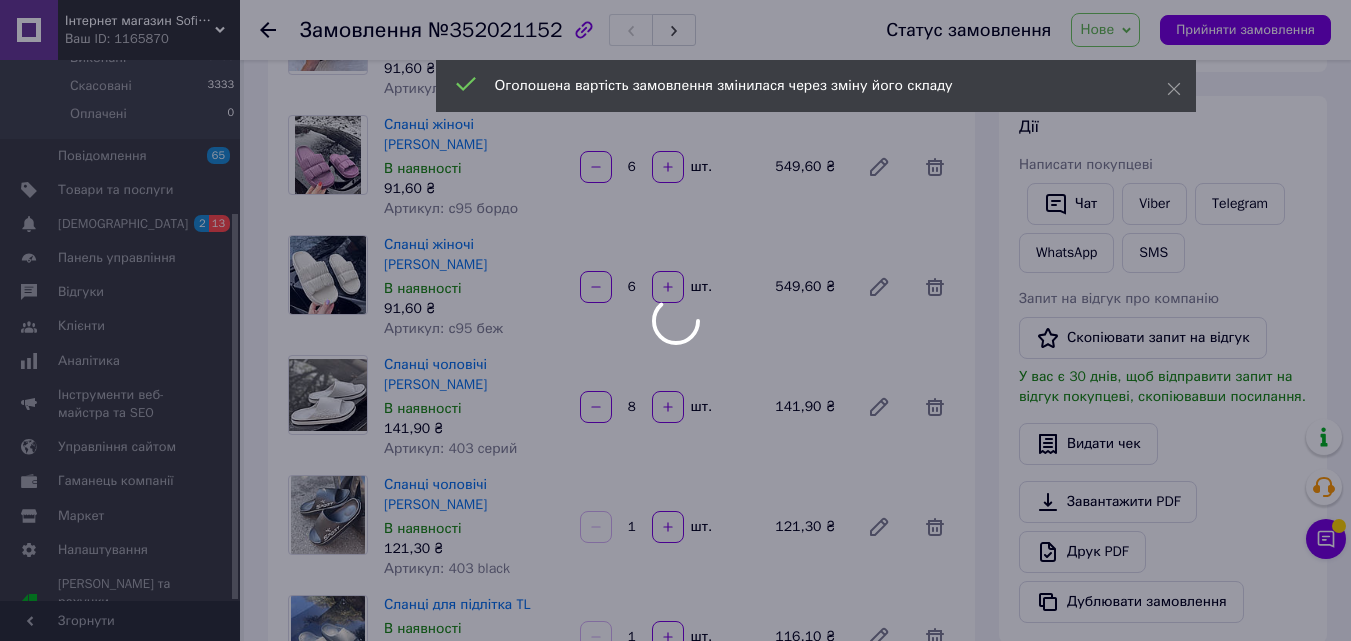 type on "8" 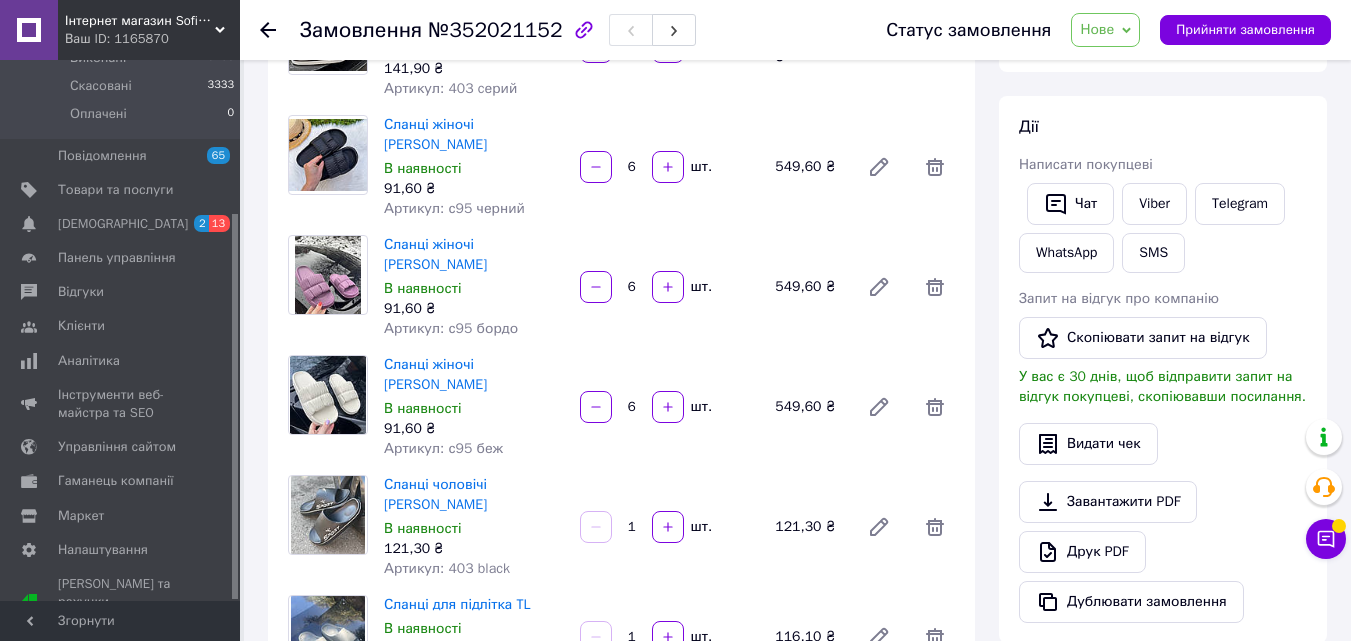 click on "1" at bounding box center [632, 527] 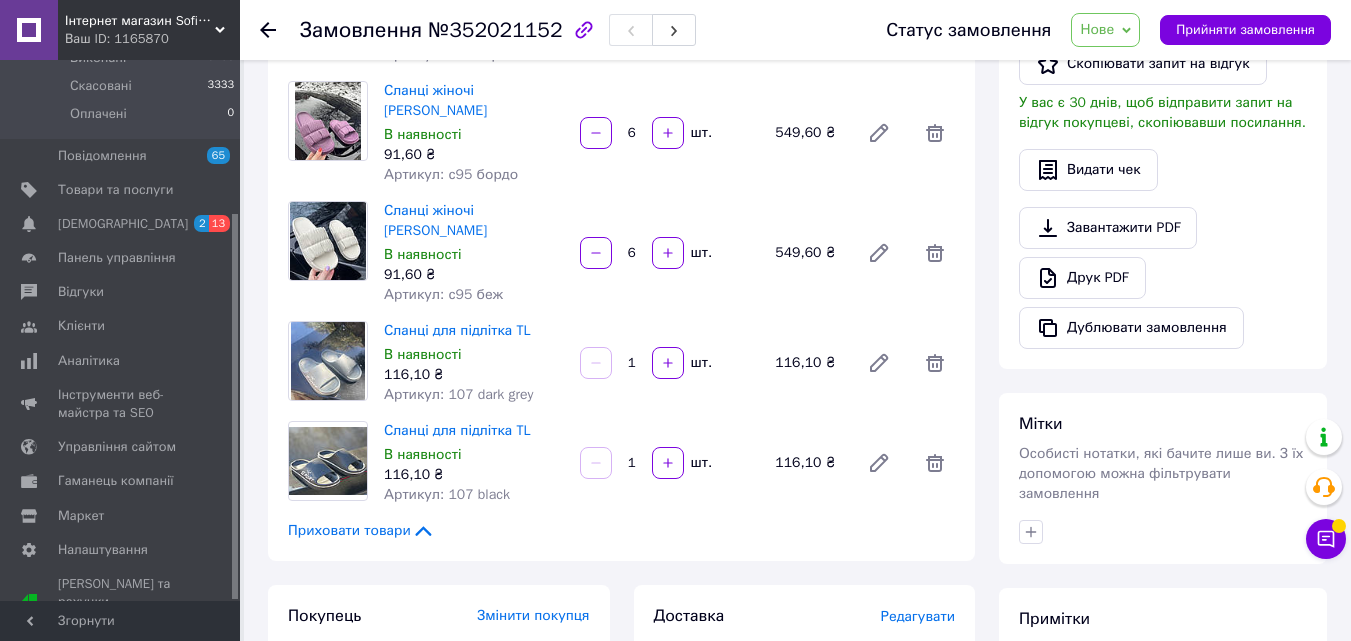 scroll, scrollTop: 536, scrollLeft: 0, axis: vertical 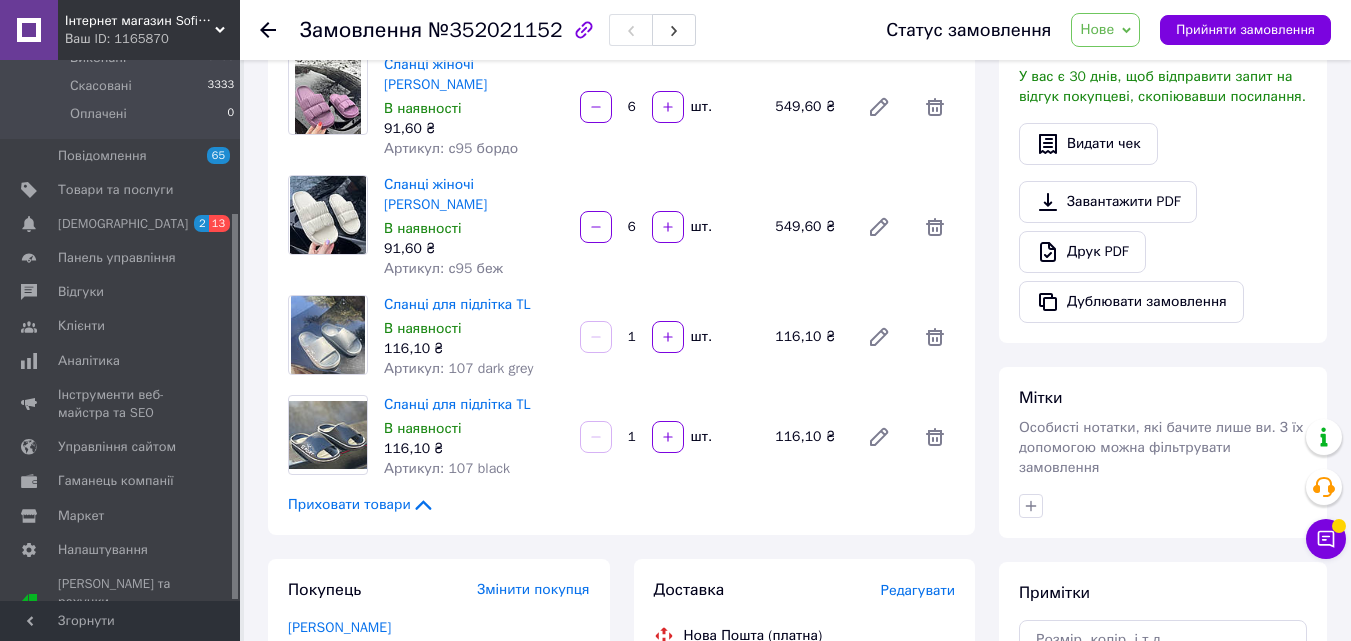 type on "8" 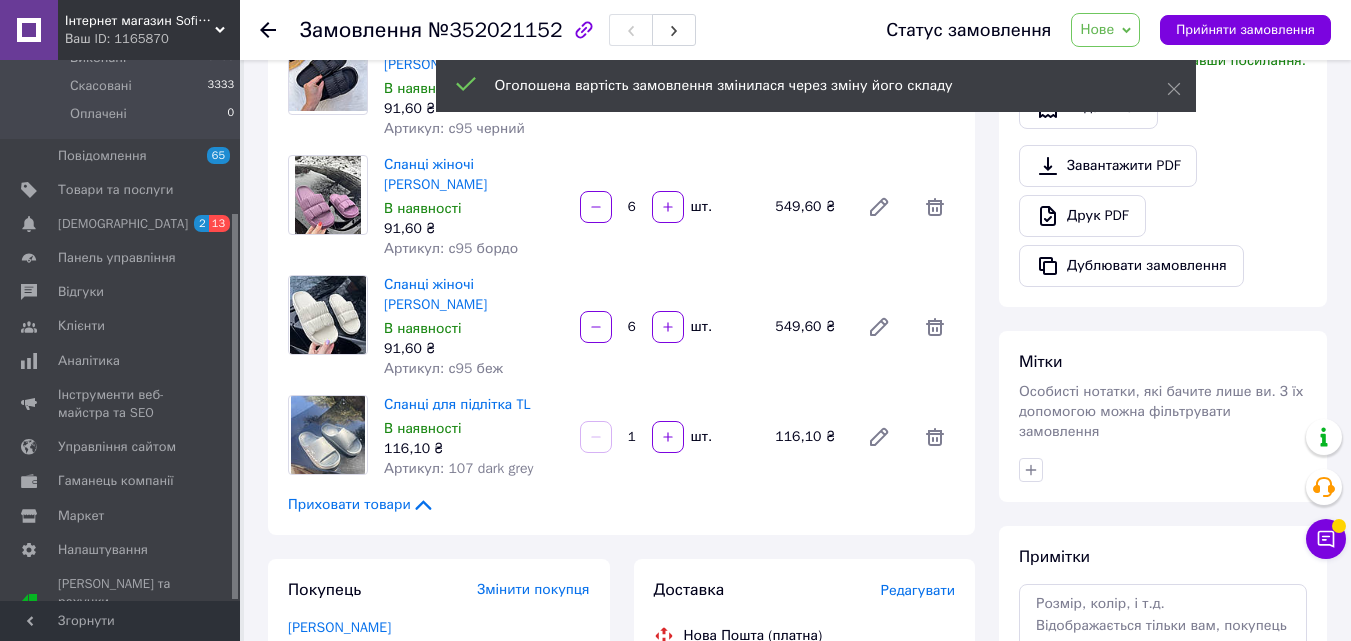 scroll, scrollTop: 136, scrollLeft: 0, axis: vertical 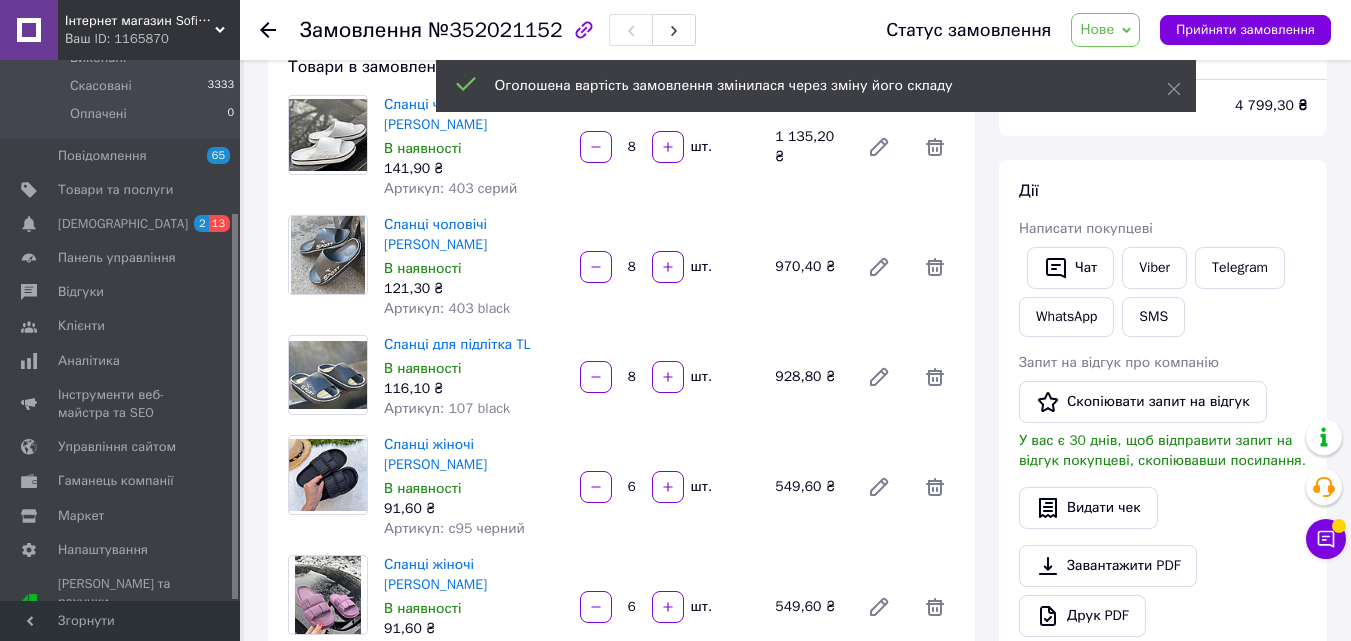 type on "8" 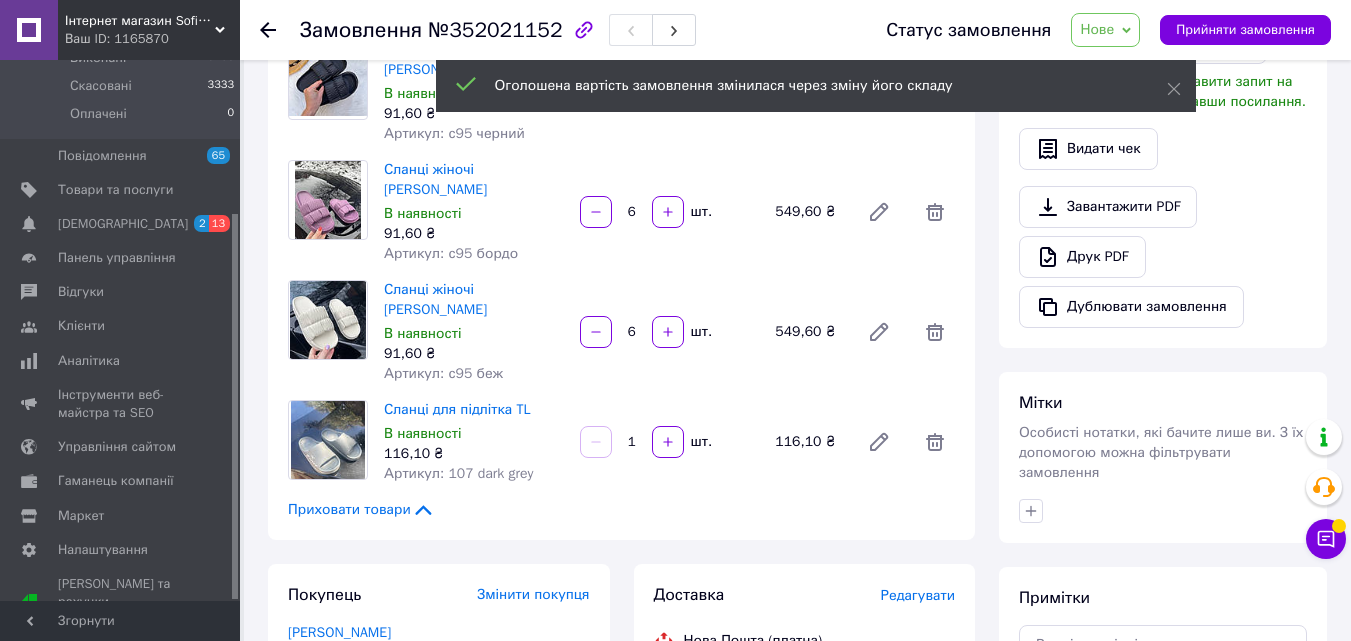 scroll, scrollTop: 536, scrollLeft: 0, axis: vertical 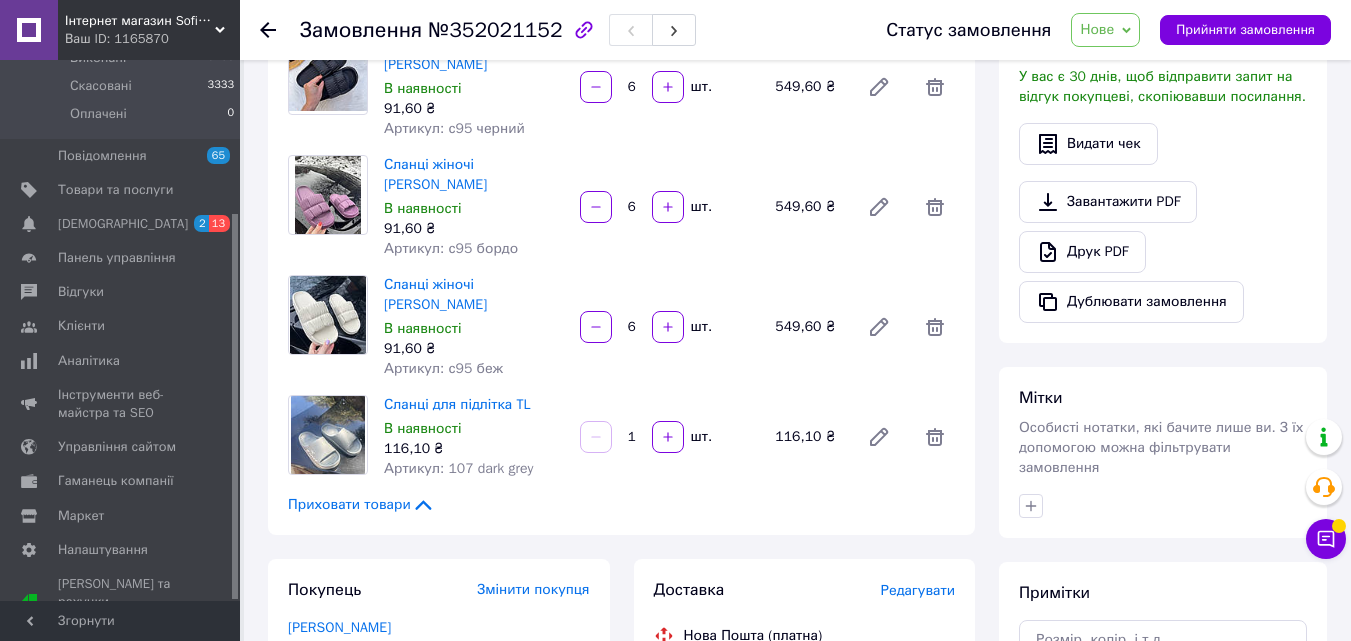 click on "1" at bounding box center (632, 437) 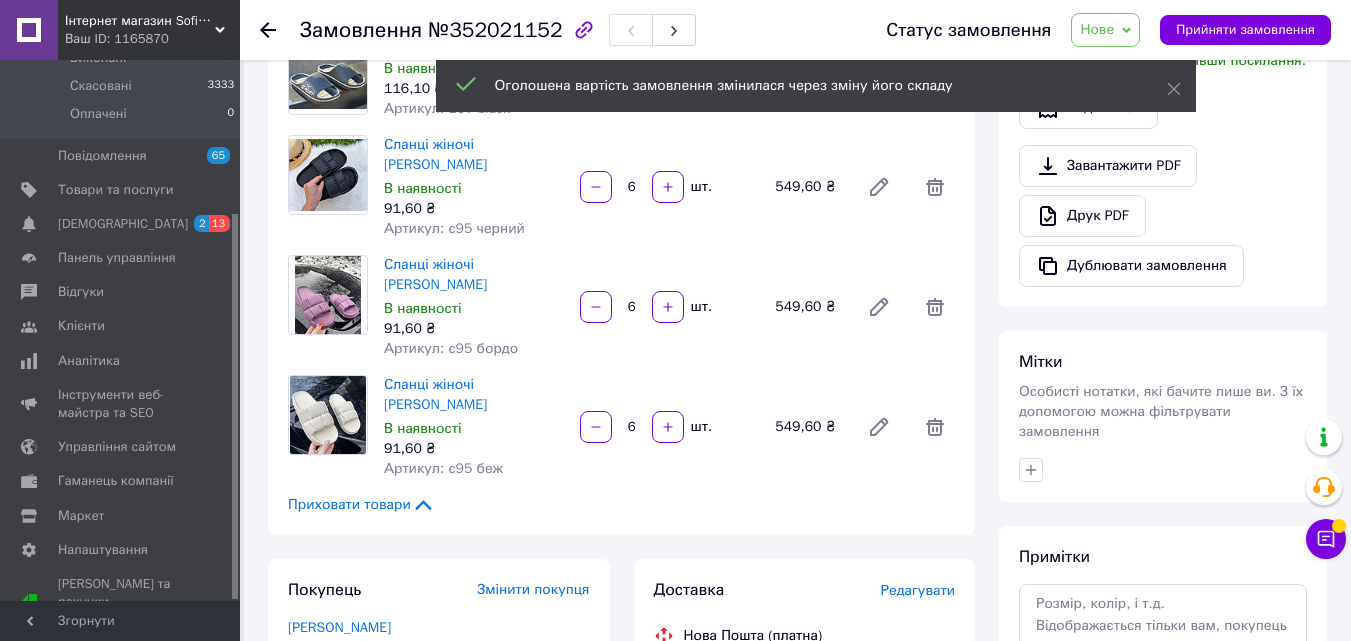 scroll, scrollTop: 136, scrollLeft: 0, axis: vertical 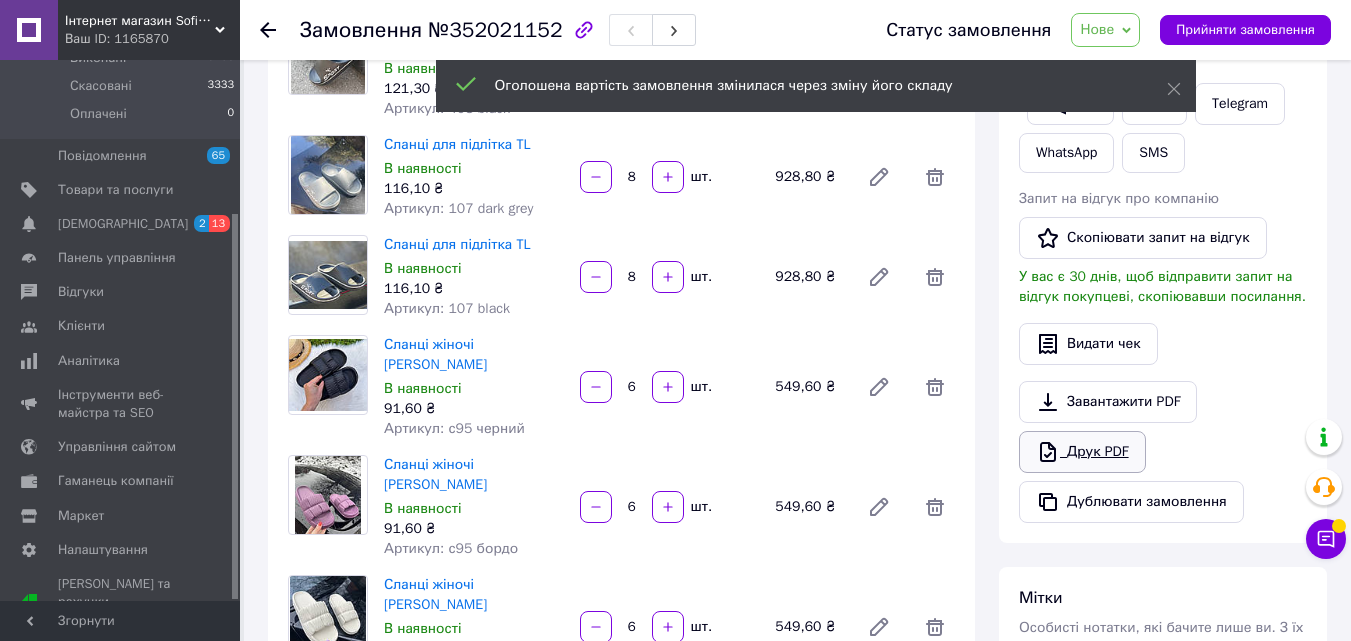 type on "8" 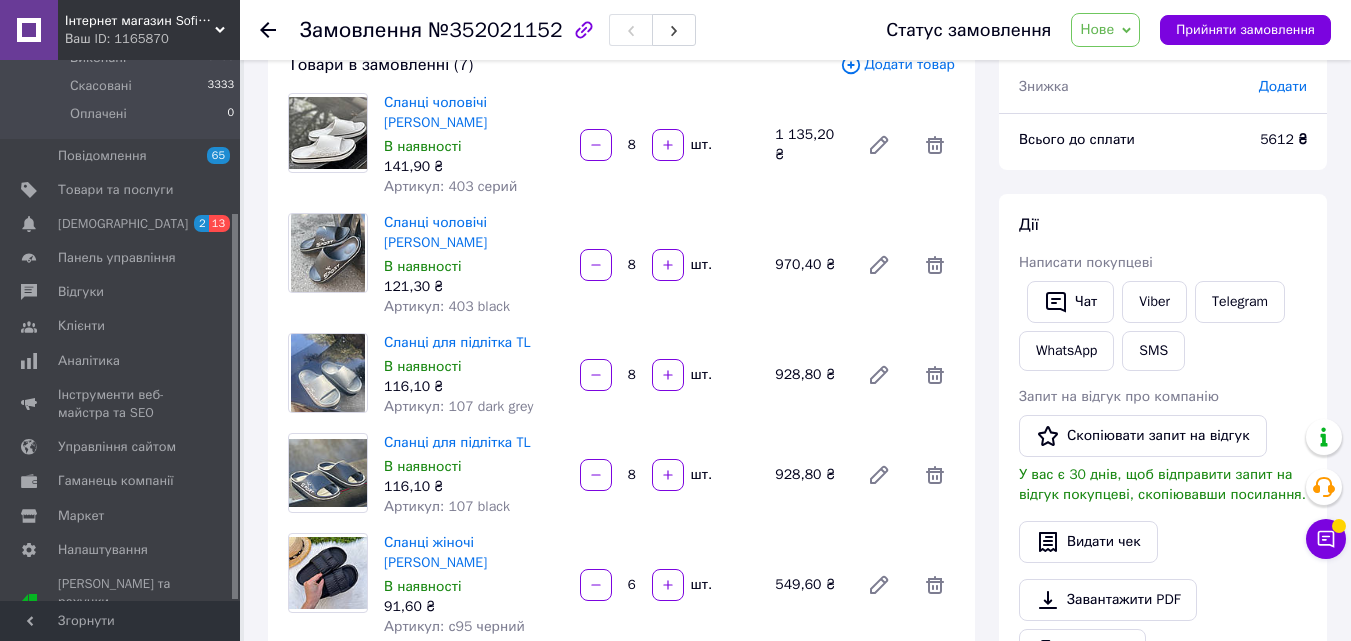 scroll, scrollTop: 136, scrollLeft: 0, axis: vertical 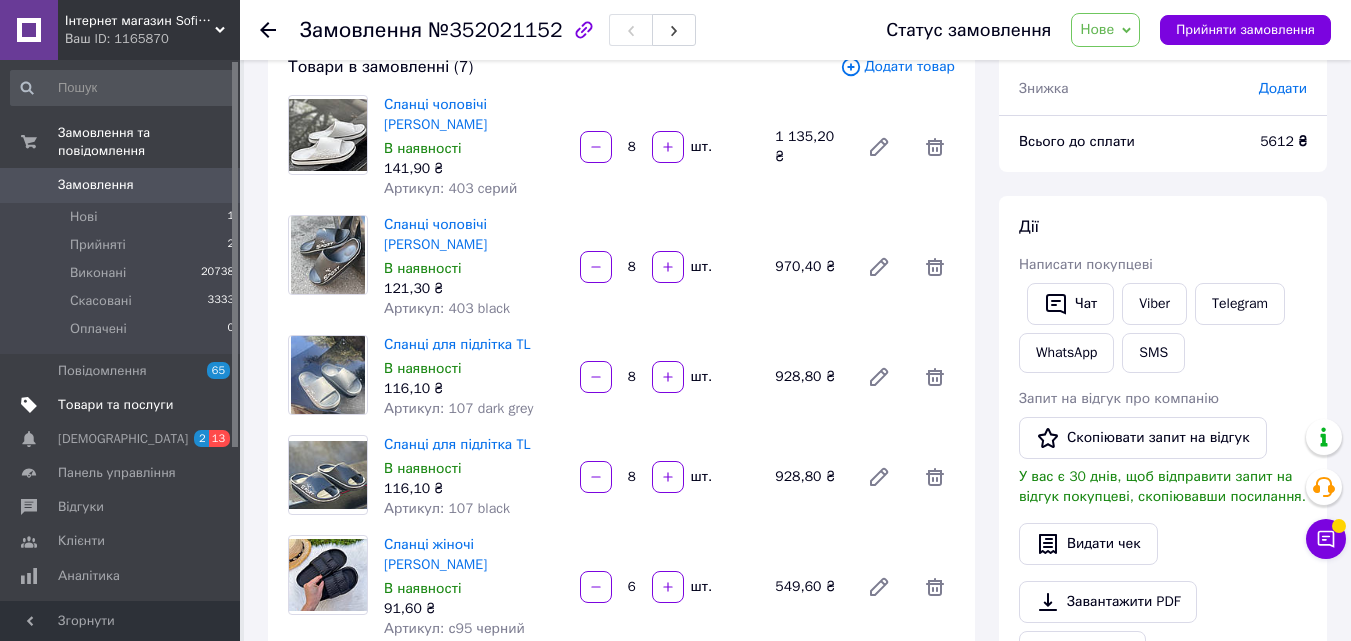 click on "Товари та послуги" at bounding box center [115, 405] 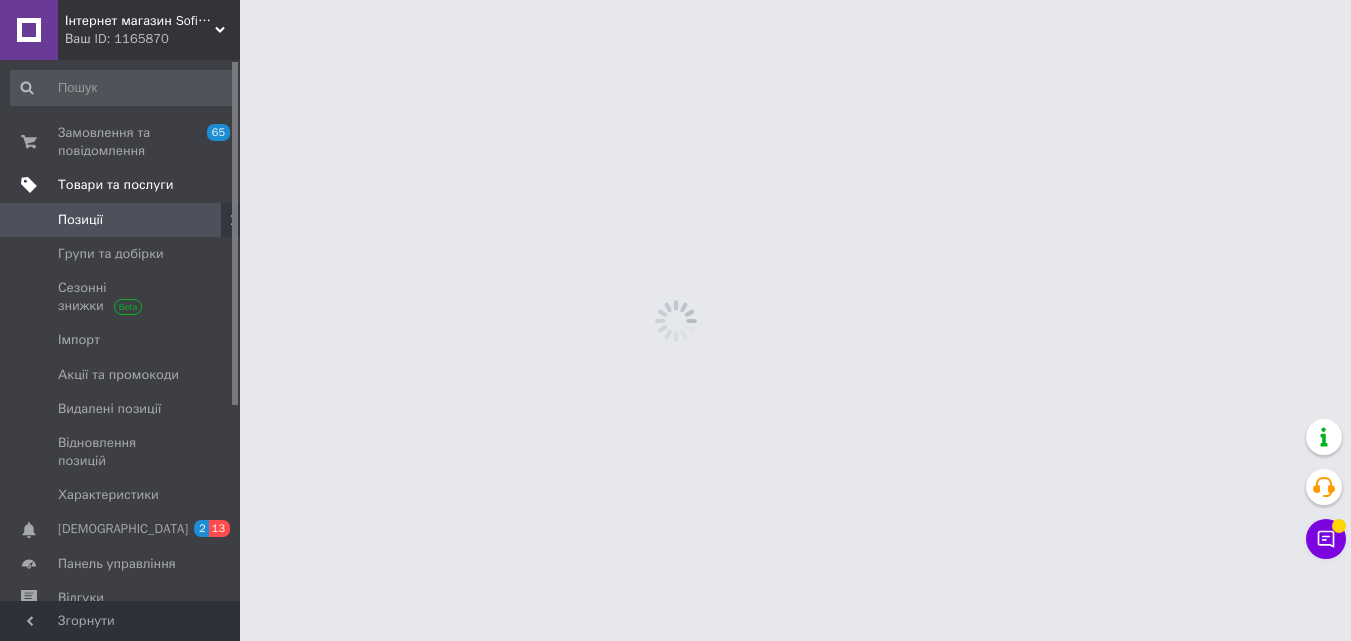 scroll, scrollTop: 0, scrollLeft: 0, axis: both 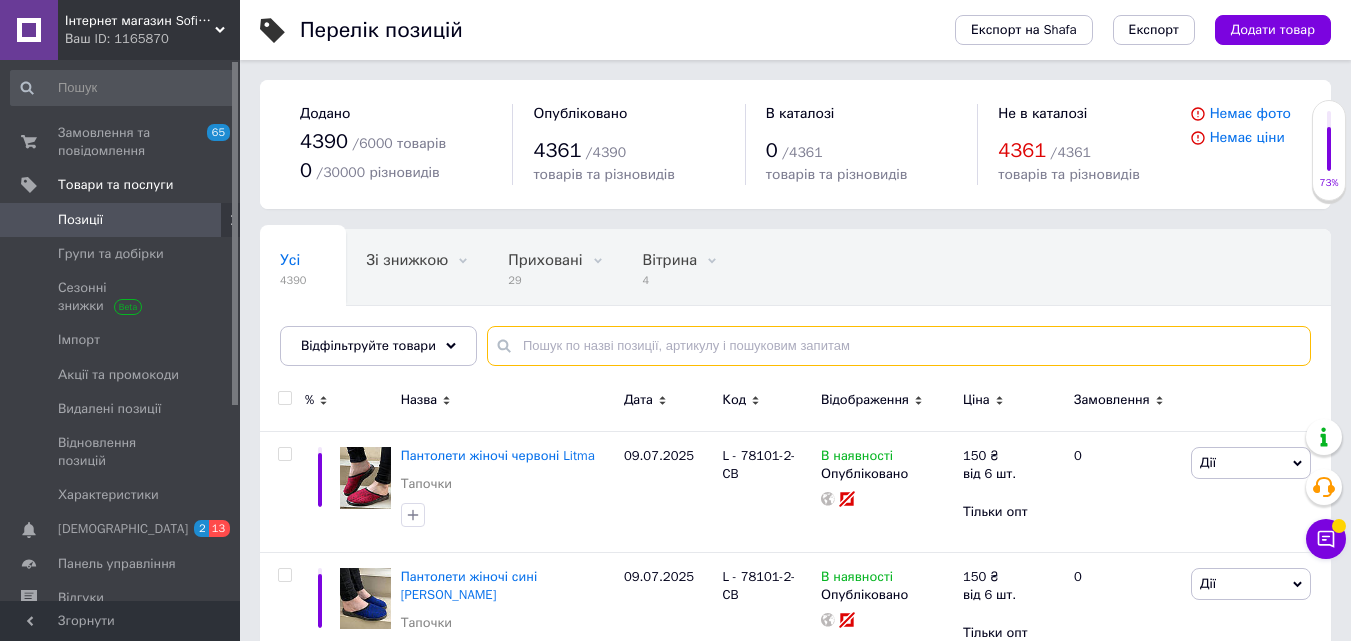 click at bounding box center (899, 346) 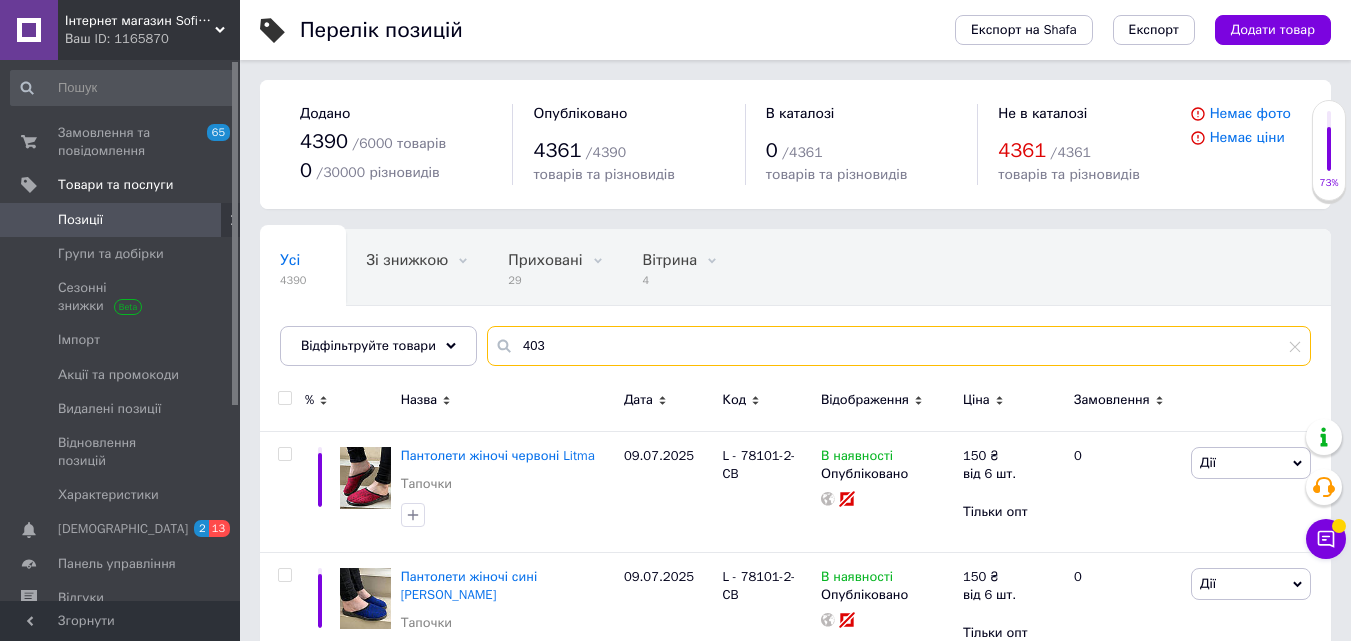 type on "403" 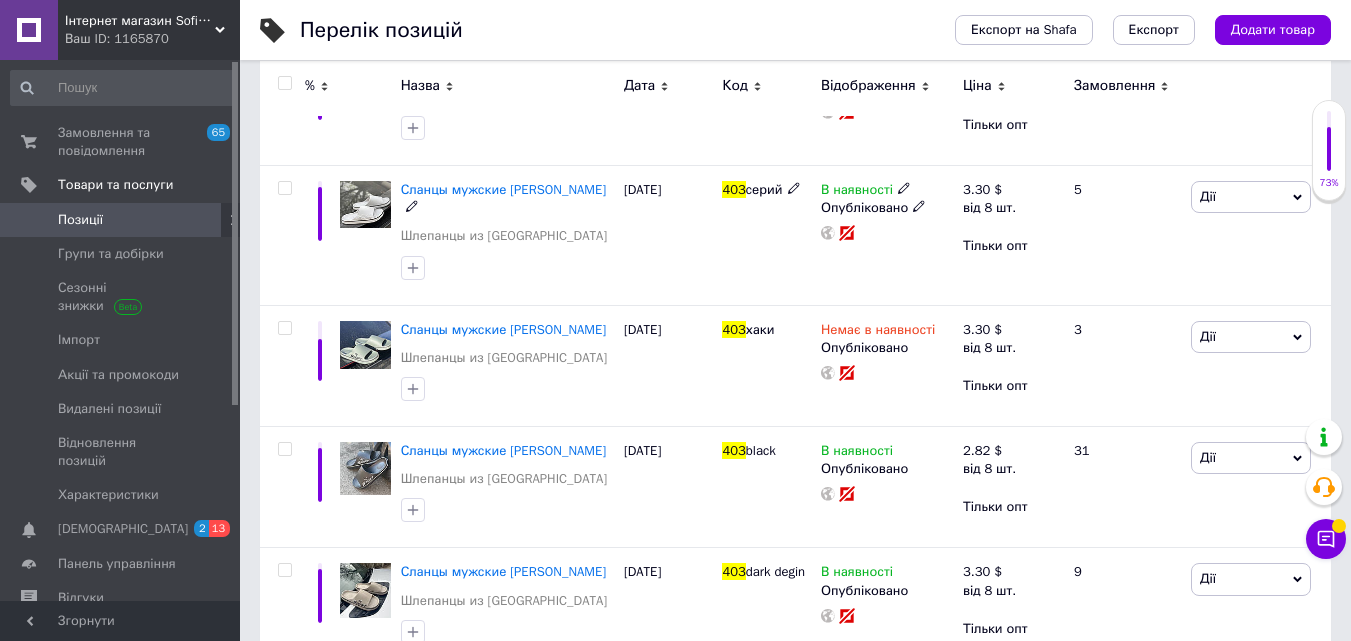 scroll, scrollTop: 400, scrollLeft: 0, axis: vertical 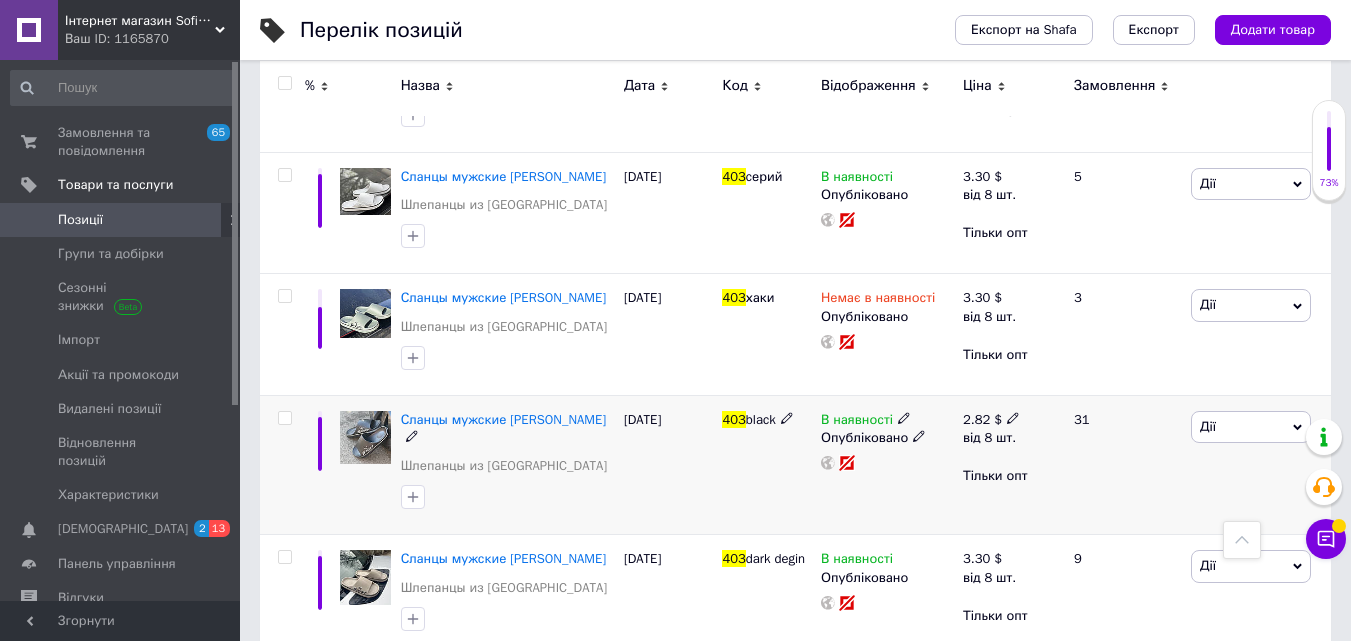 click on "2.82" at bounding box center [976, 419] 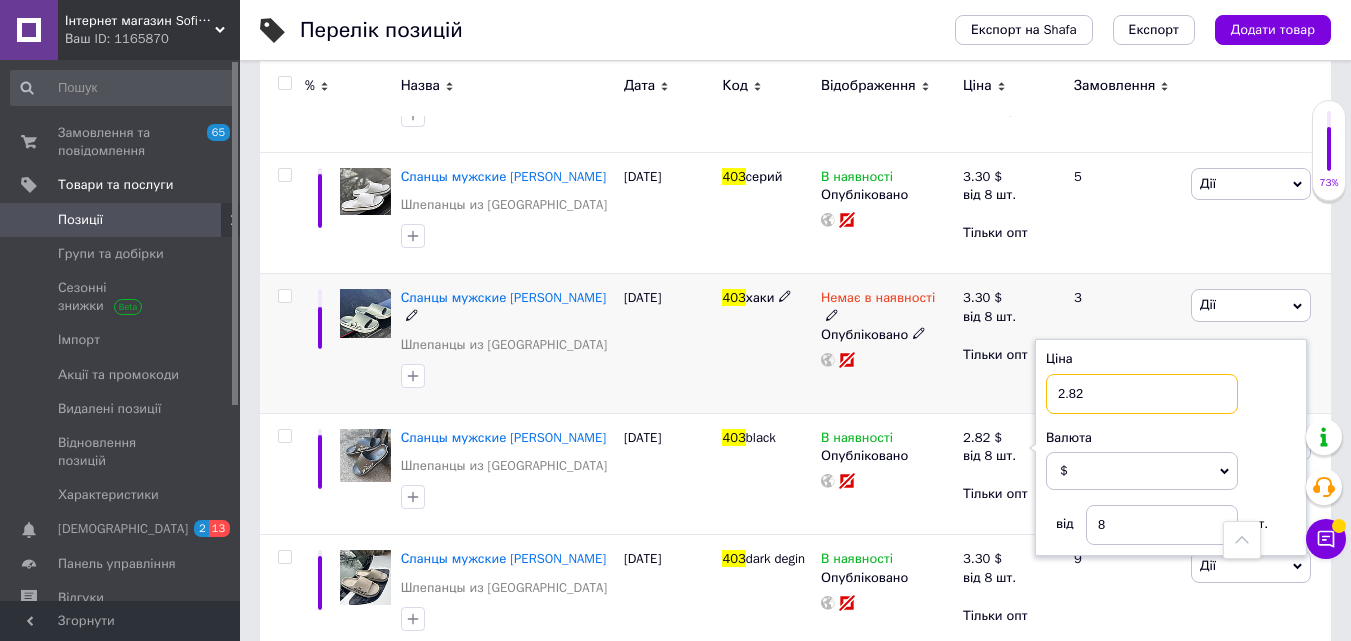 drag, startPoint x: 1121, startPoint y: 376, endPoint x: 1009, endPoint y: 383, distance: 112.21854 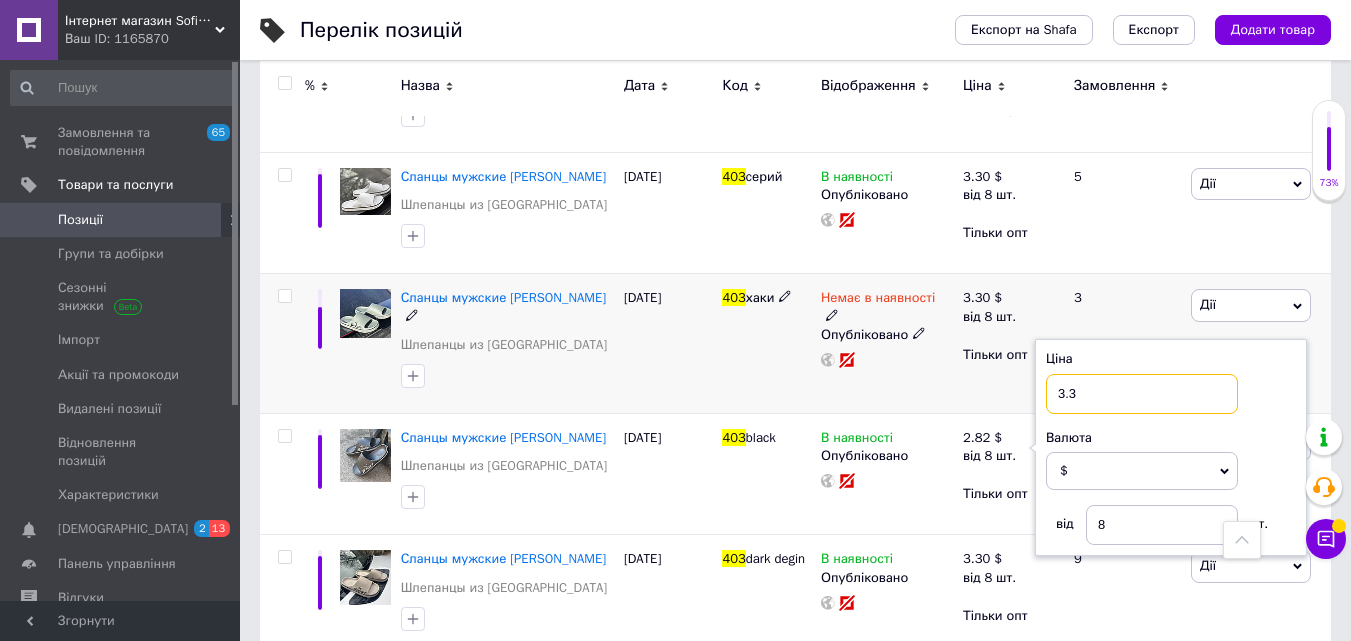 type on "3.3" 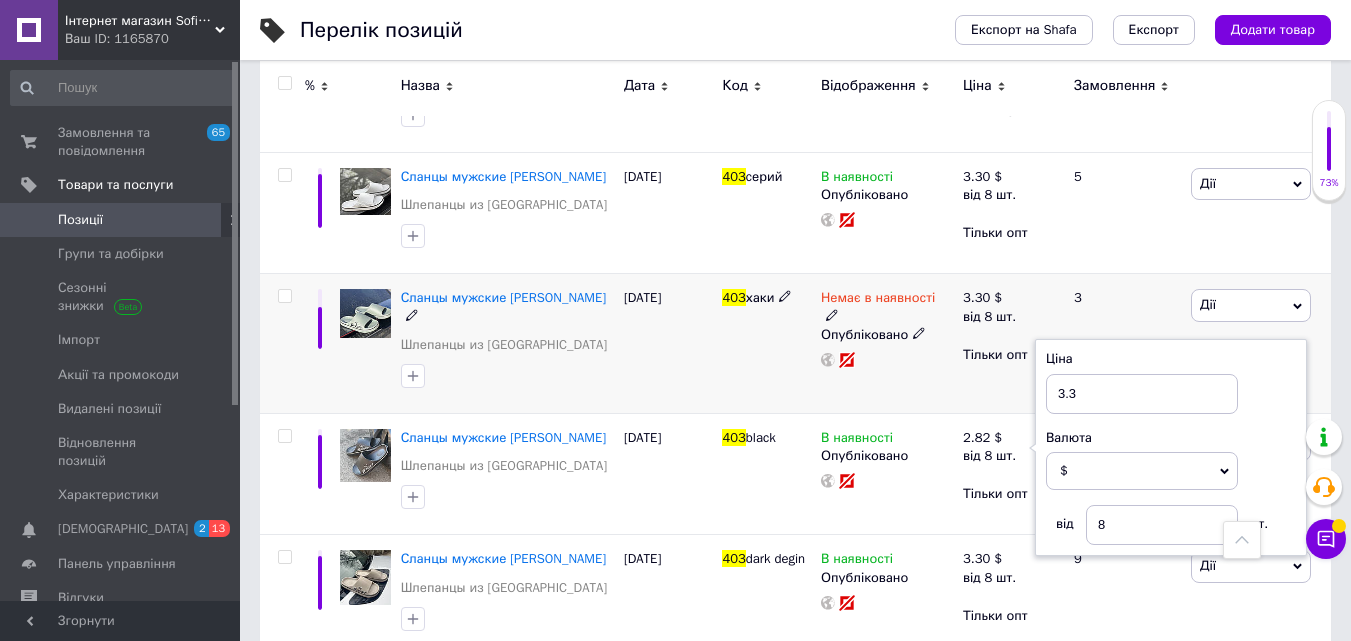 click at bounding box center [887, 360] 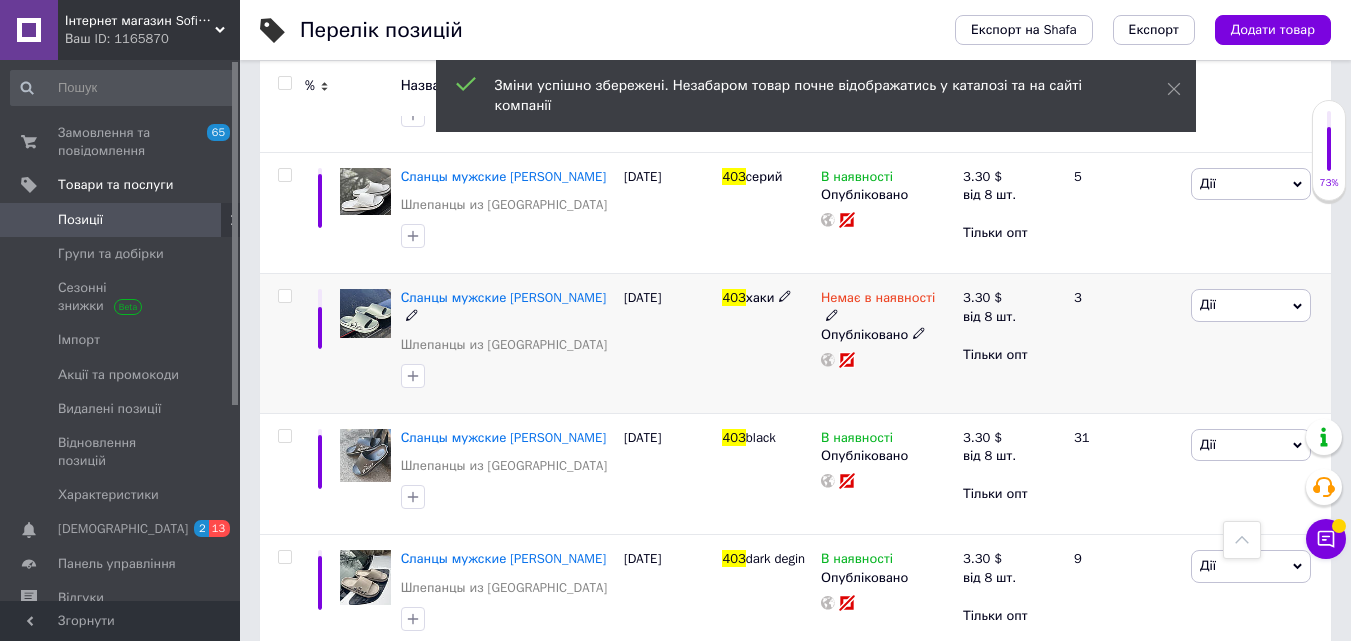 click on "Немає в наявності Опубліковано" at bounding box center [887, 344] 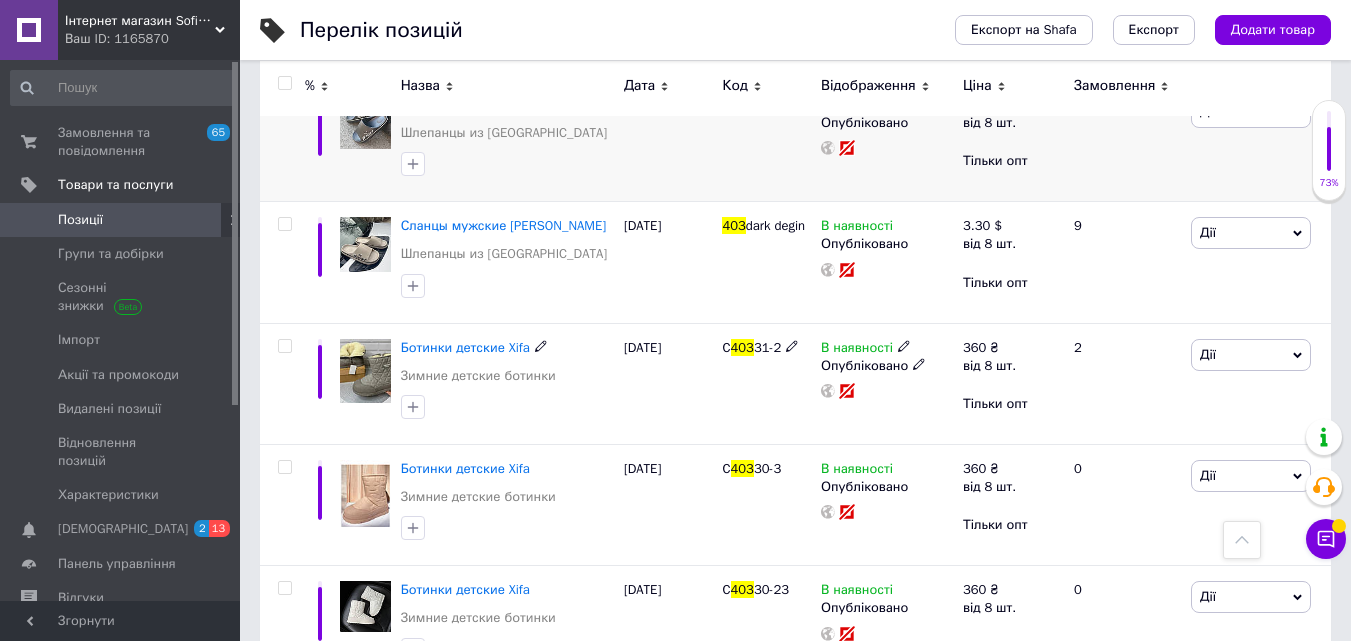 scroll, scrollTop: 923, scrollLeft: 0, axis: vertical 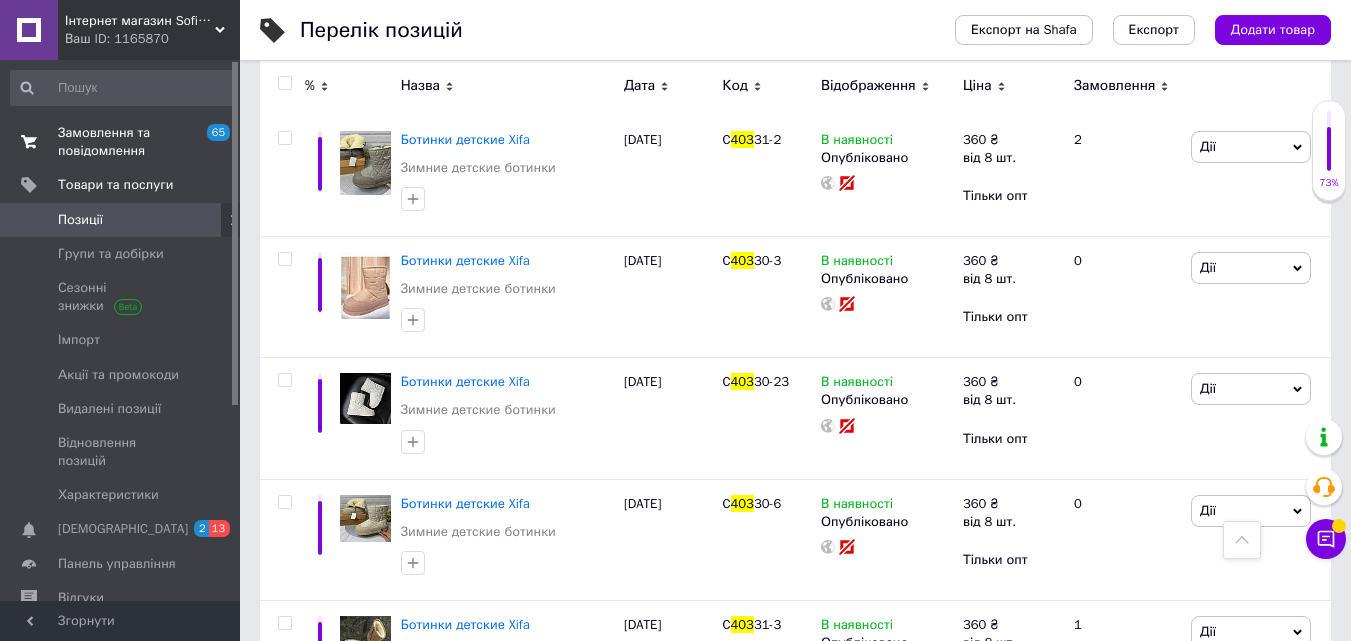 click on "Замовлення та повідомлення" at bounding box center (121, 142) 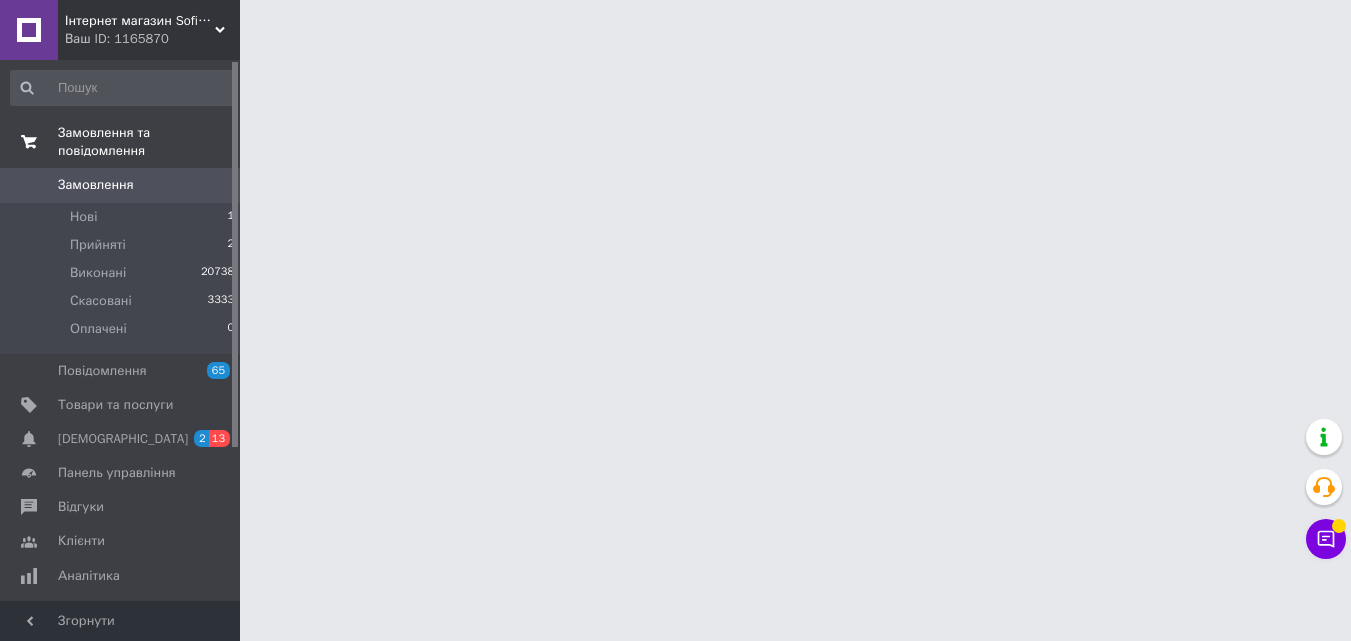 scroll, scrollTop: 0, scrollLeft: 0, axis: both 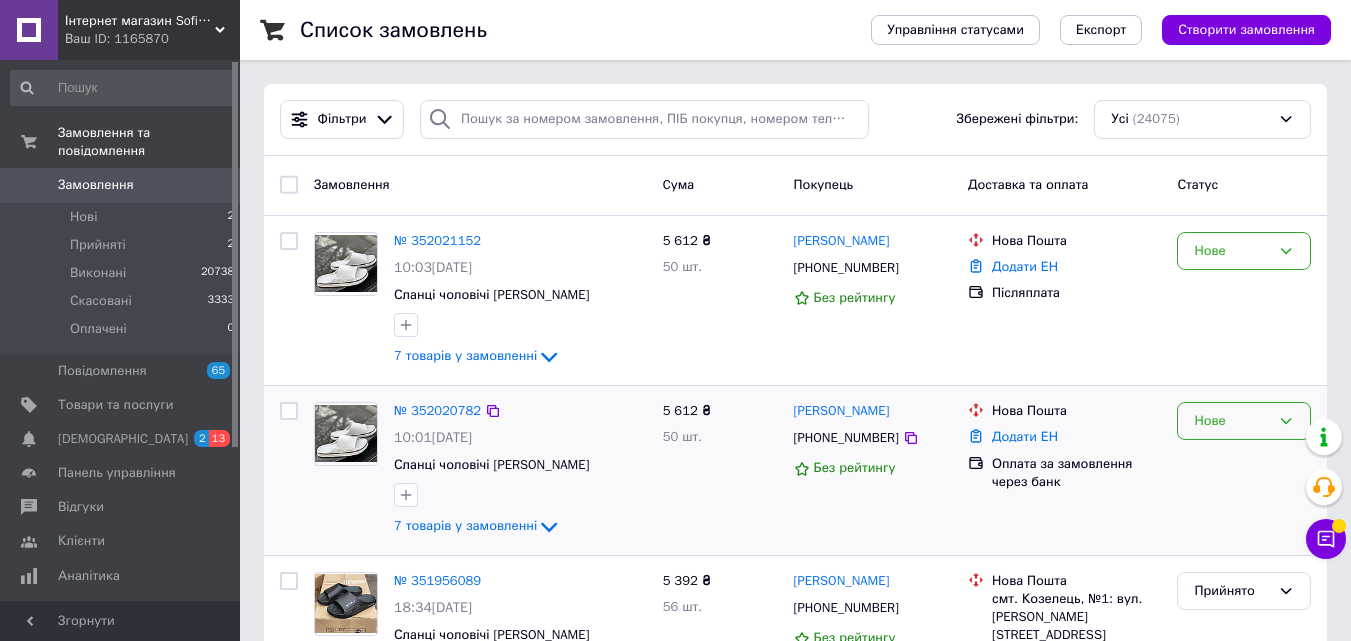 click on "Нове" at bounding box center (1244, 421) 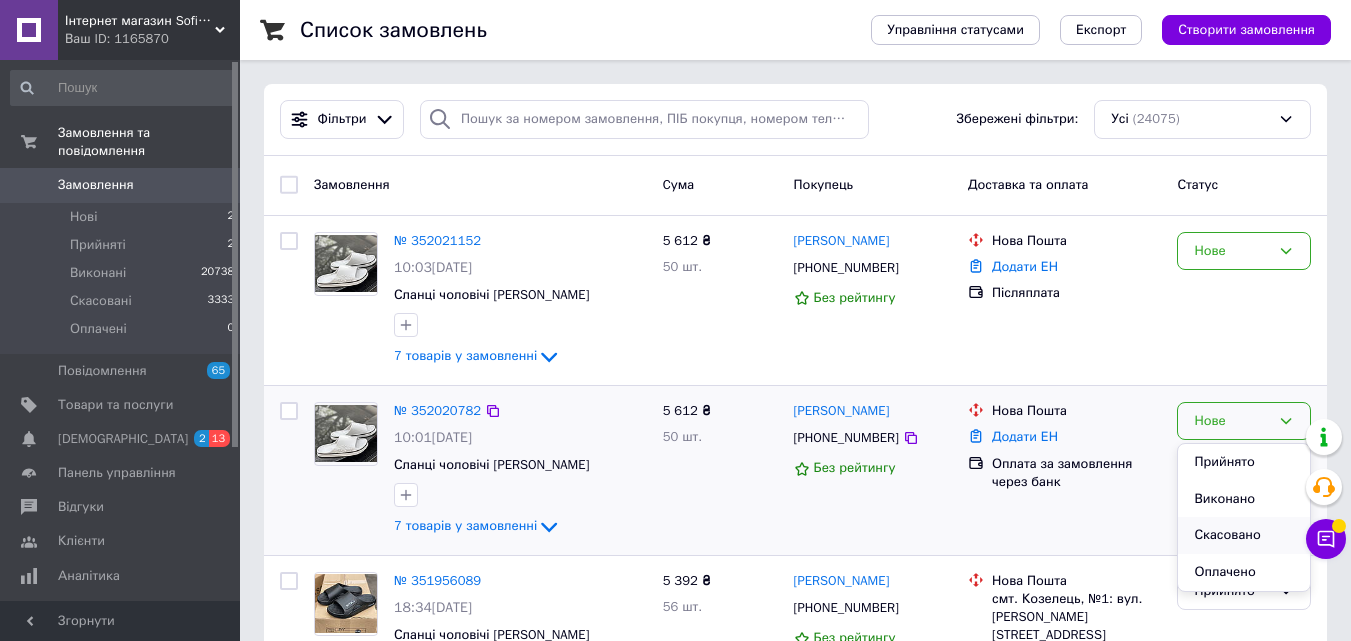 click on "Скасовано" at bounding box center [1244, 535] 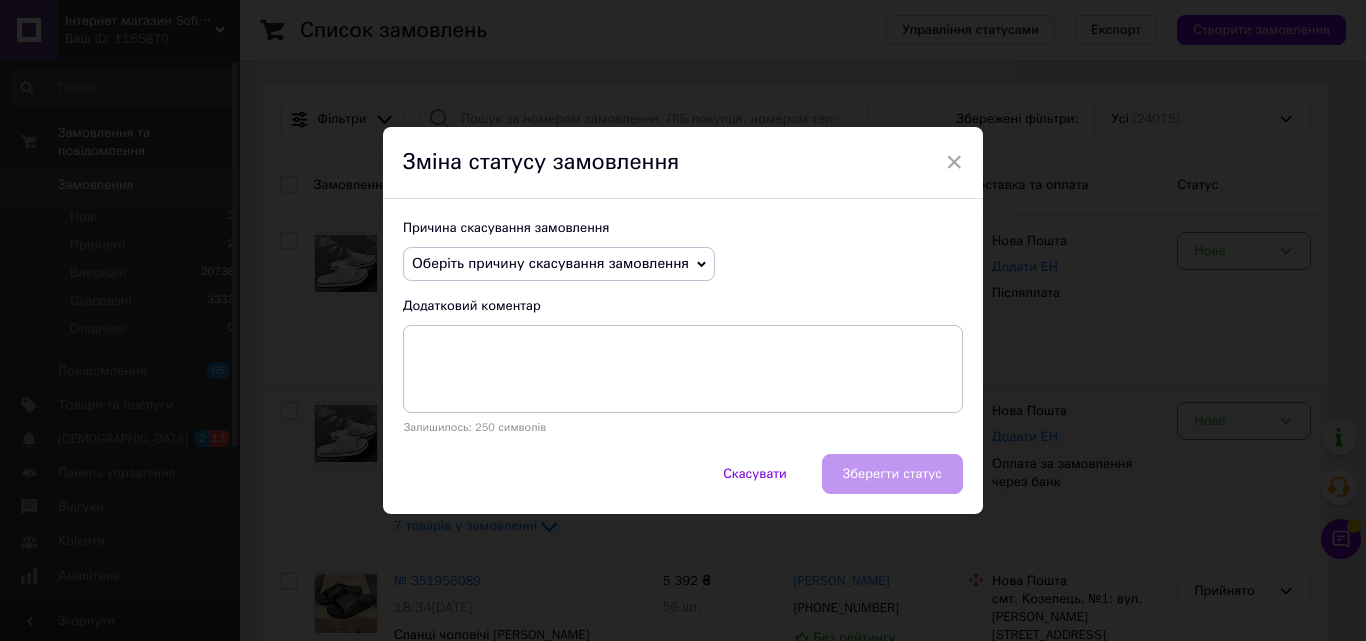 click on "Оберіть причину скасування замовлення" at bounding box center [550, 263] 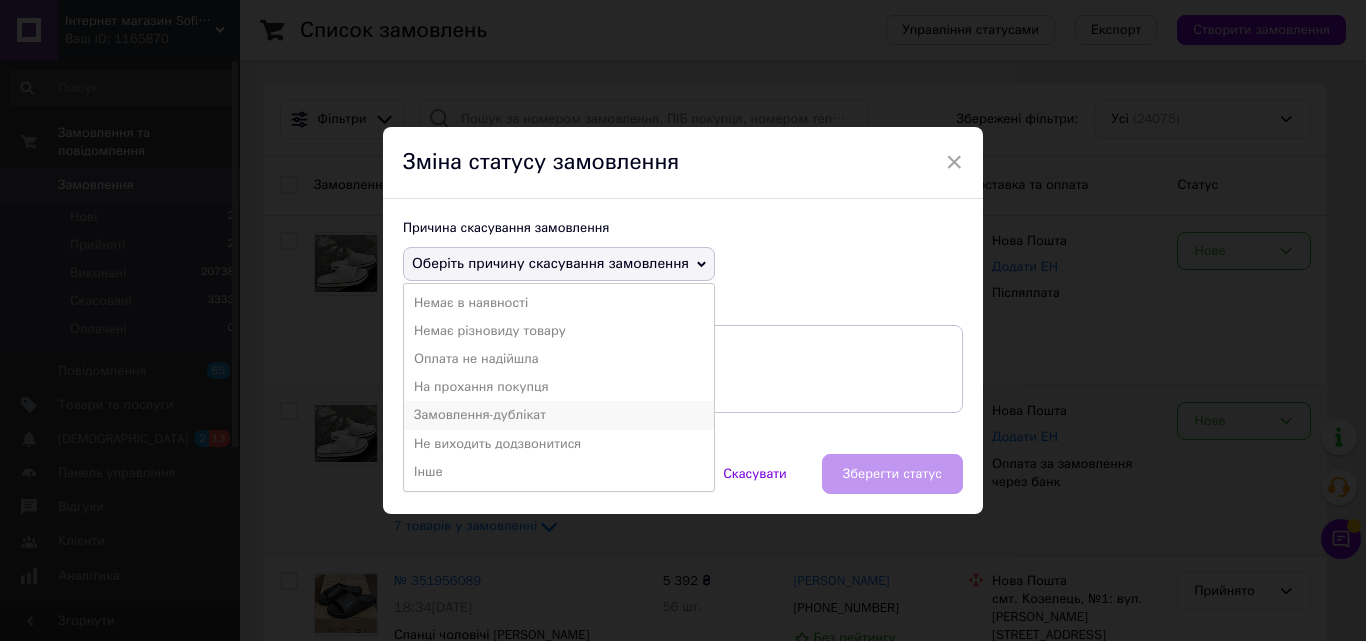 click on "Замовлення-дублікат" at bounding box center (559, 415) 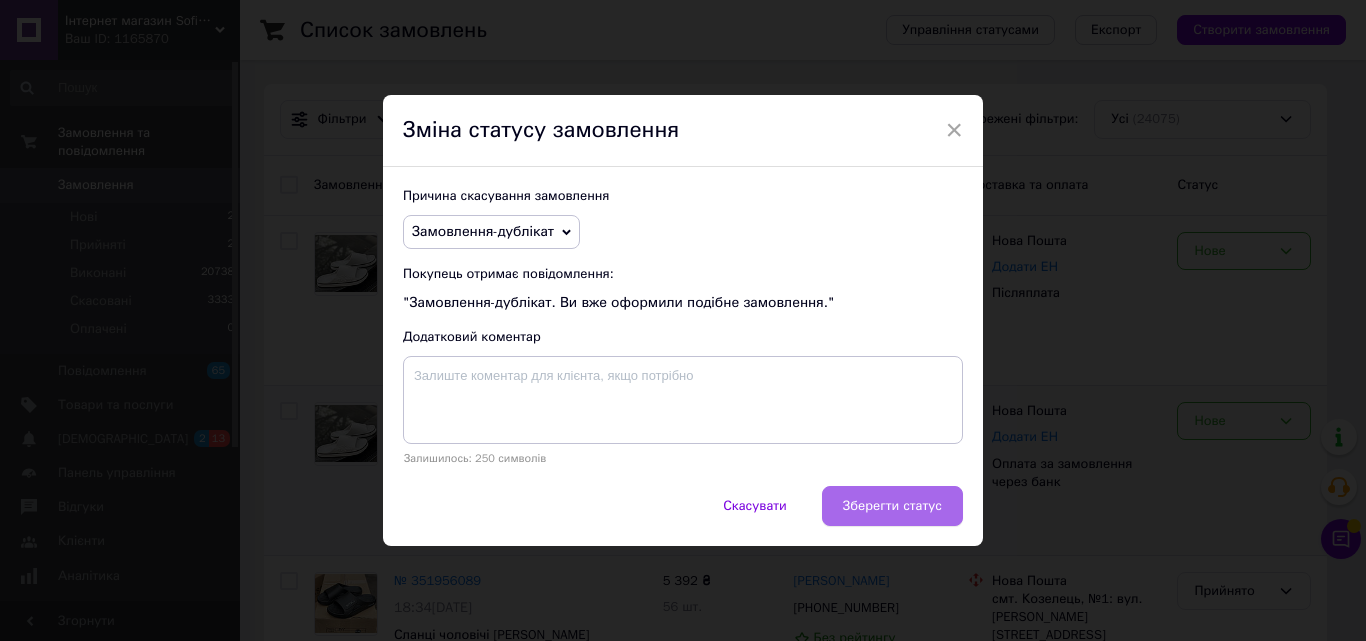 click on "Зберегти статус" at bounding box center [892, 506] 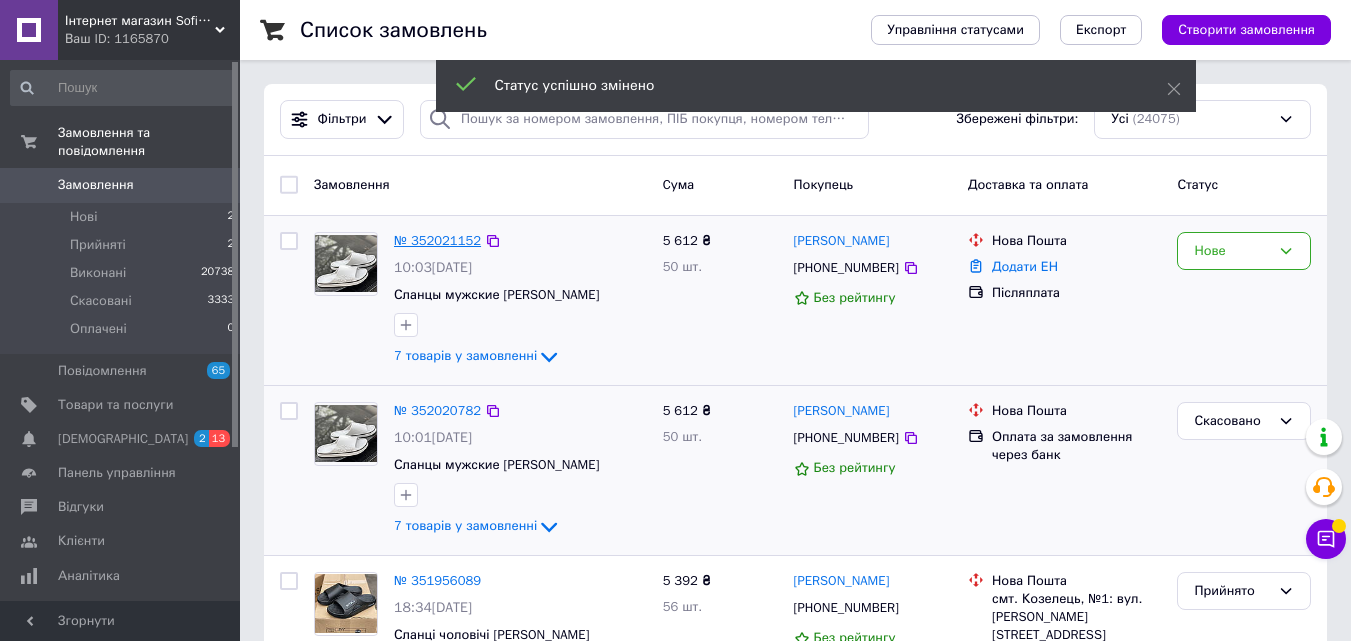 click on "№ 352021152" at bounding box center [437, 240] 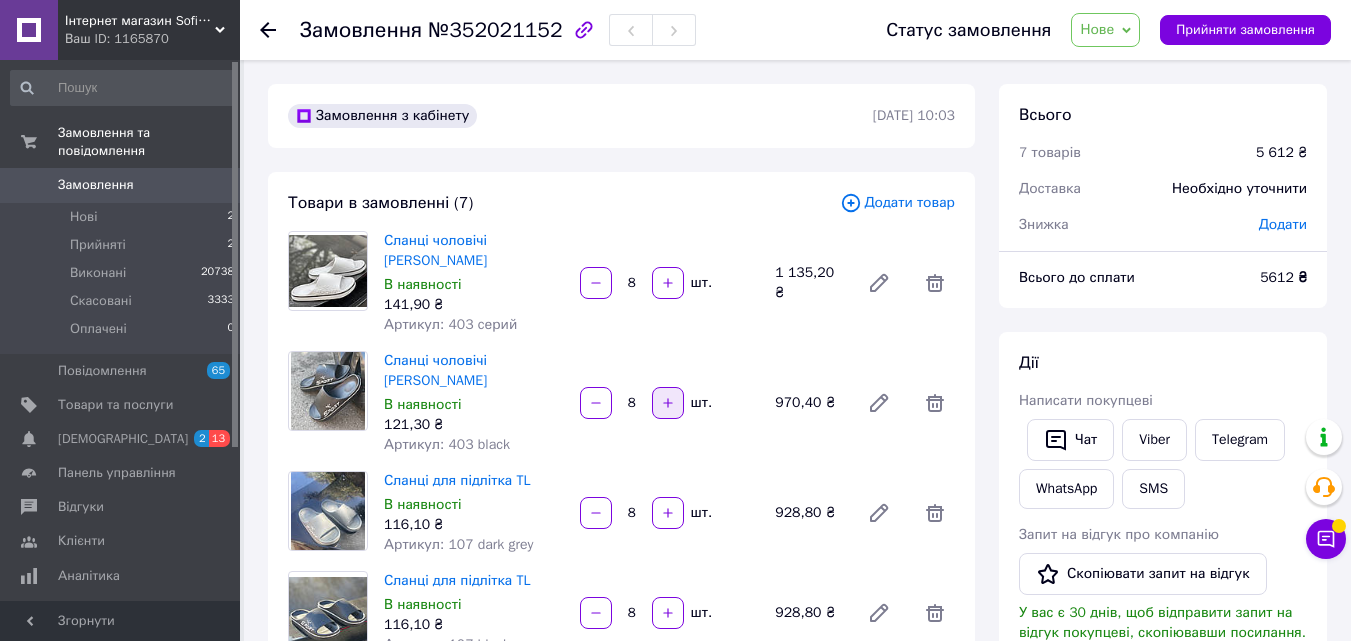 scroll, scrollTop: 180, scrollLeft: 0, axis: vertical 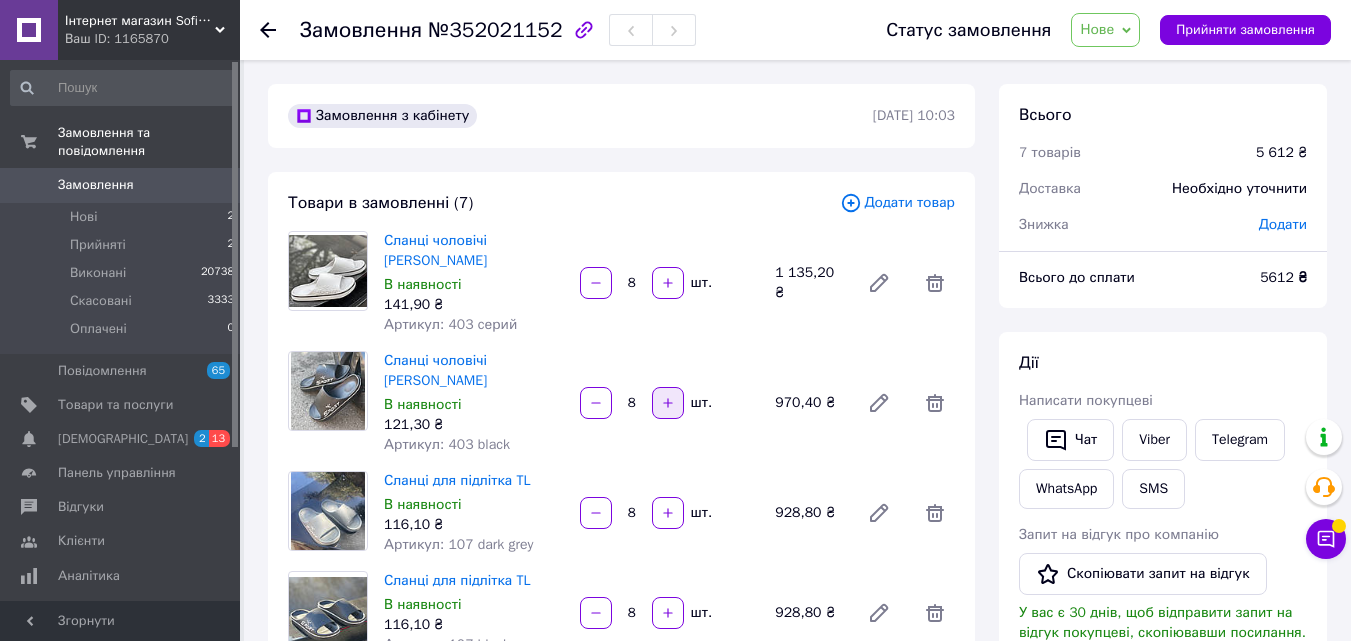 click at bounding box center (668, 403) 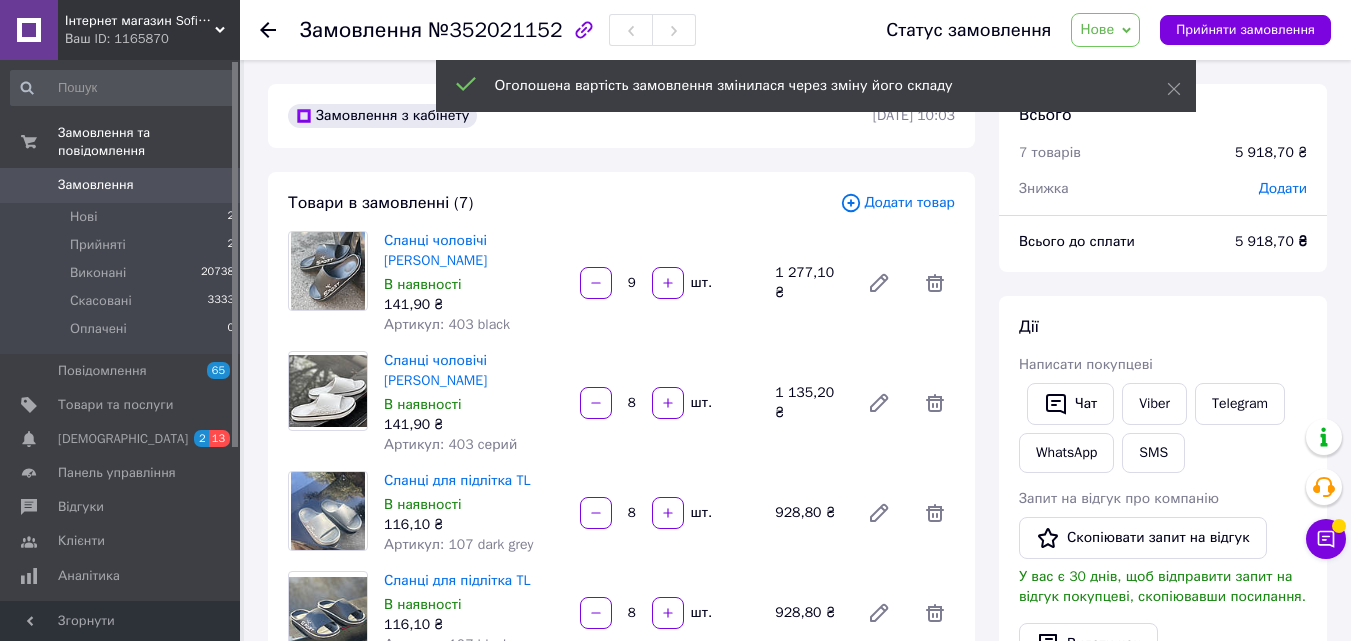 scroll, scrollTop: 276, scrollLeft: 0, axis: vertical 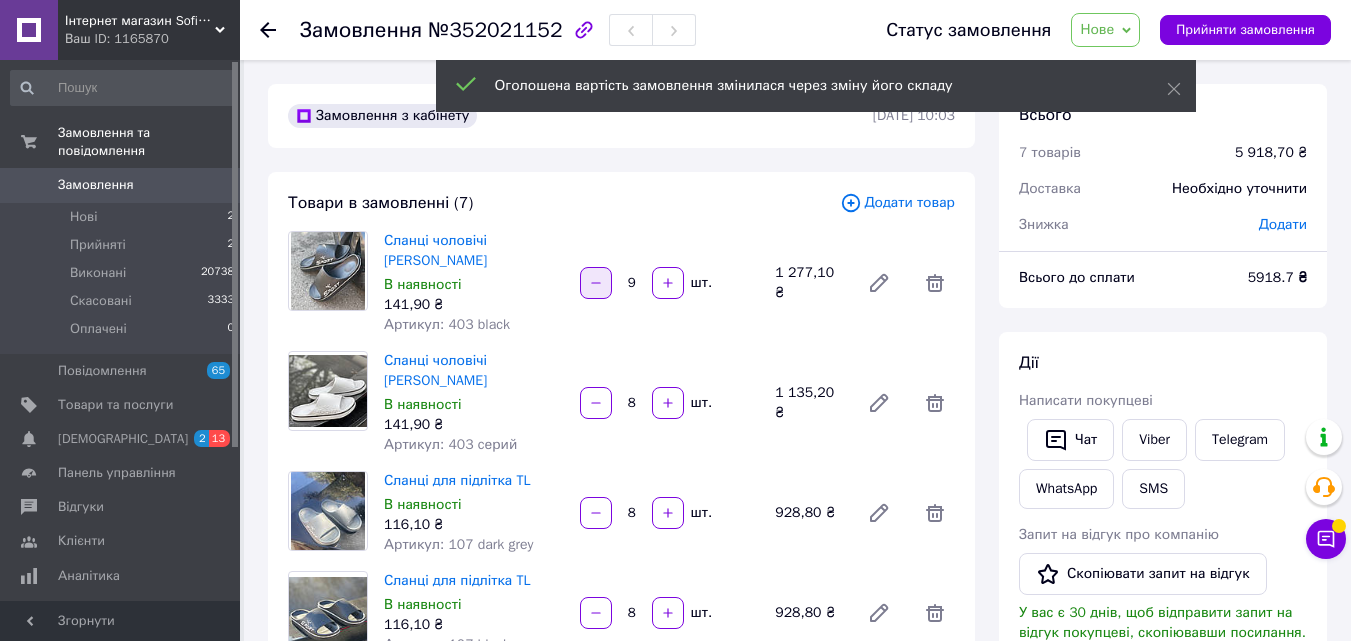 click 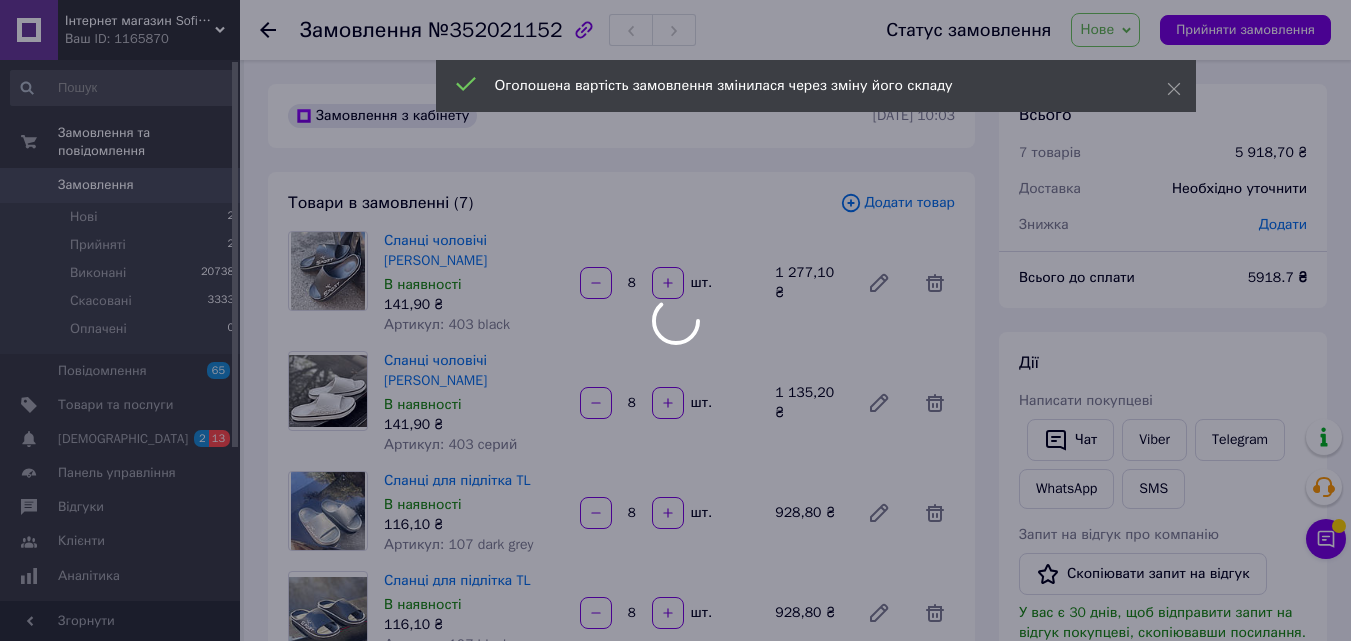scroll, scrollTop: 372, scrollLeft: 0, axis: vertical 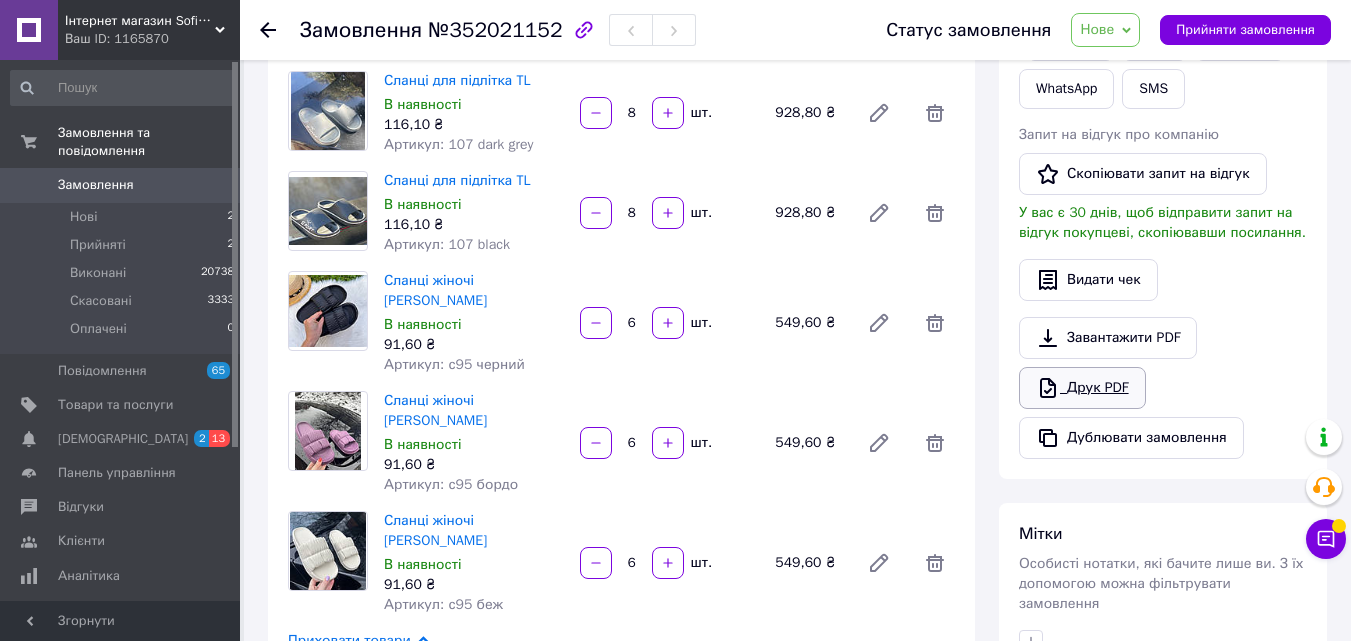 click on "Друк PDF" at bounding box center [1082, 388] 